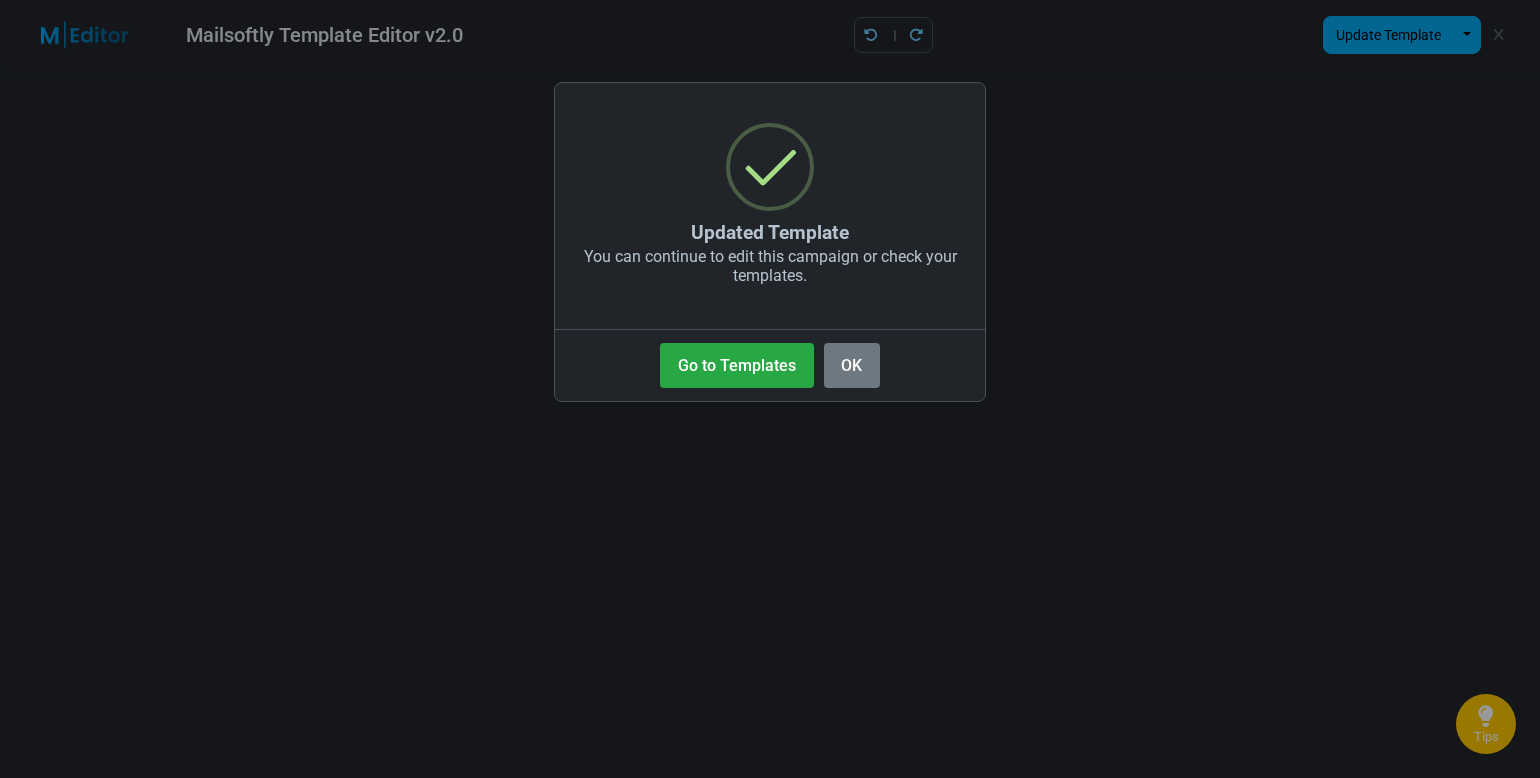 scroll, scrollTop: 0, scrollLeft: 0, axis: both 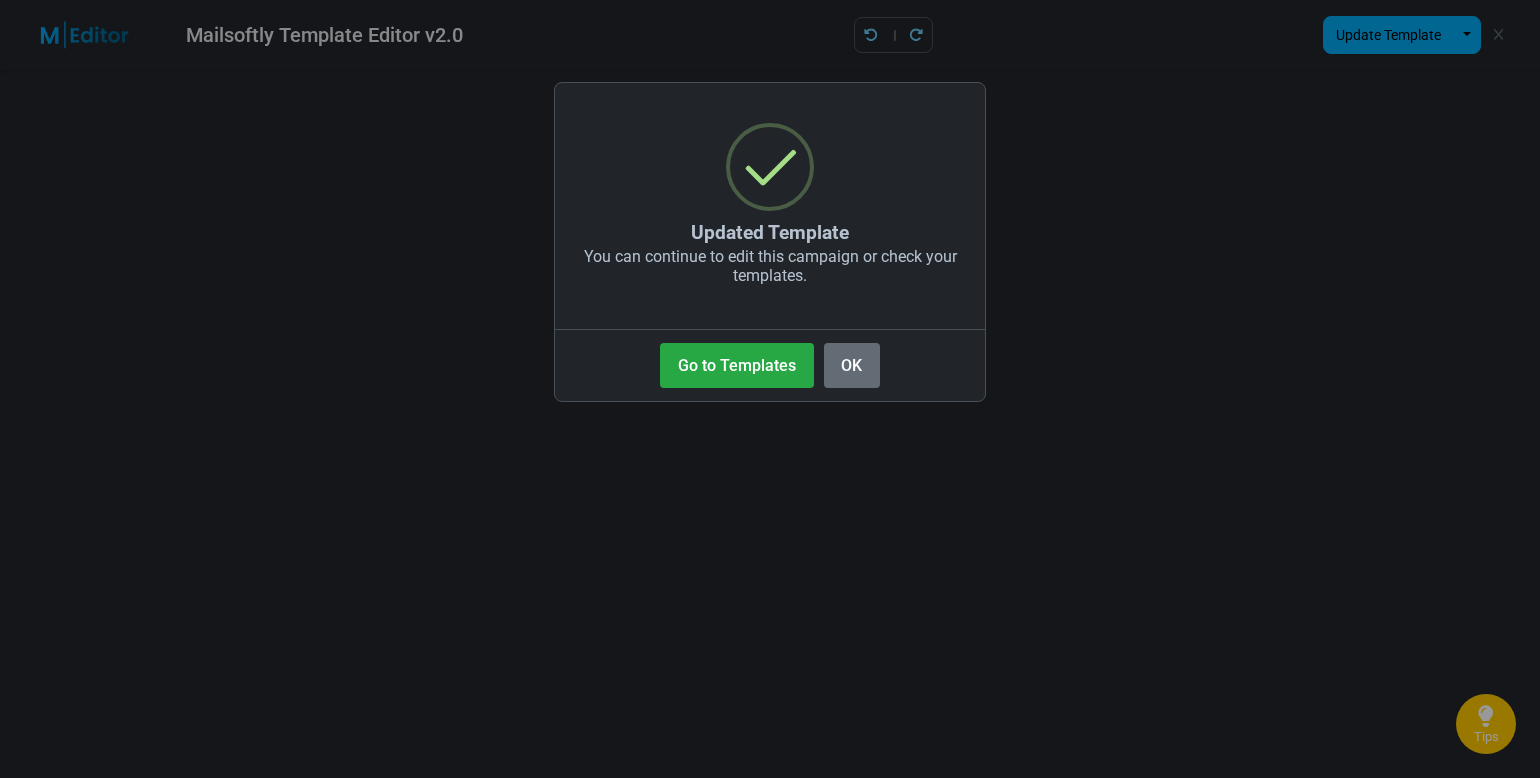 click on "OK" at bounding box center [852, 365] 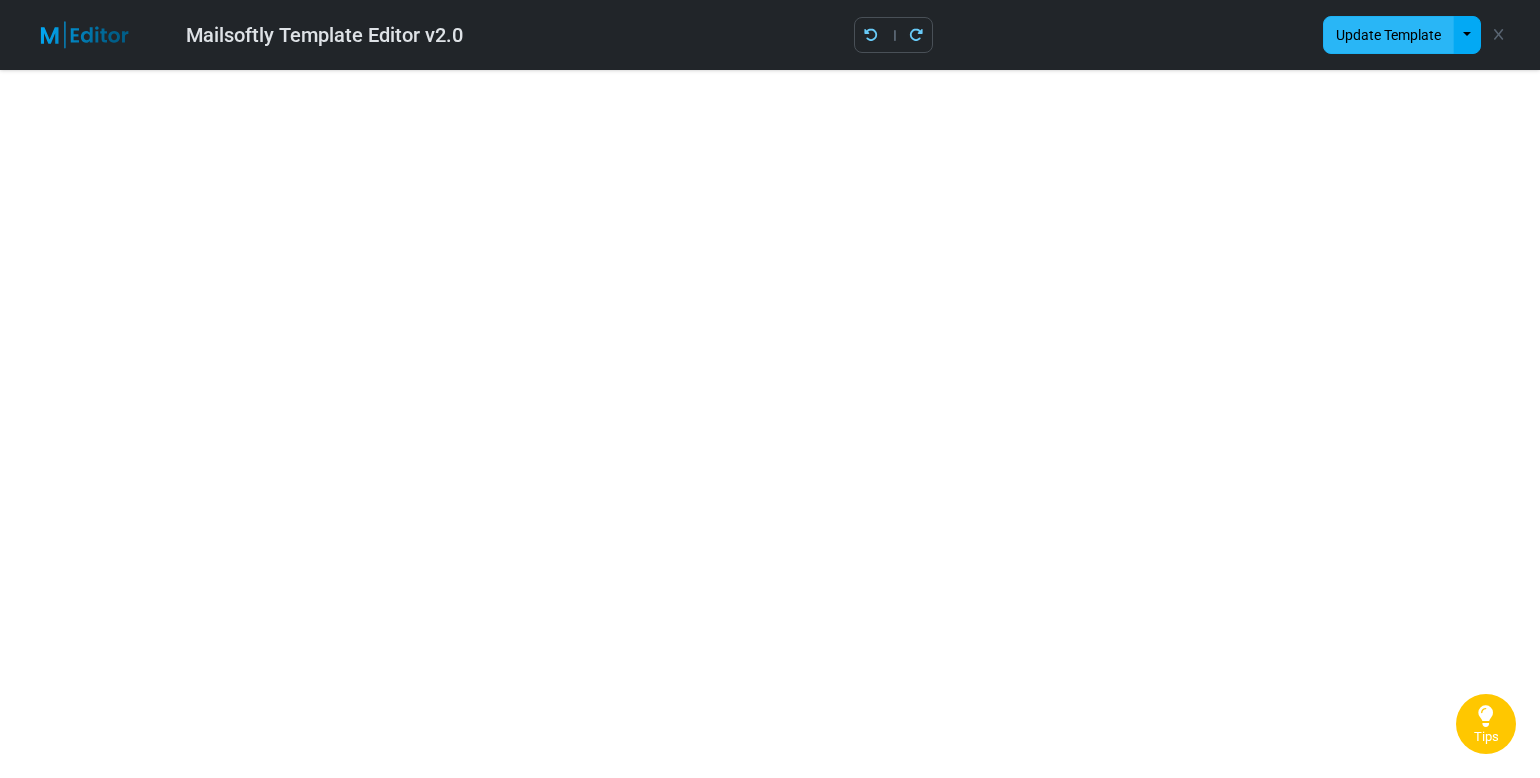 click on "Update Template" at bounding box center (1388, 35) 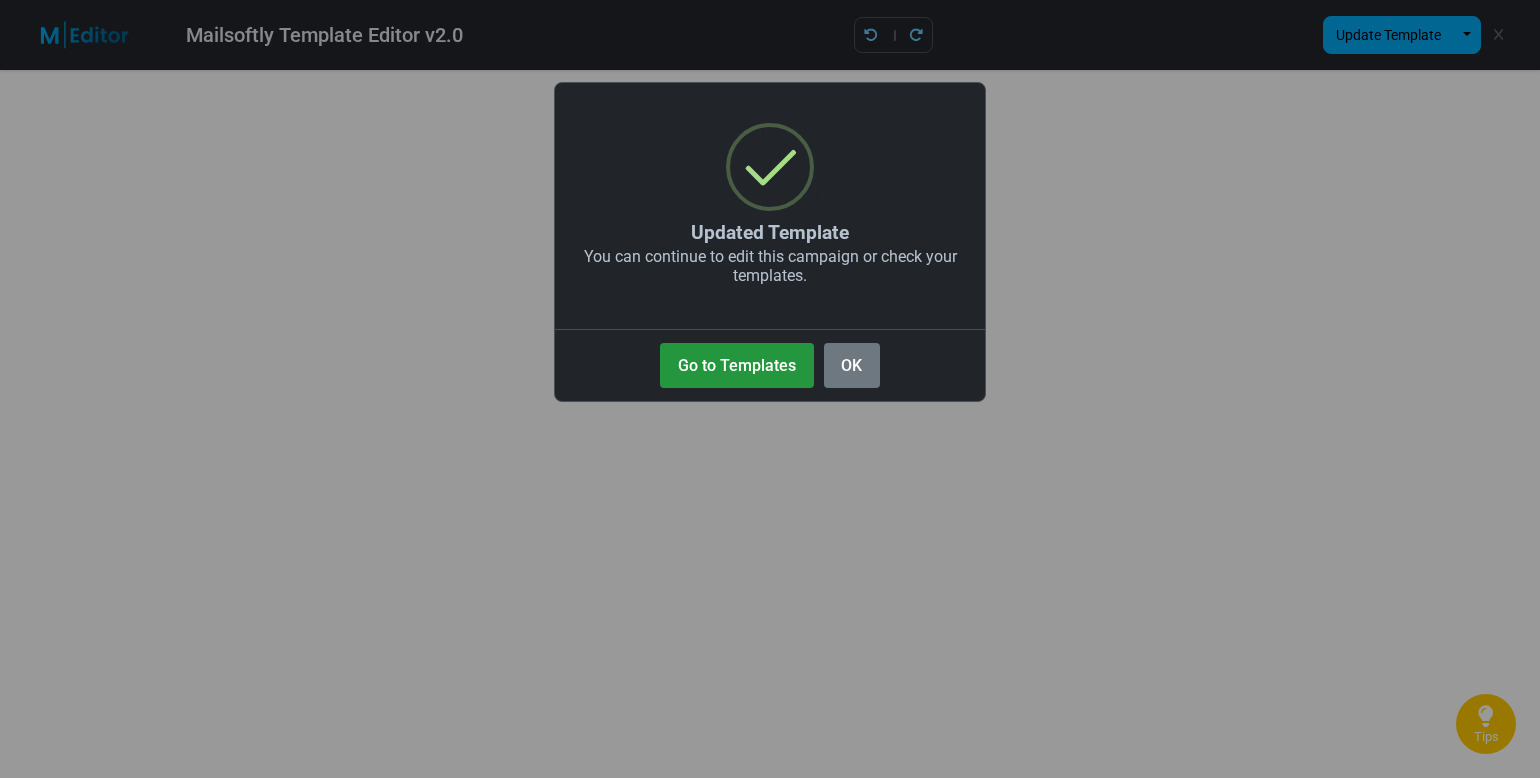 click on "Go to Templates" at bounding box center [736, 365] 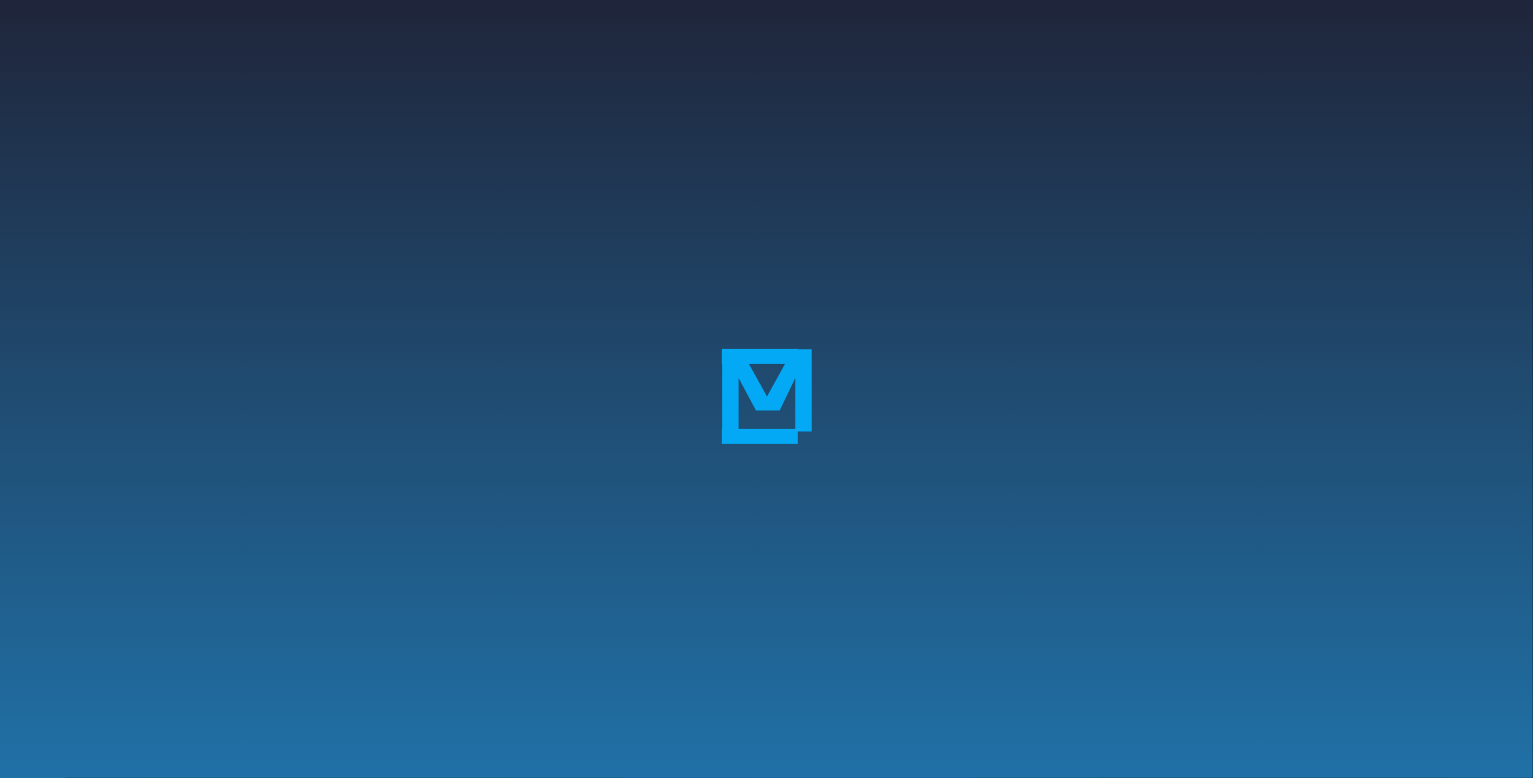 scroll, scrollTop: 0, scrollLeft: 0, axis: both 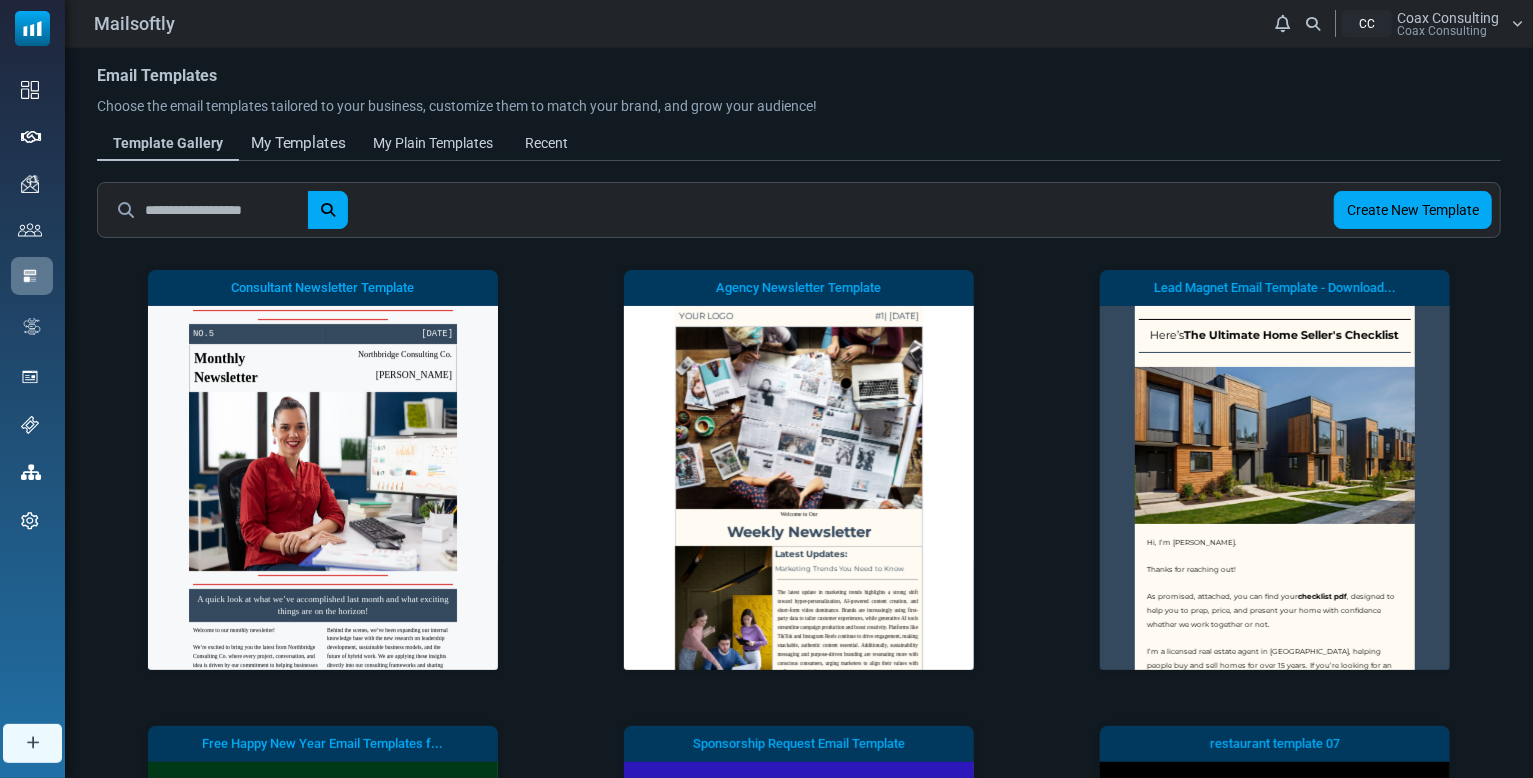 click on "My Templates" at bounding box center [298, 143] 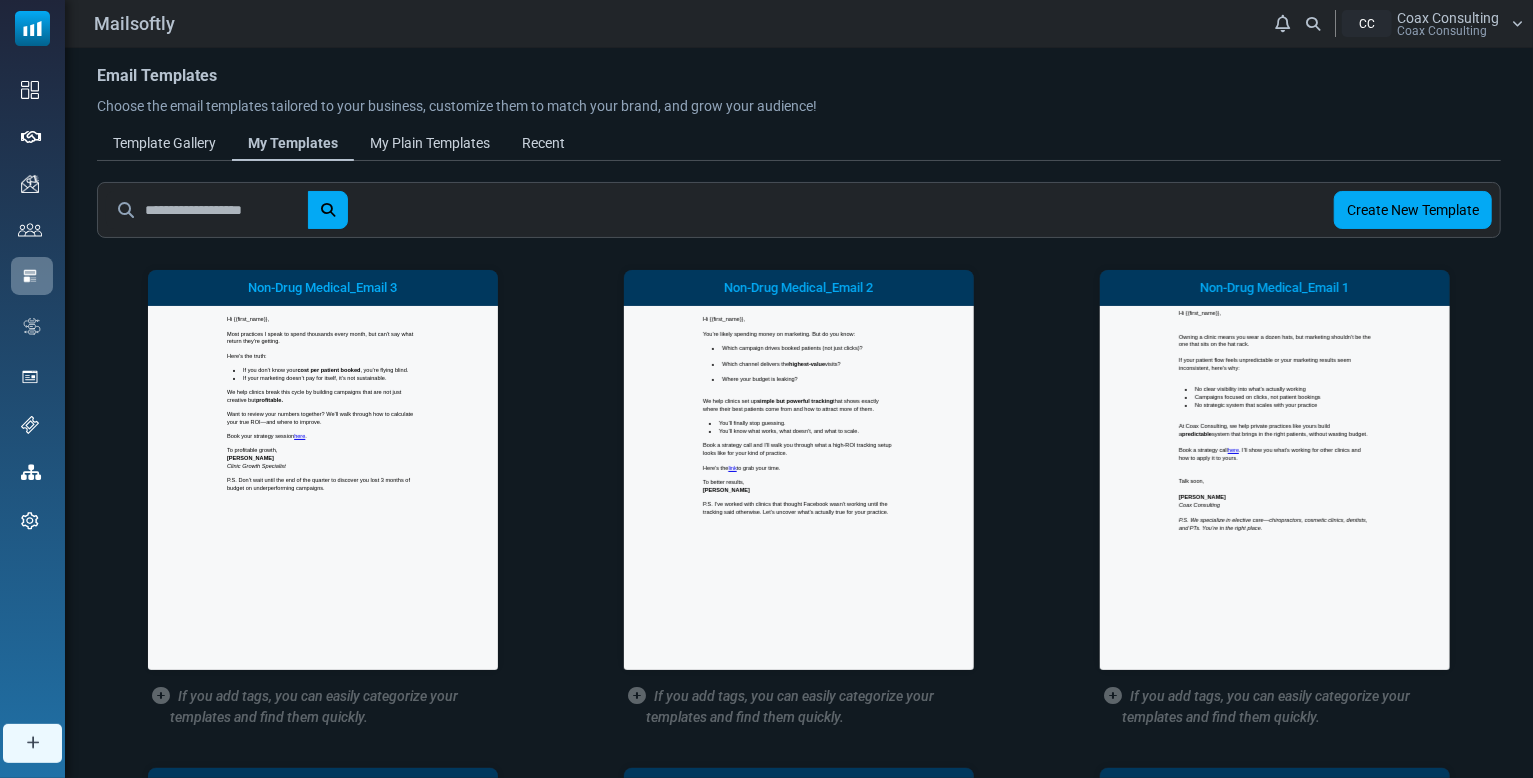 scroll, scrollTop: 0, scrollLeft: 0, axis: both 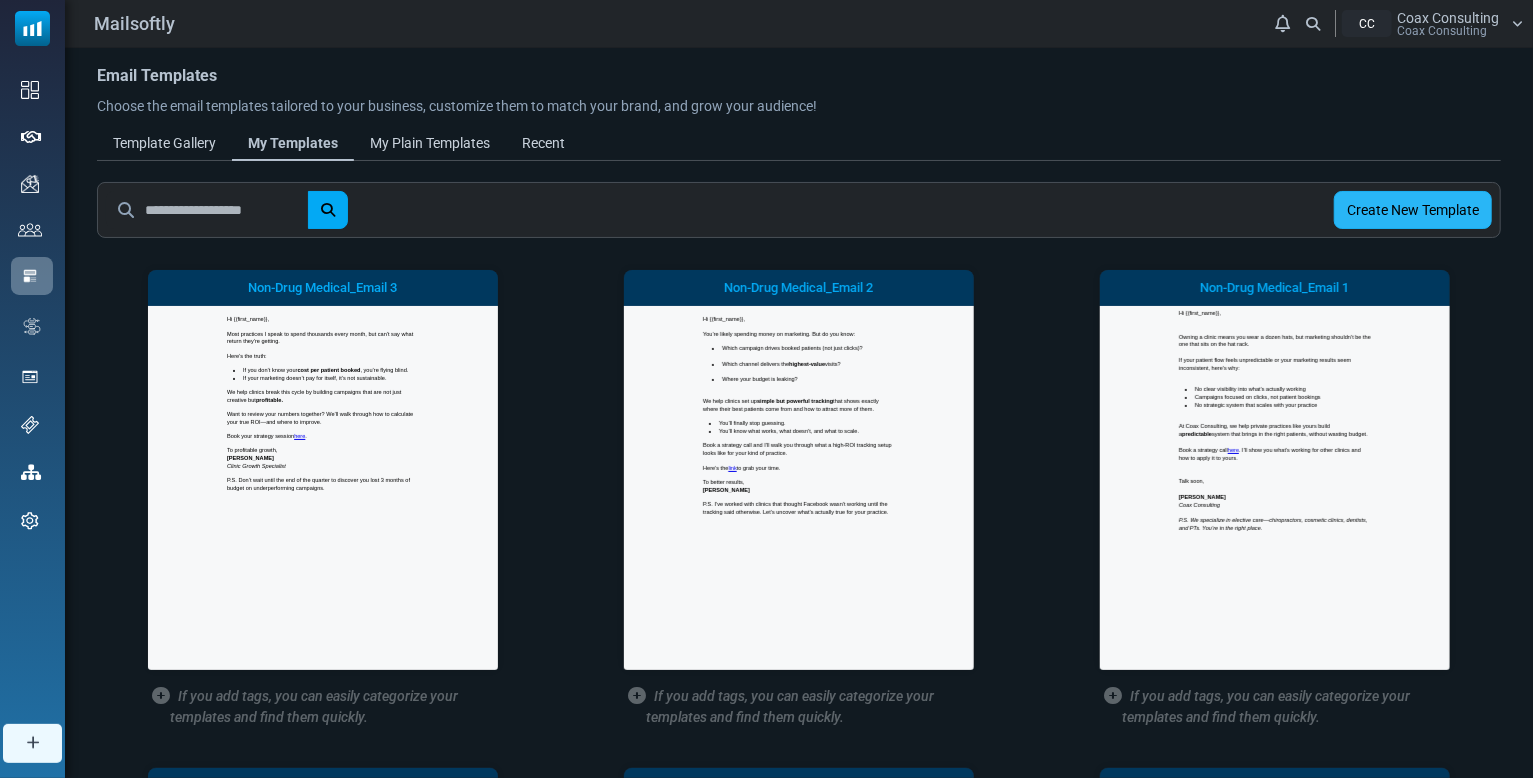 click on "Create New Template" at bounding box center (1413, 210) 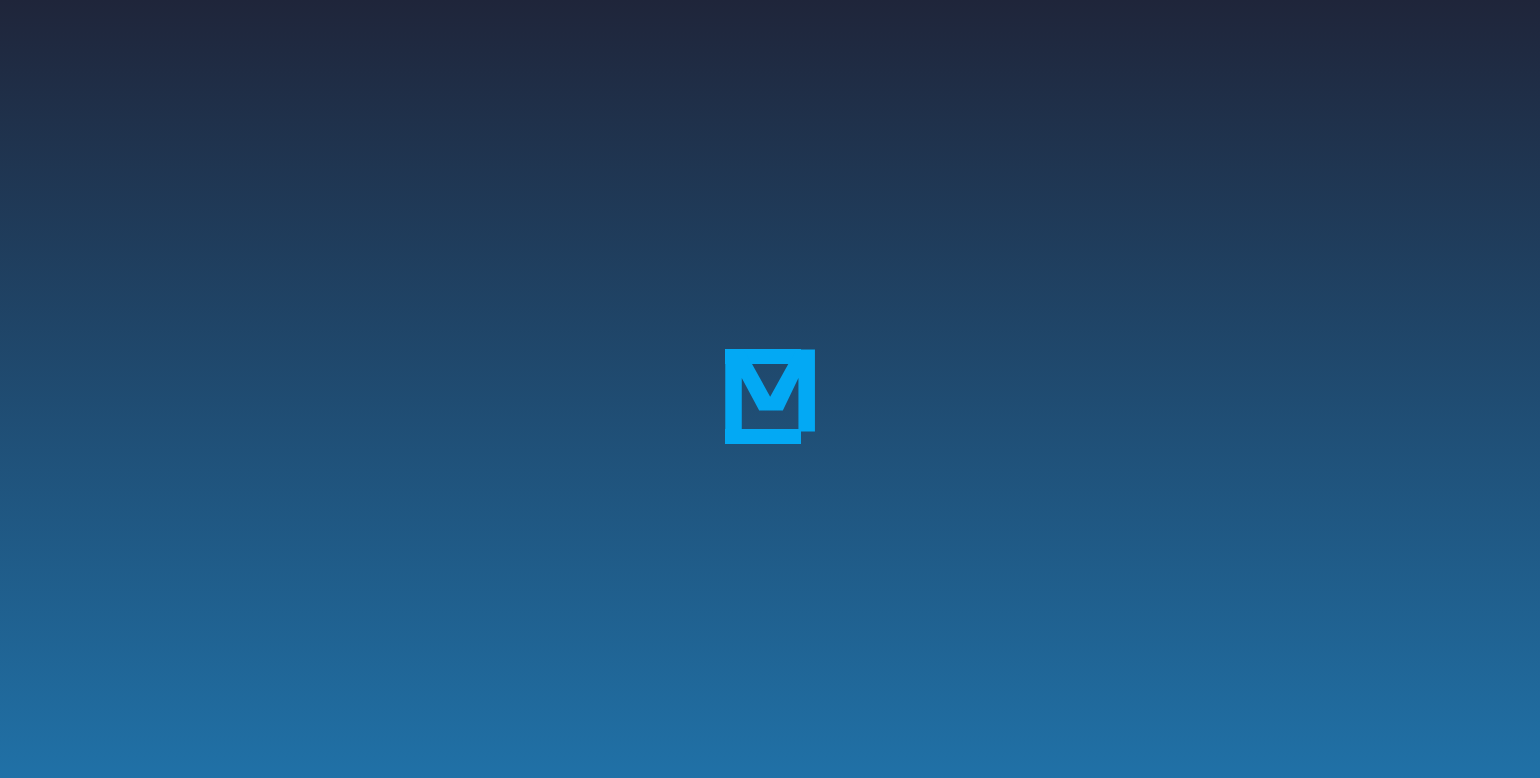 scroll, scrollTop: 0, scrollLeft: 0, axis: both 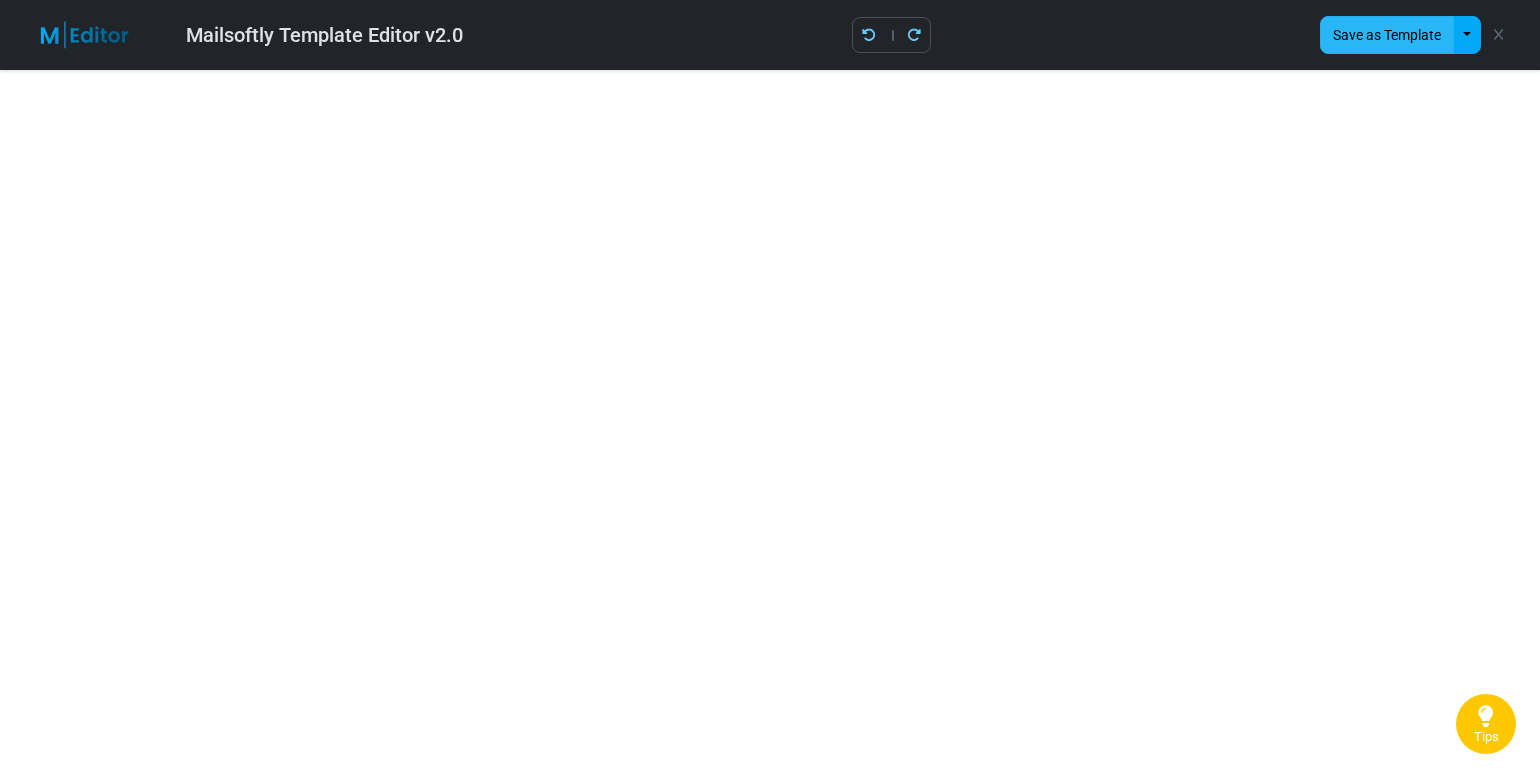 click on "Save as Template" at bounding box center (1387, 35) 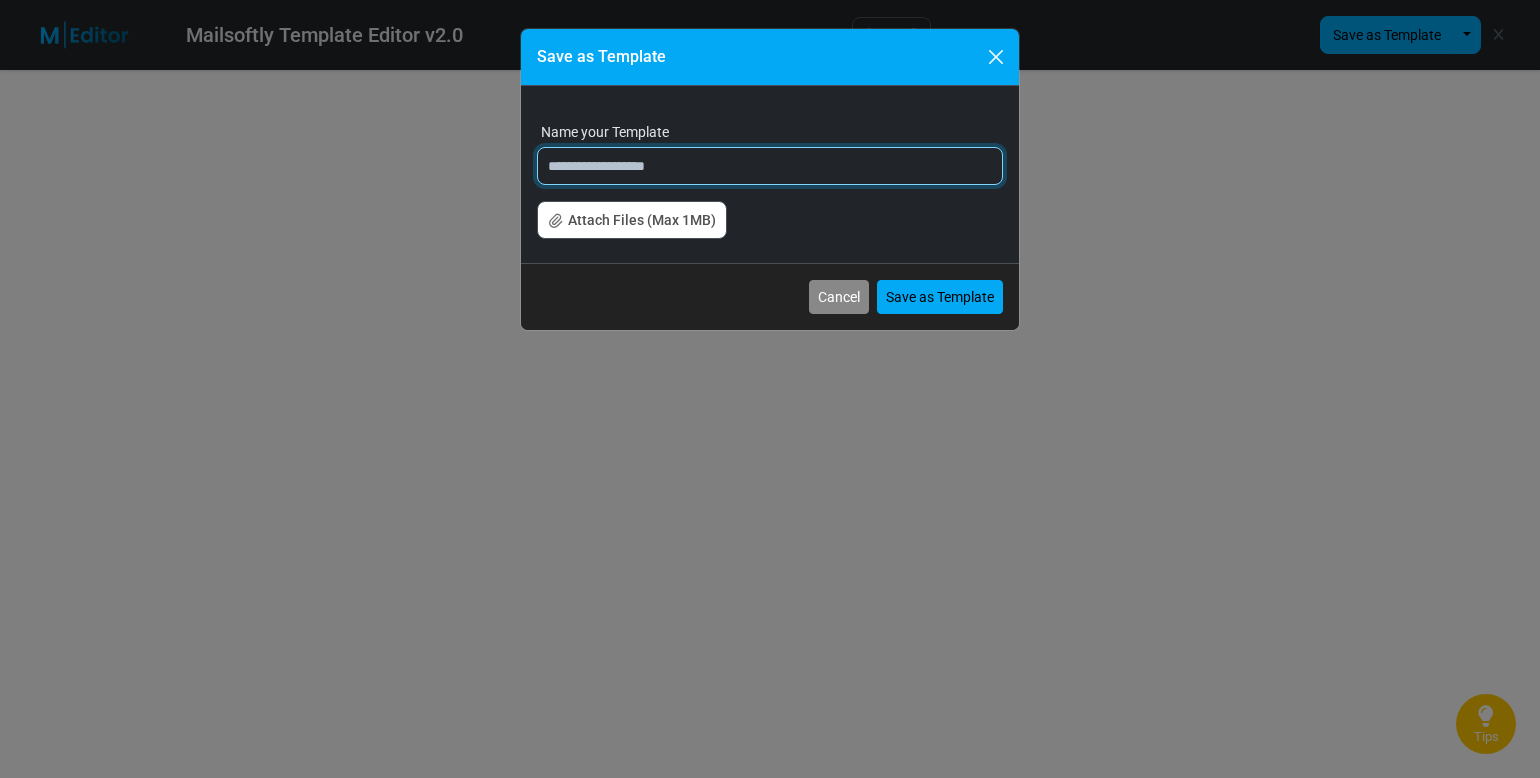 click on "**********" at bounding box center [770, 166] 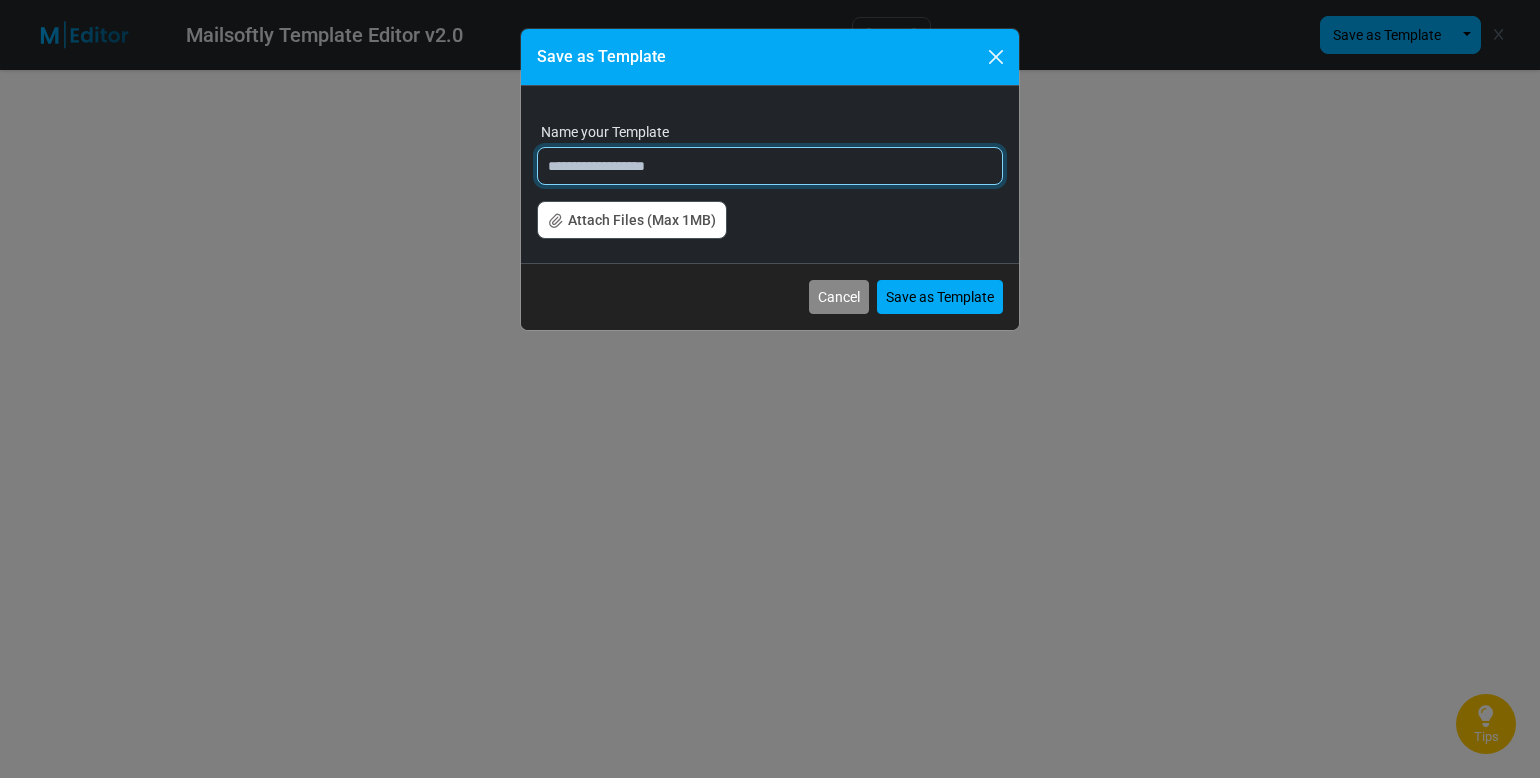 type on "*" 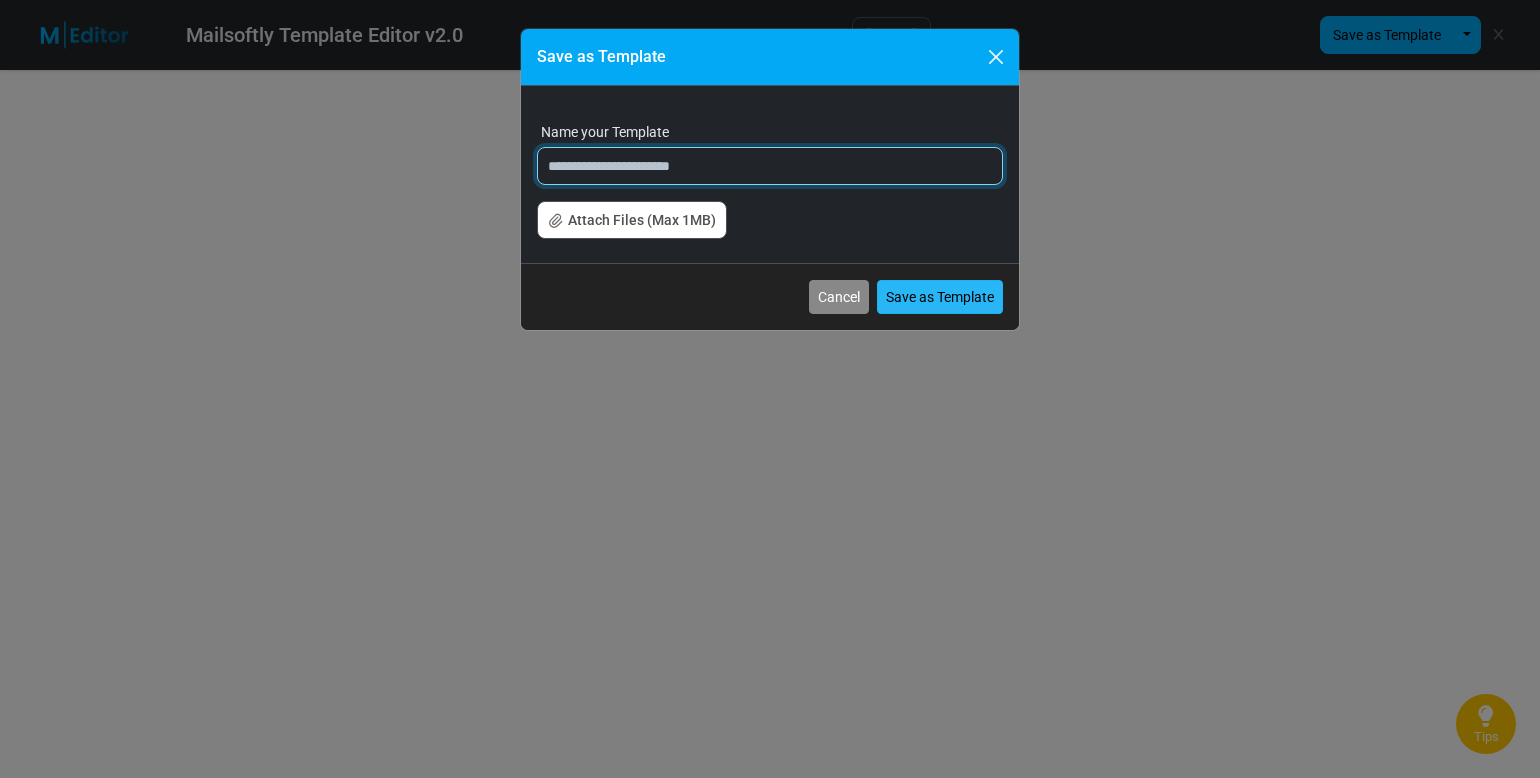 type on "**********" 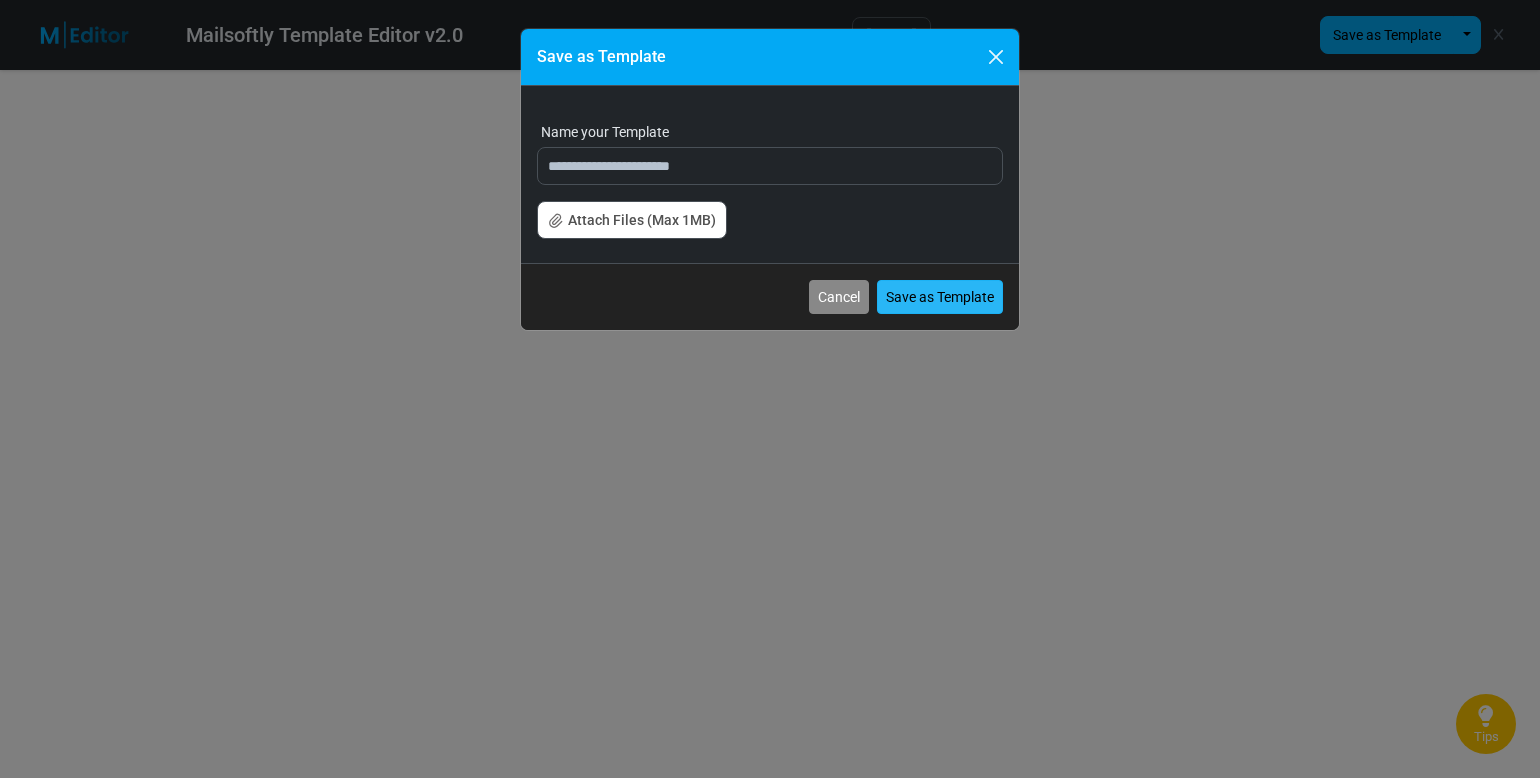 click on "Save as Template" at bounding box center [940, 297] 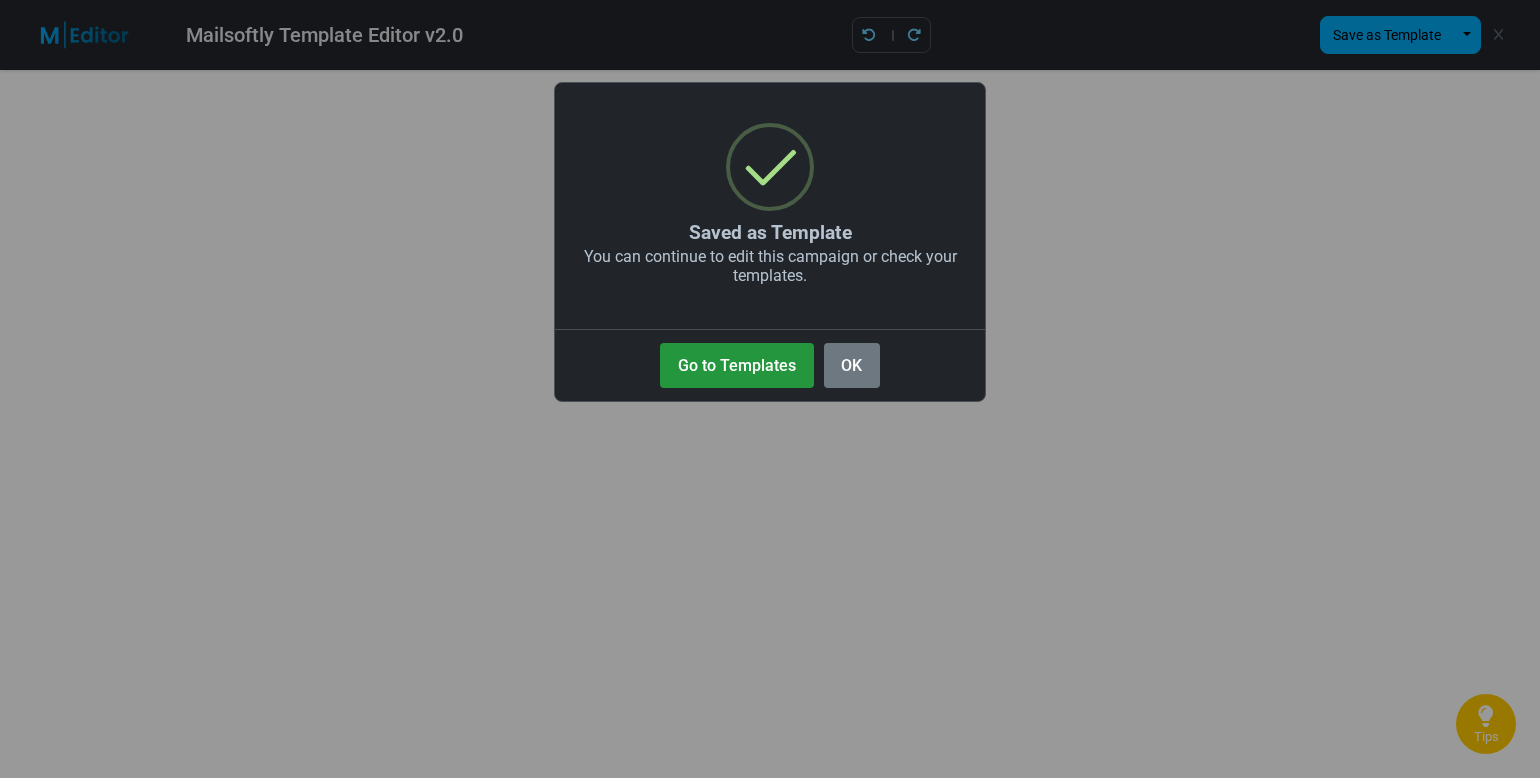 click on "Go to Templates" at bounding box center [736, 365] 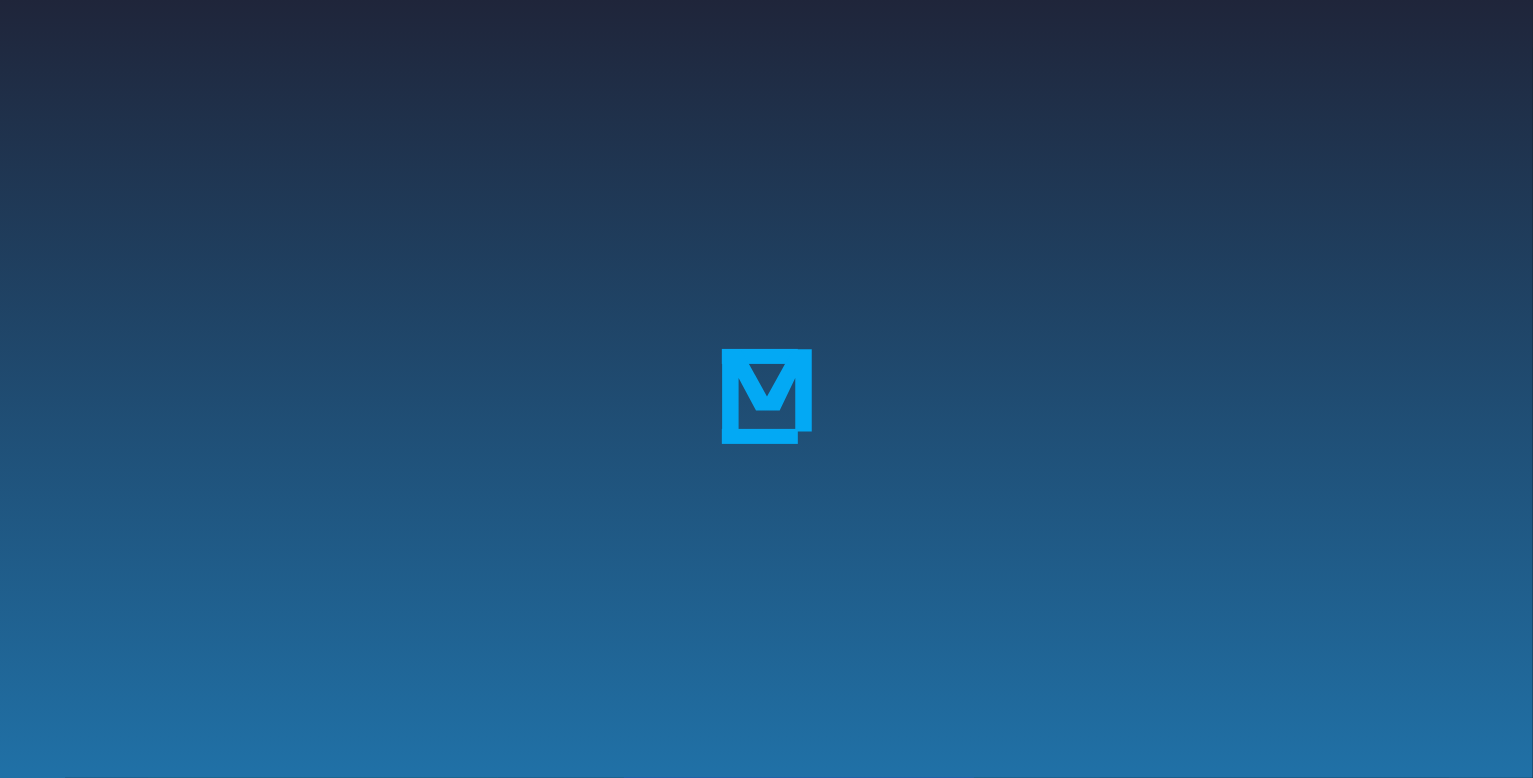 scroll, scrollTop: 0, scrollLeft: 0, axis: both 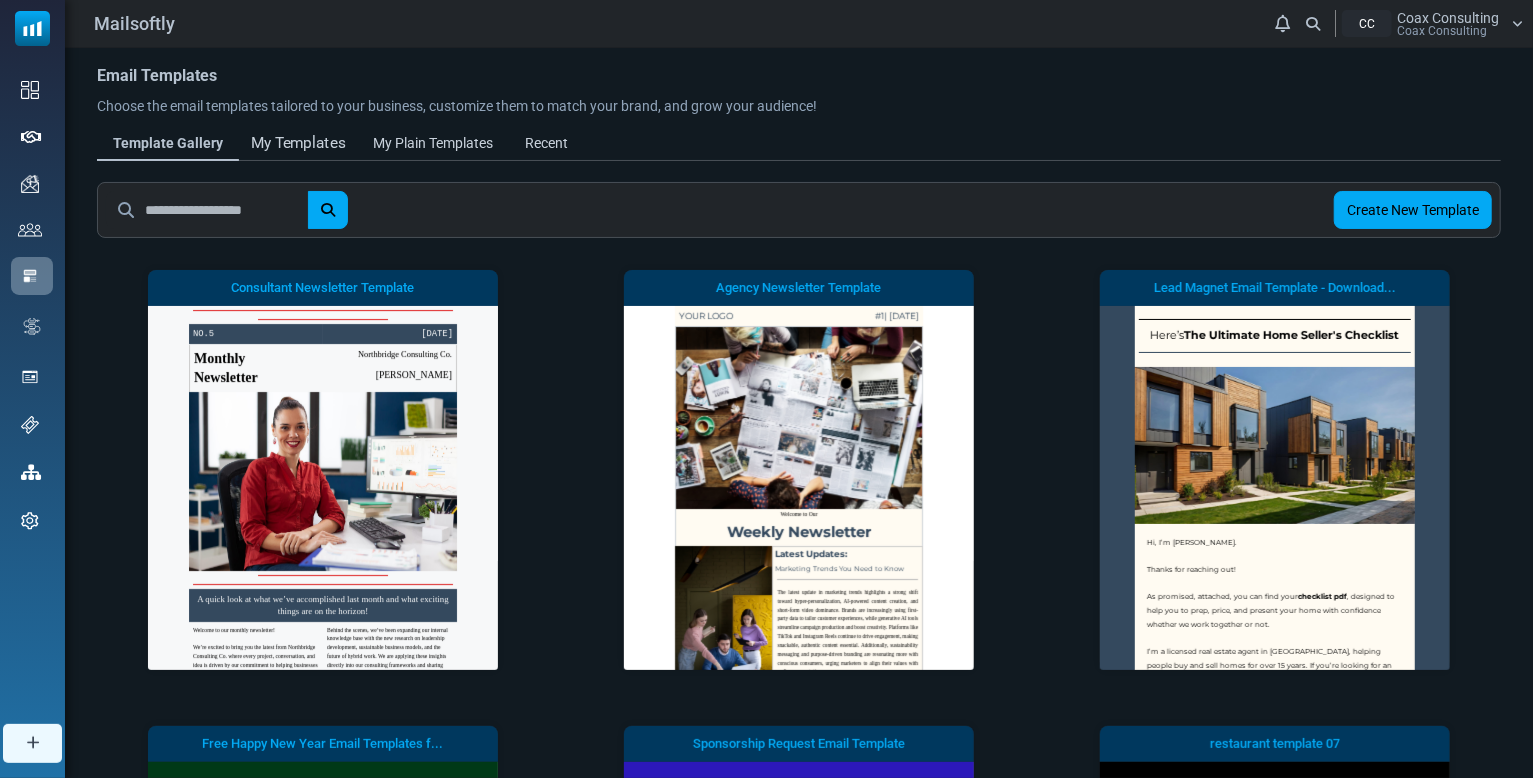 click on "My Templates" at bounding box center [298, 143] 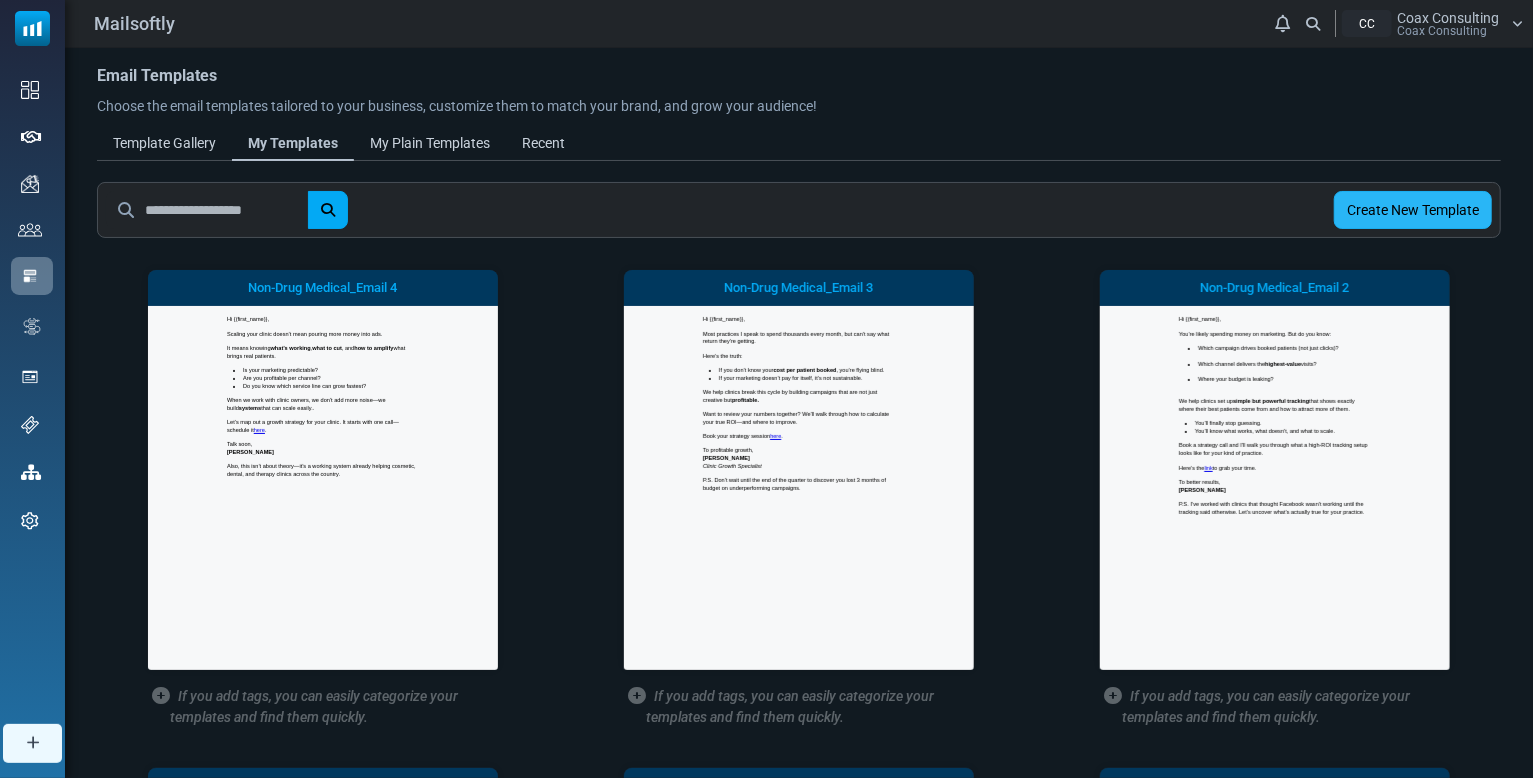 scroll, scrollTop: 0, scrollLeft: 0, axis: both 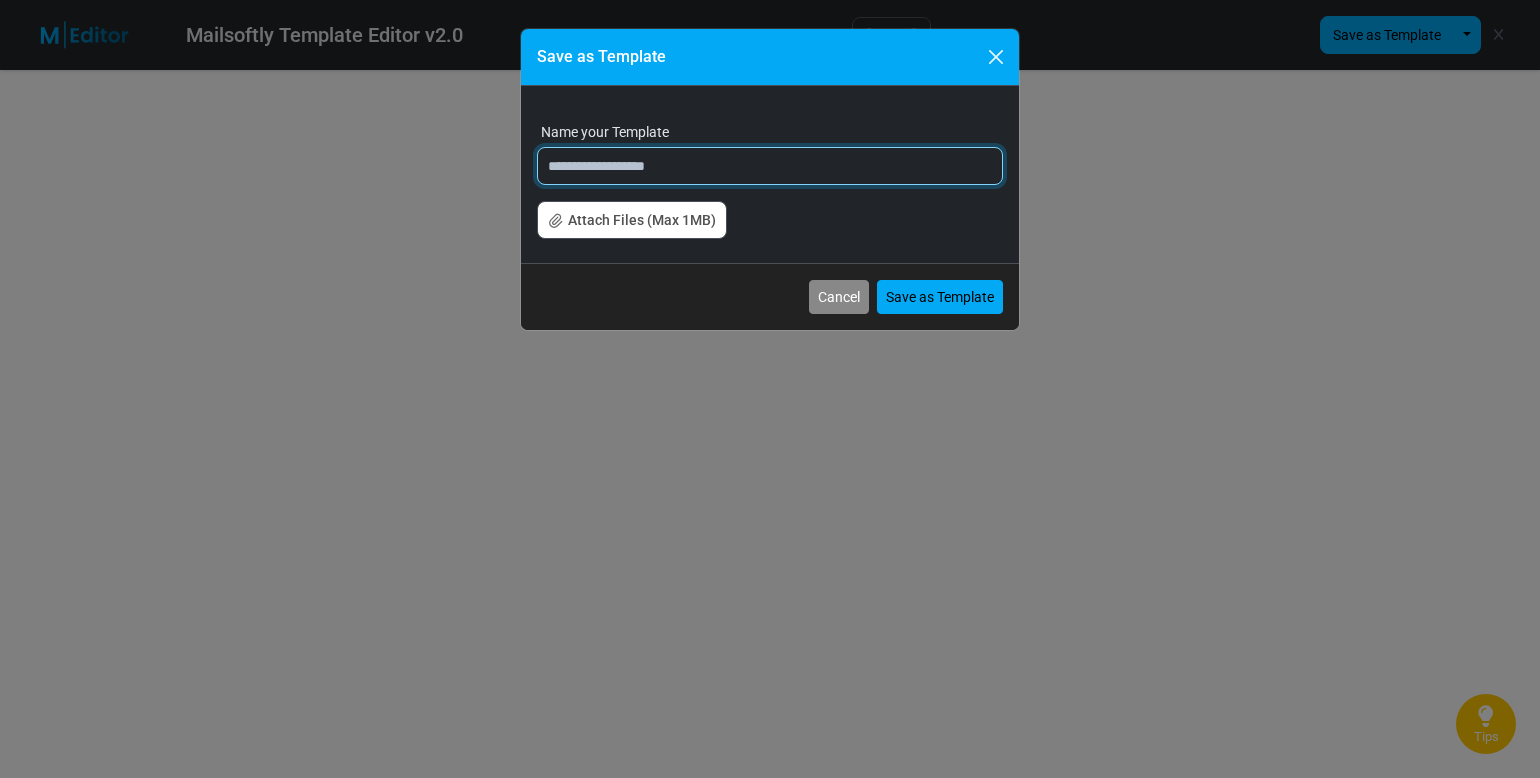 click on "**********" at bounding box center [770, 166] 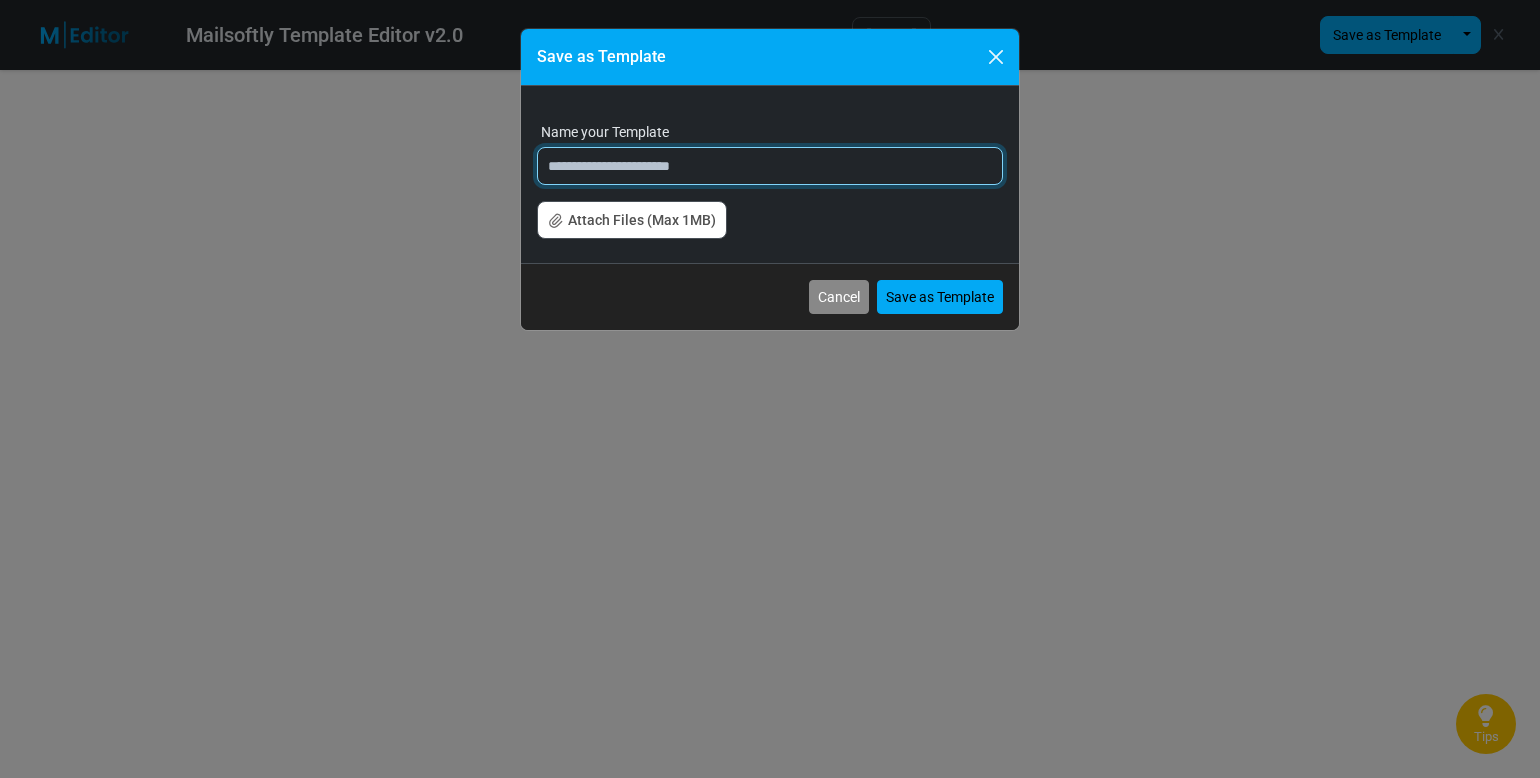 type on "**********" 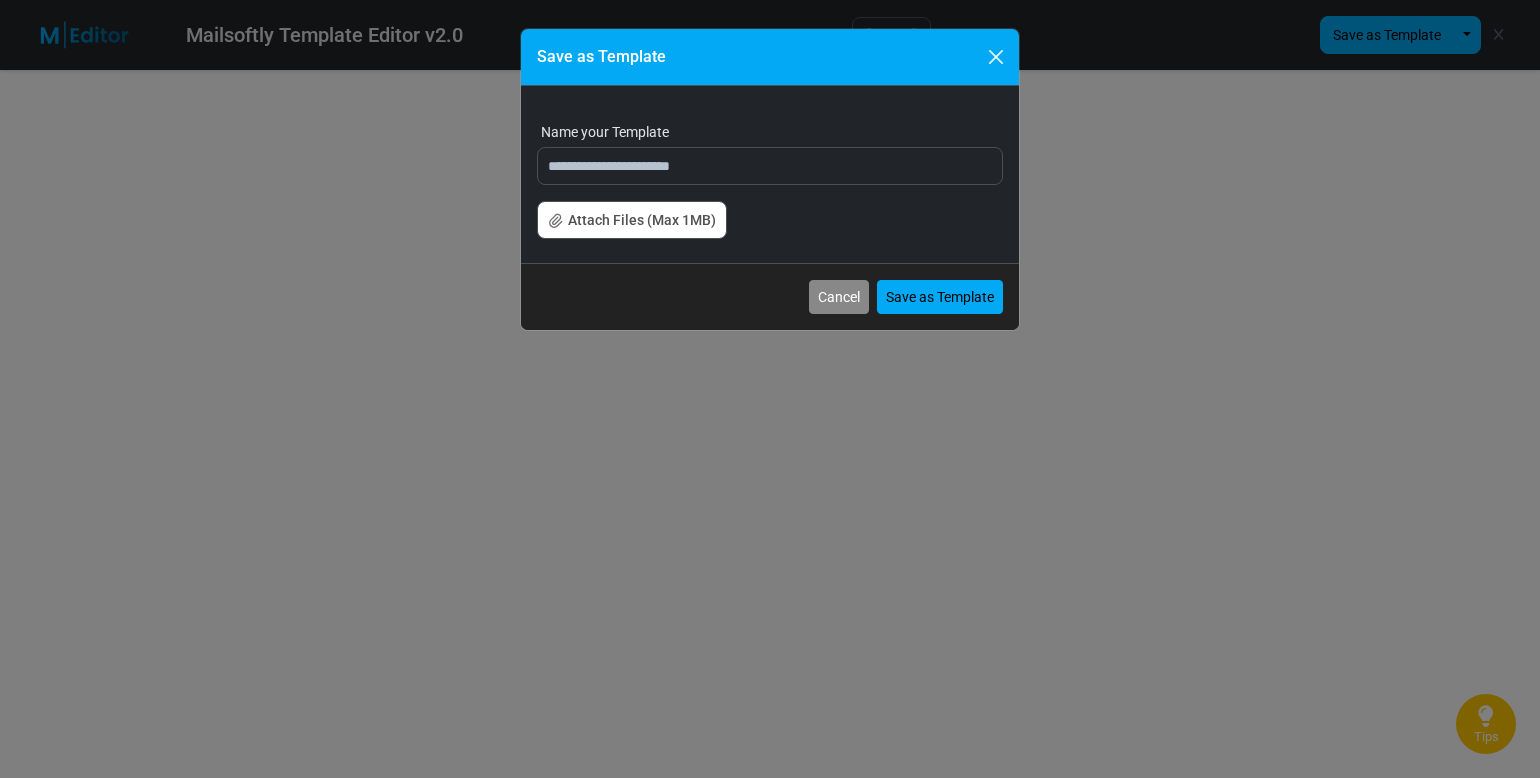 drag, startPoint x: 768, startPoint y: 134, endPoint x: 785, endPoint y: 145, distance: 20.248457 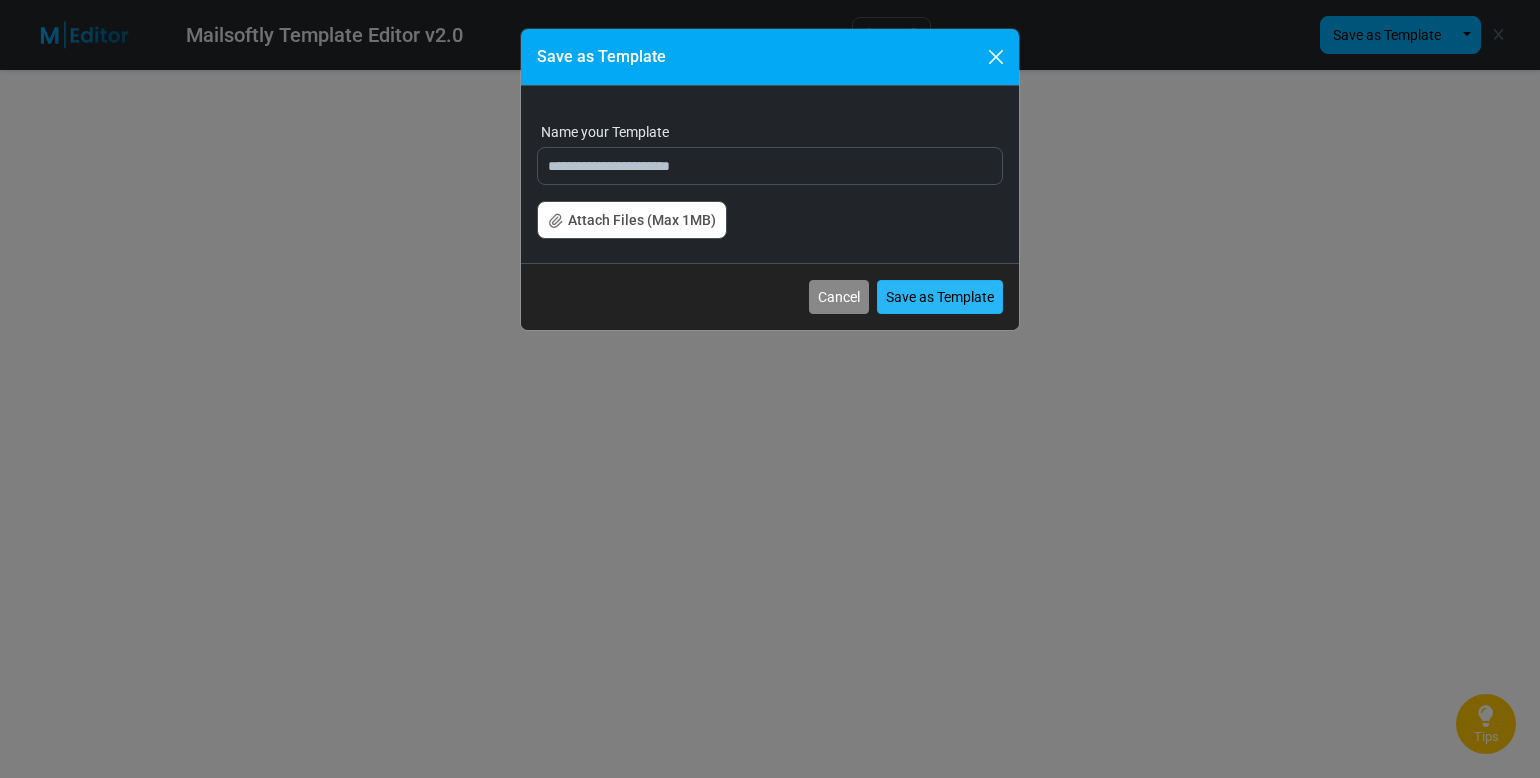 click on "Save as Template" at bounding box center [940, 297] 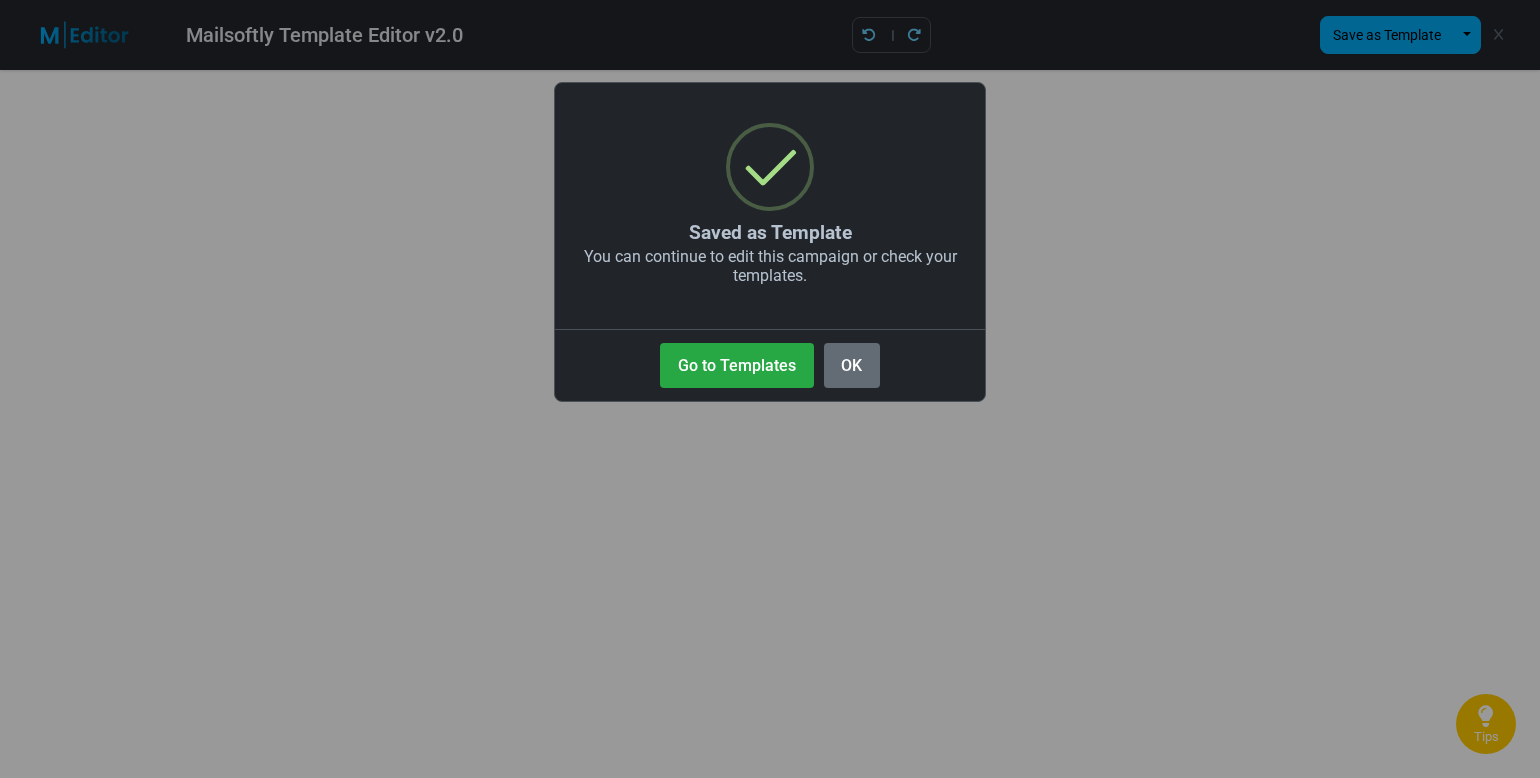 click on "OK" at bounding box center [852, 365] 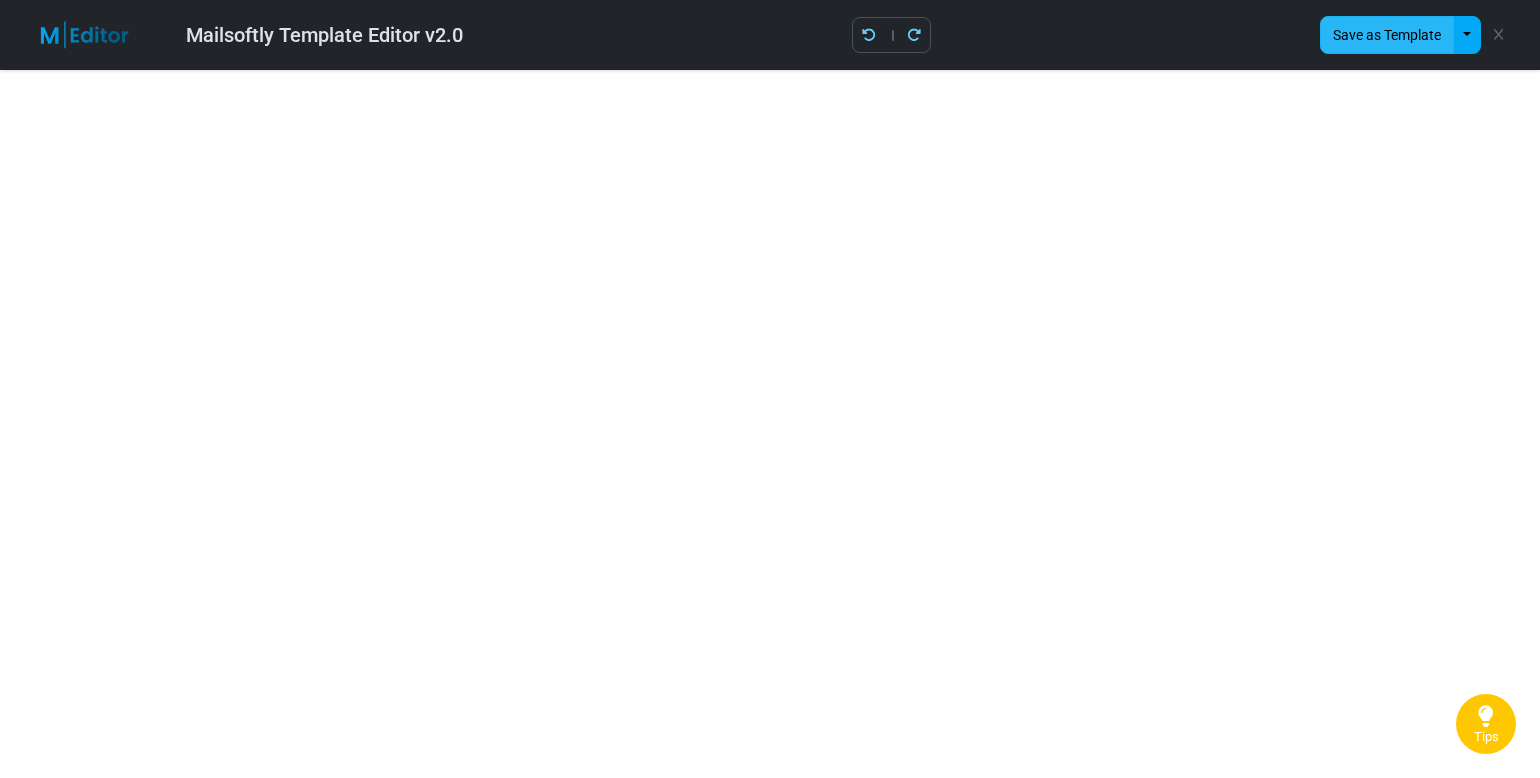 click on "Save as Template" at bounding box center [1387, 35] 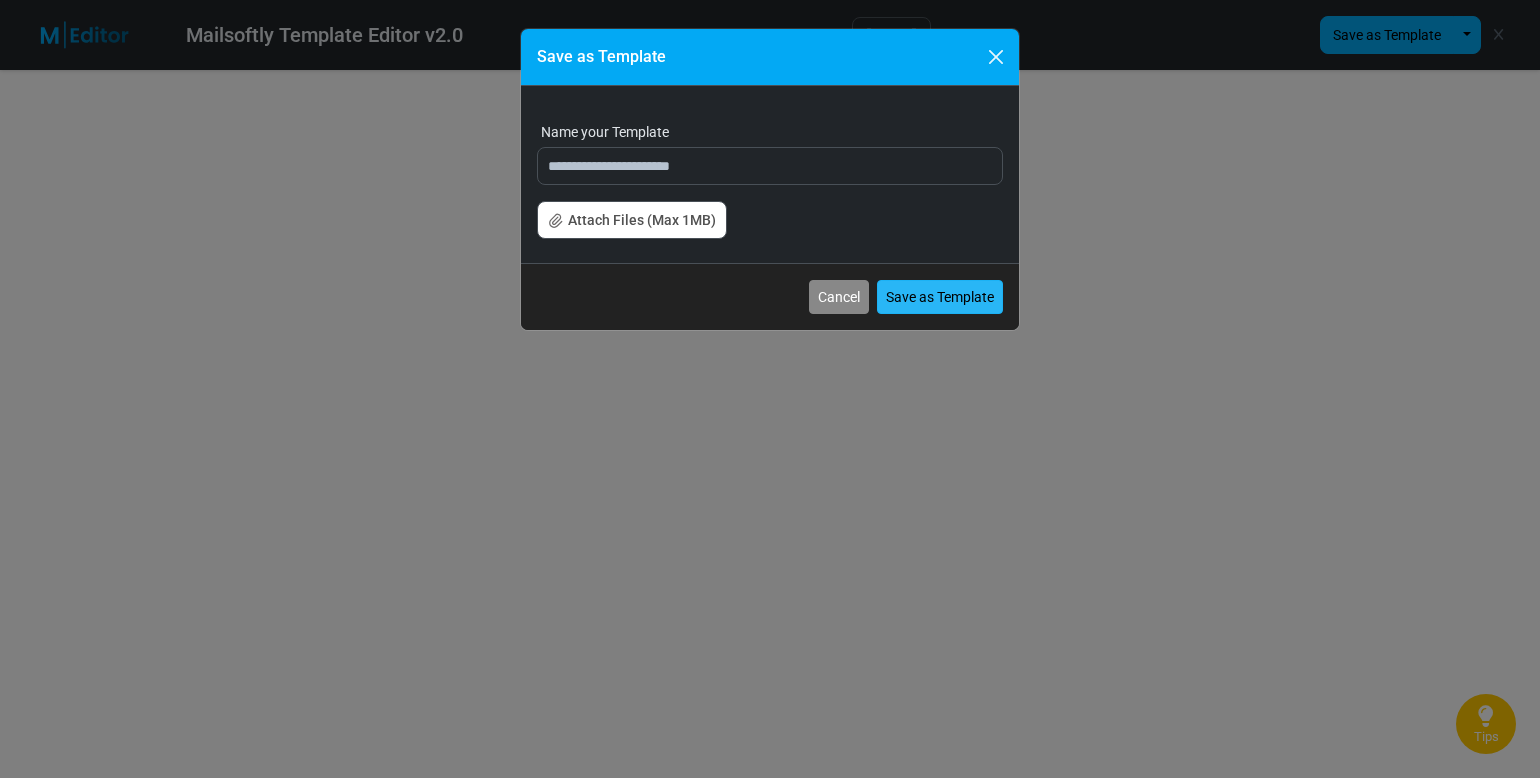click on "Save as Template" at bounding box center (940, 297) 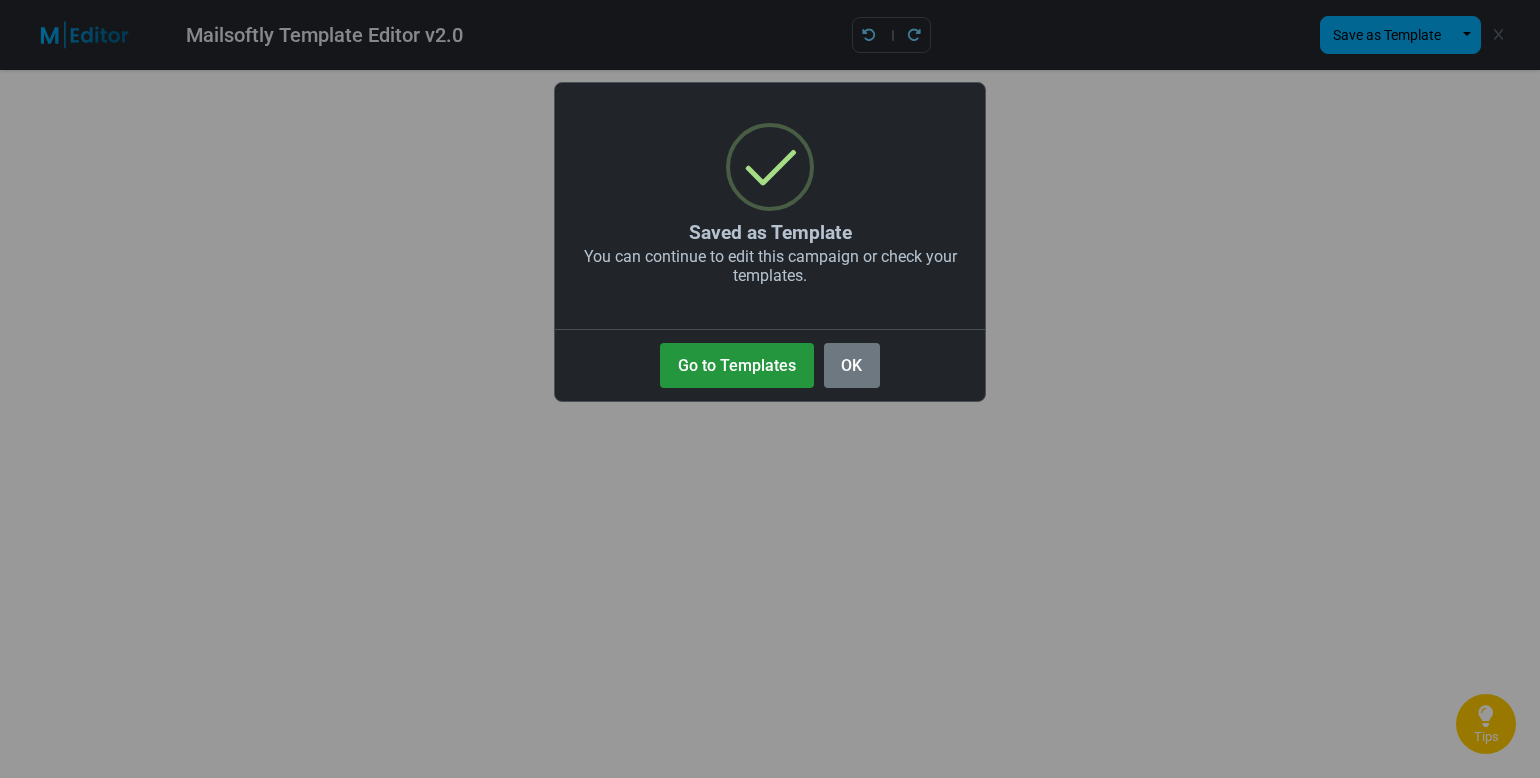 click on "Go to Templates" at bounding box center [736, 365] 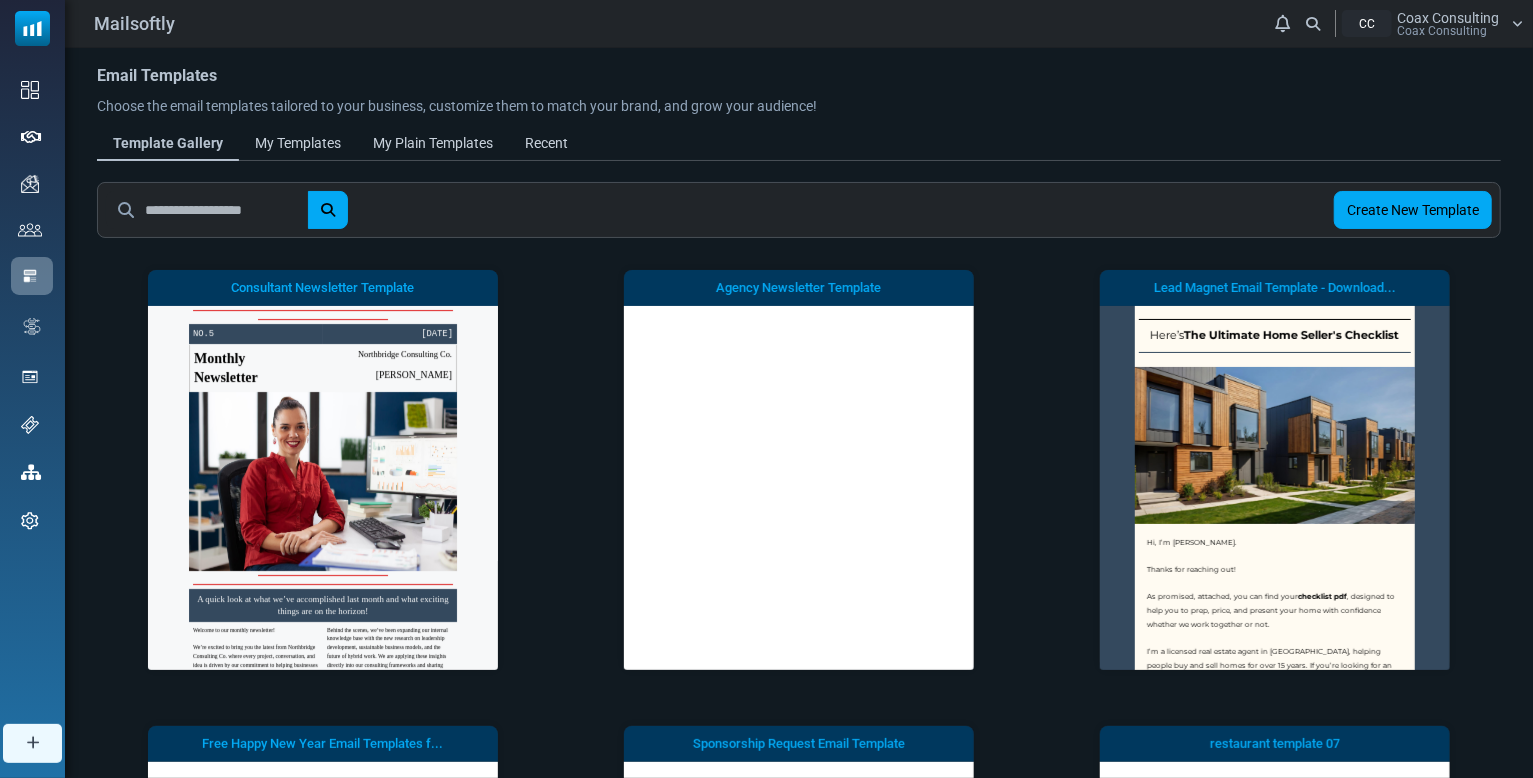 scroll, scrollTop: 0, scrollLeft: 0, axis: both 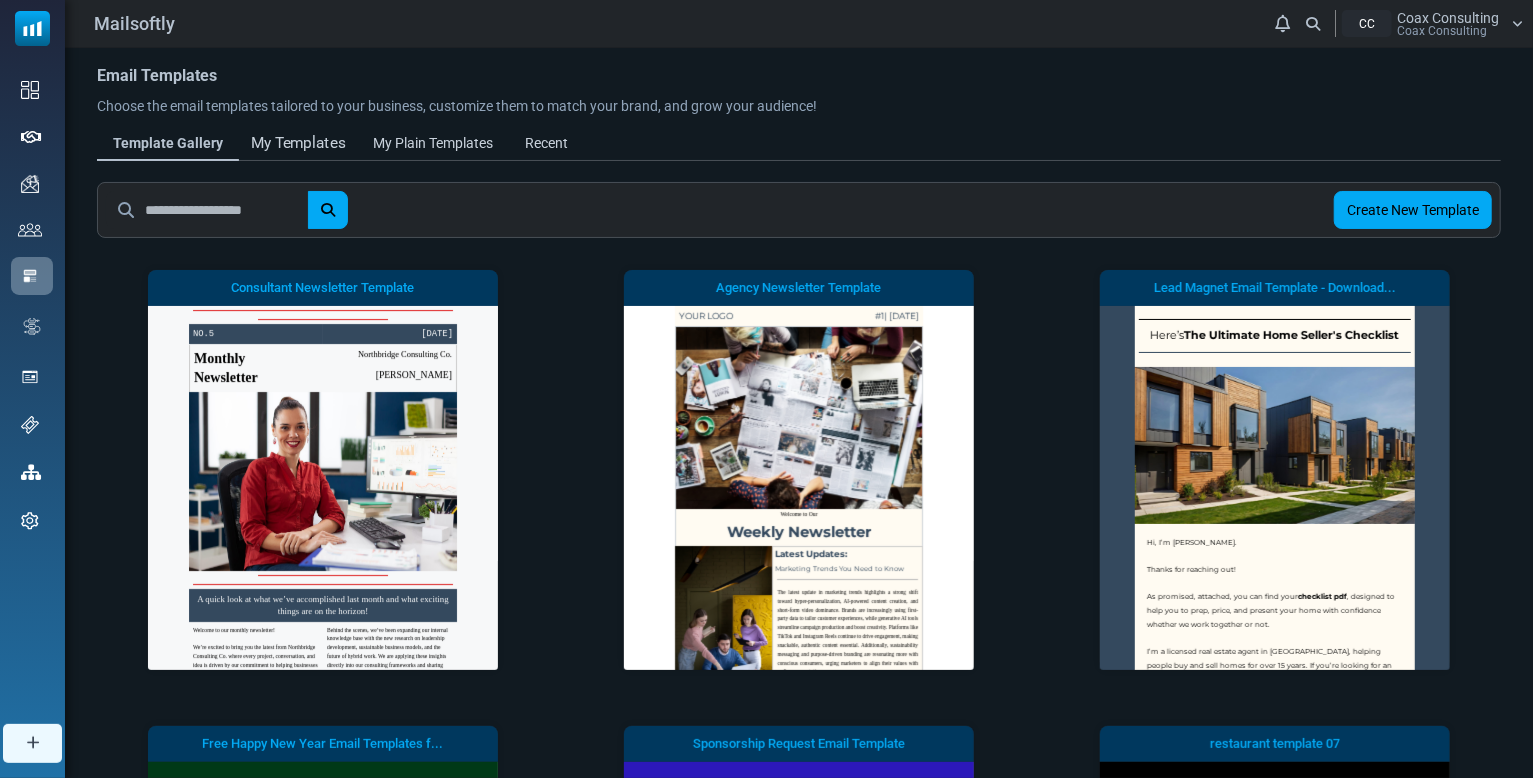 click on "My Templates" at bounding box center (298, 143) 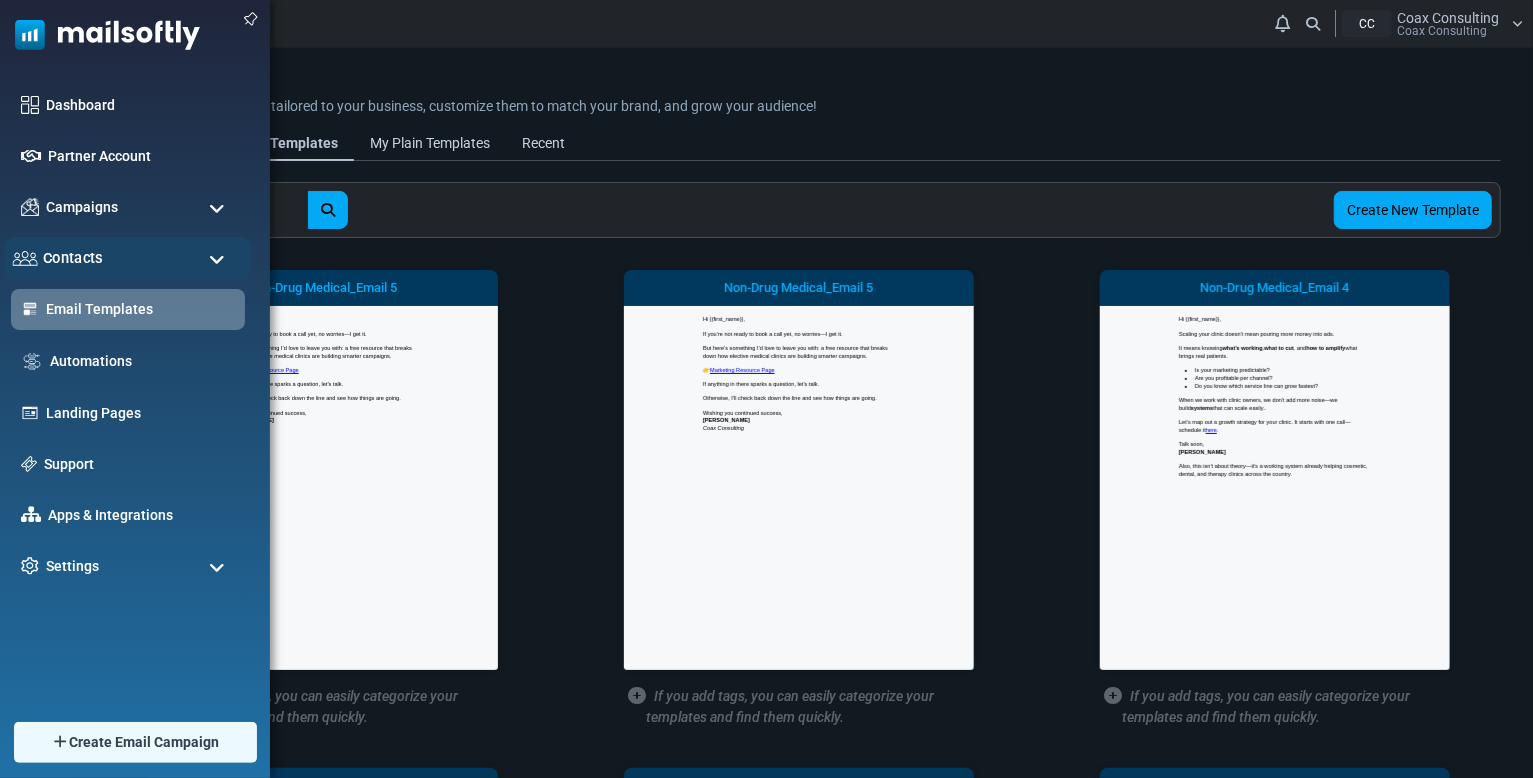 scroll, scrollTop: 0, scrollLeft: 0, axis: both 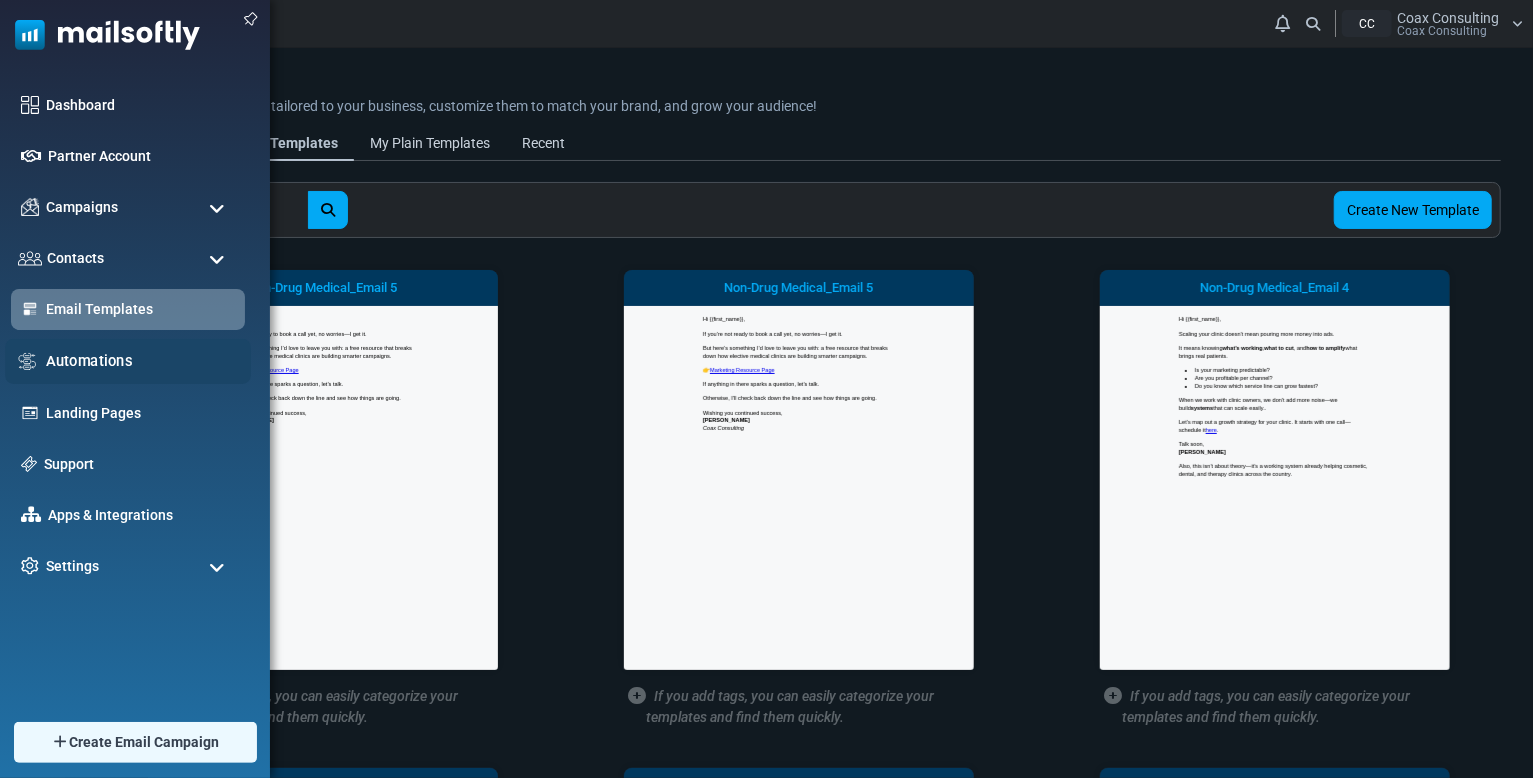 click on "Automations" at bounding box center [143, 361] 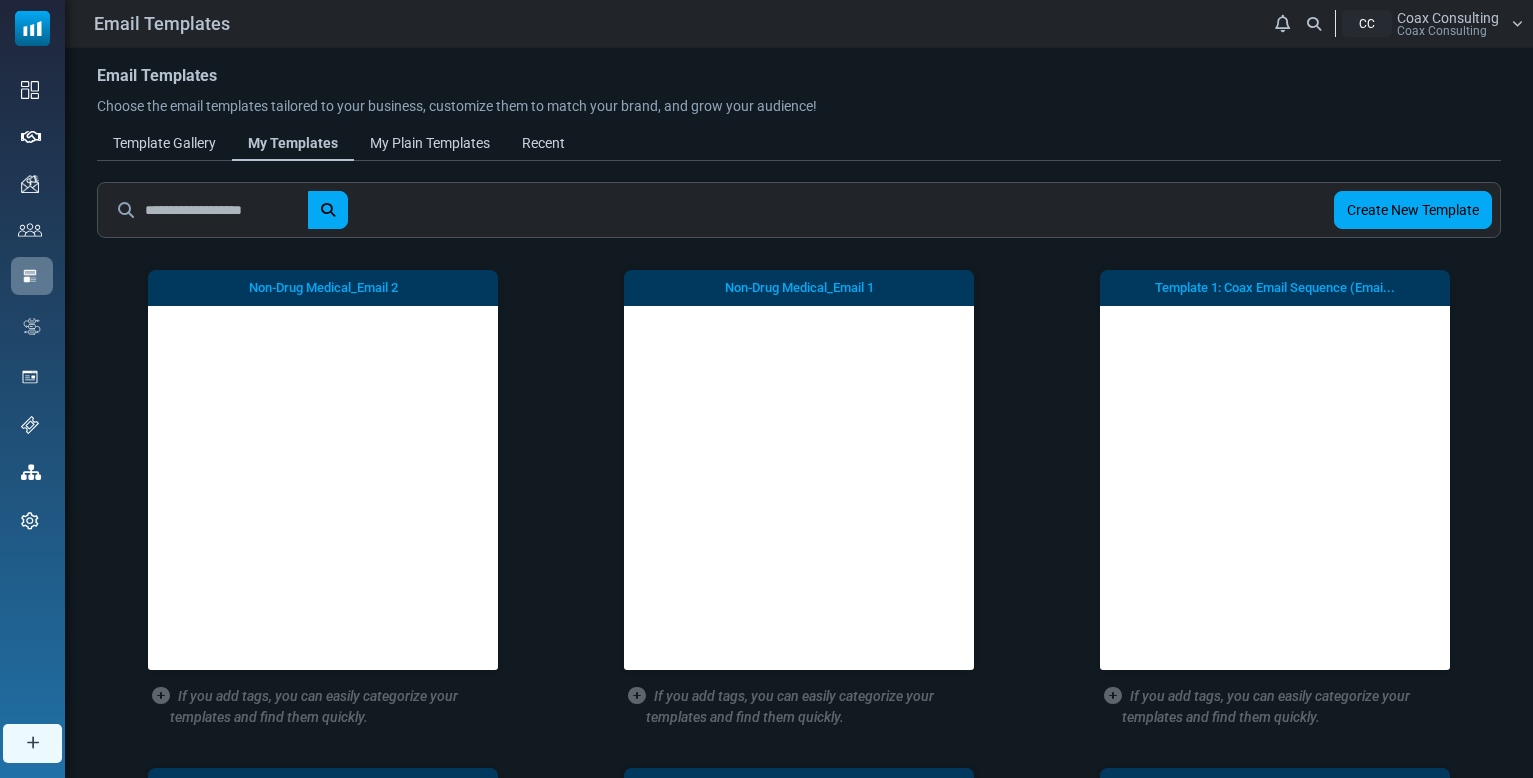 scroll, scrollTop: 0, scrollLeft: 0, axis: both 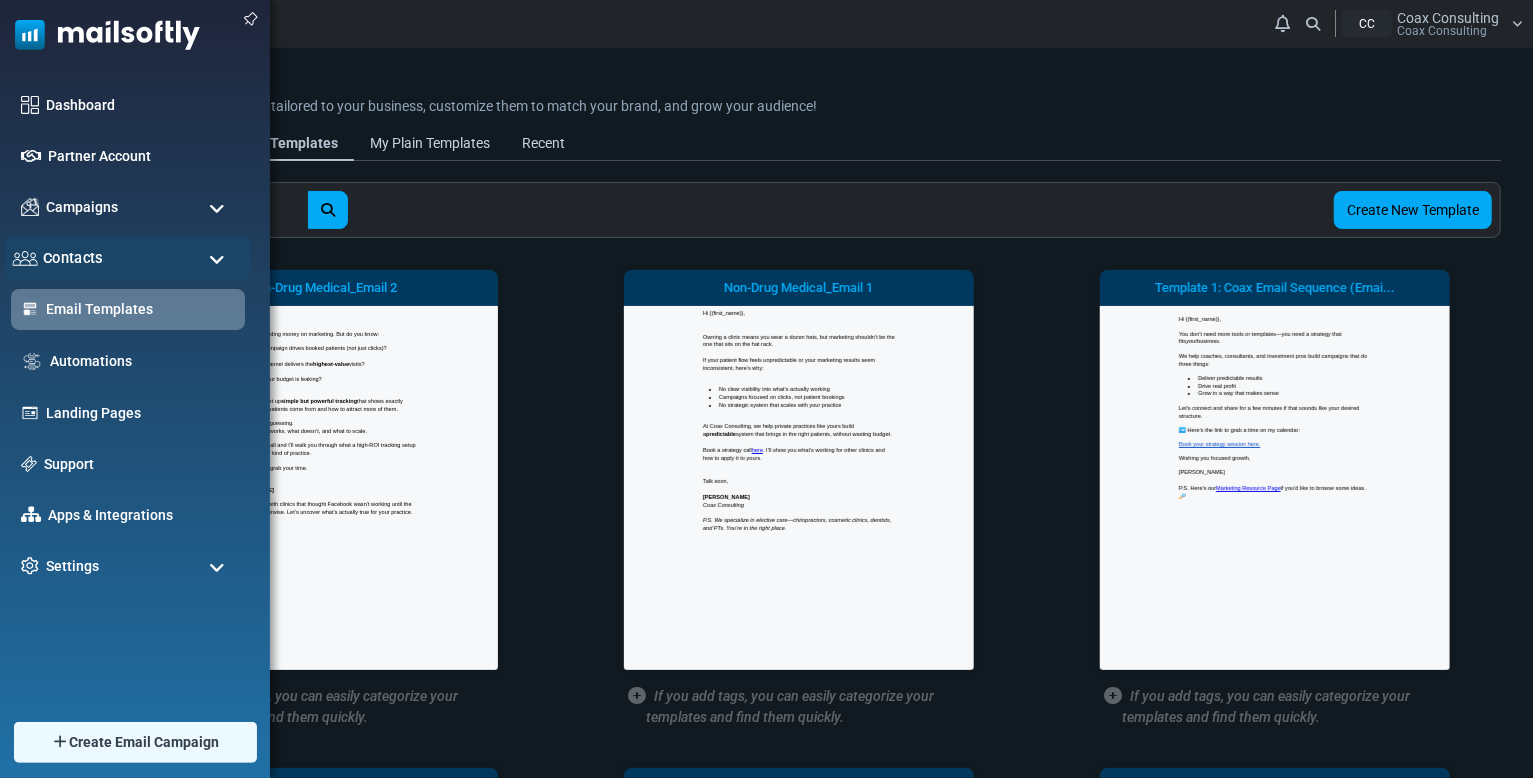 click on "Contacts" at bounding box center [73, 258] 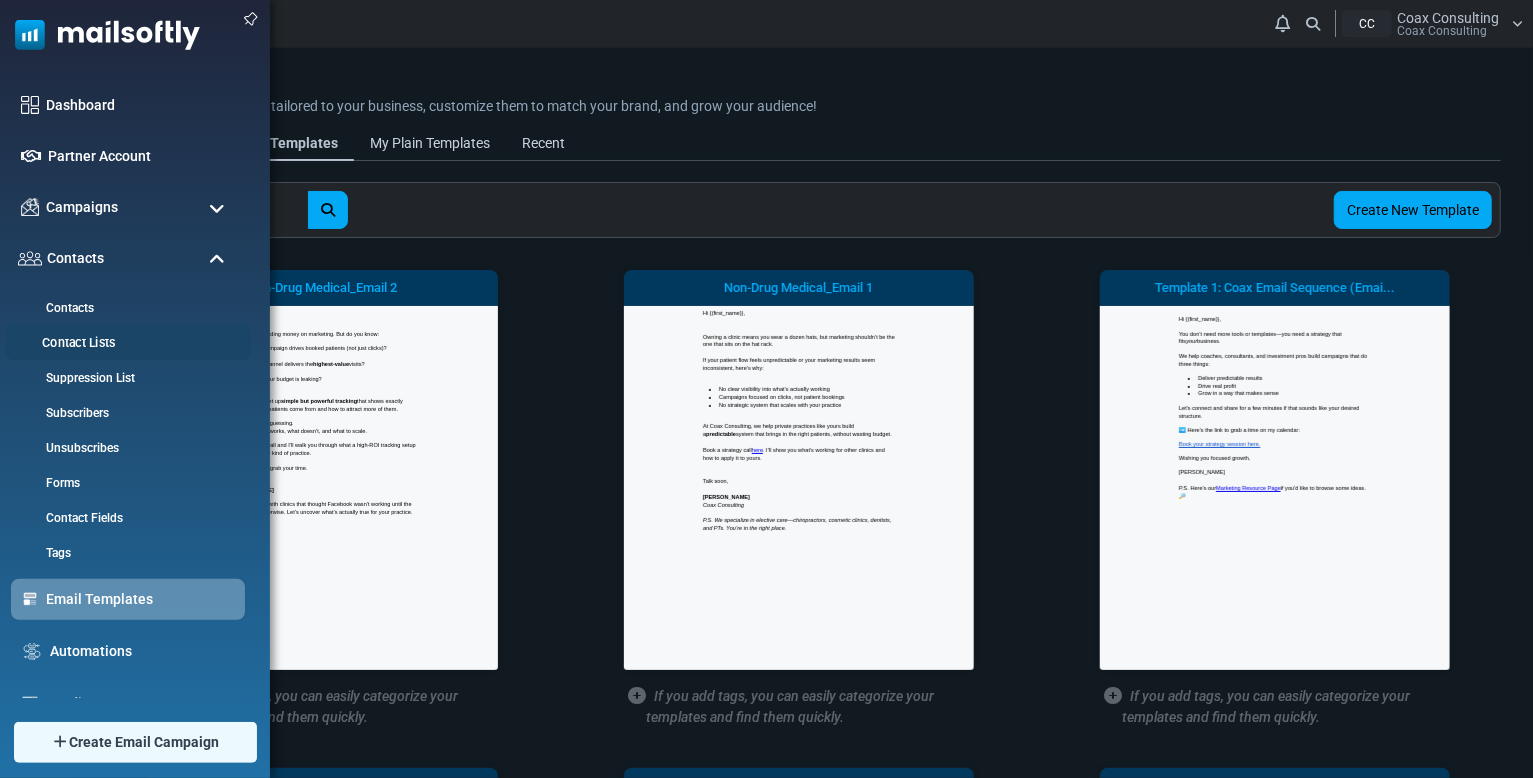 click on "Contact Lists" at bounding box center (125, 343) 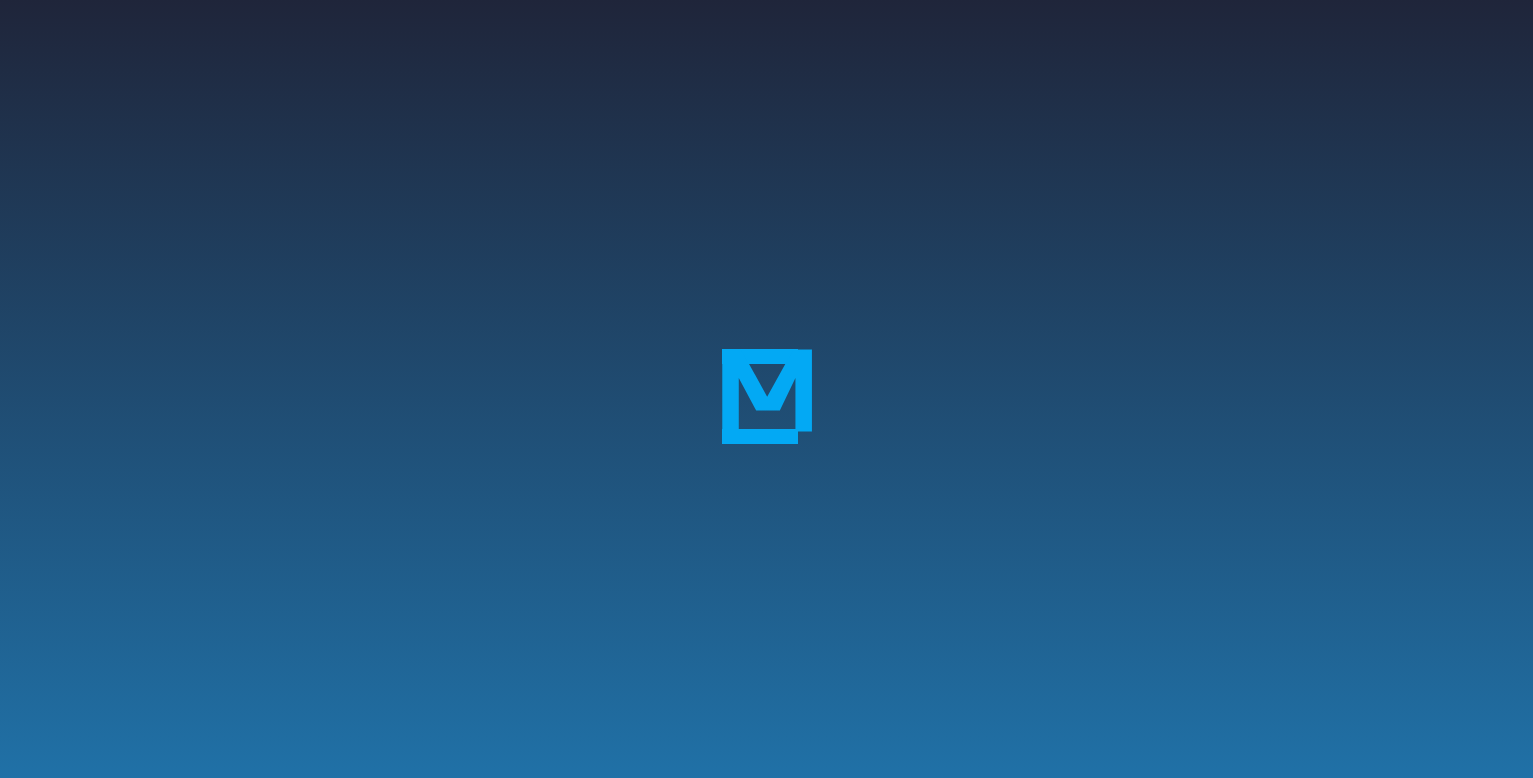 scroll, scrollTop: 0, scrollLeft: 0, axis: both 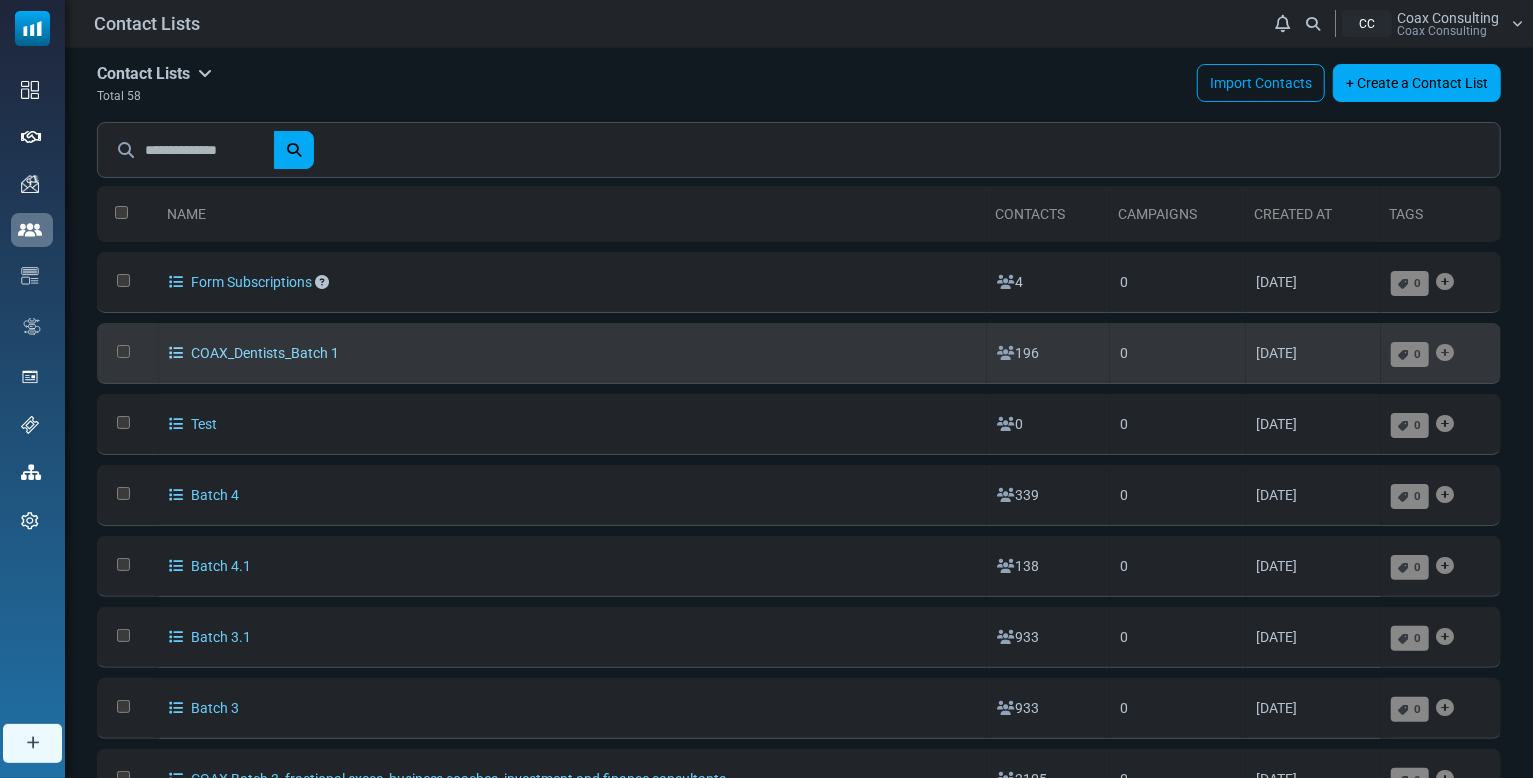 click on "COAX_Dentists_Batch 1" at bounding box center [254, 353] 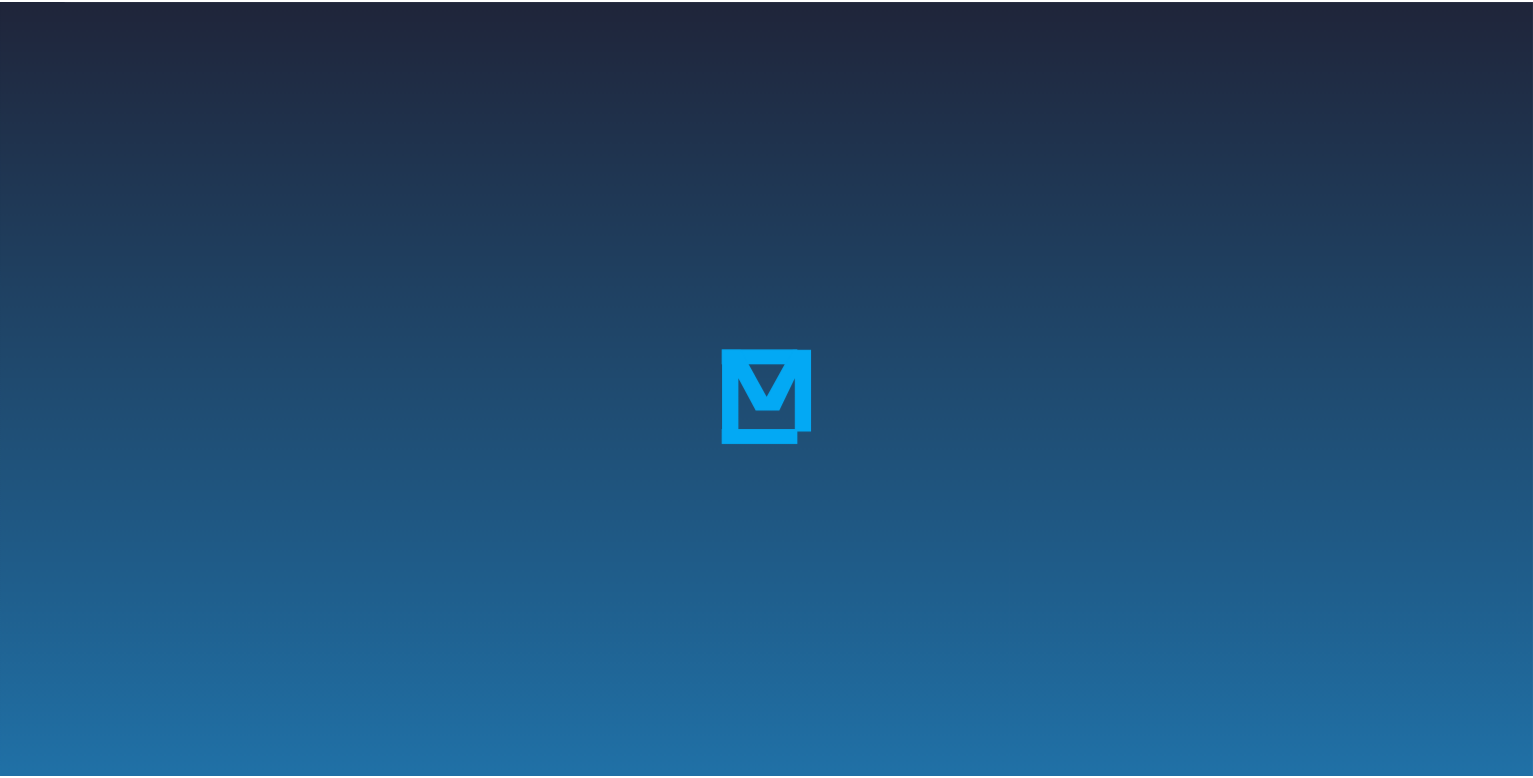 scroll, scrollTop: 0, scrollLeft: 0, axis: both 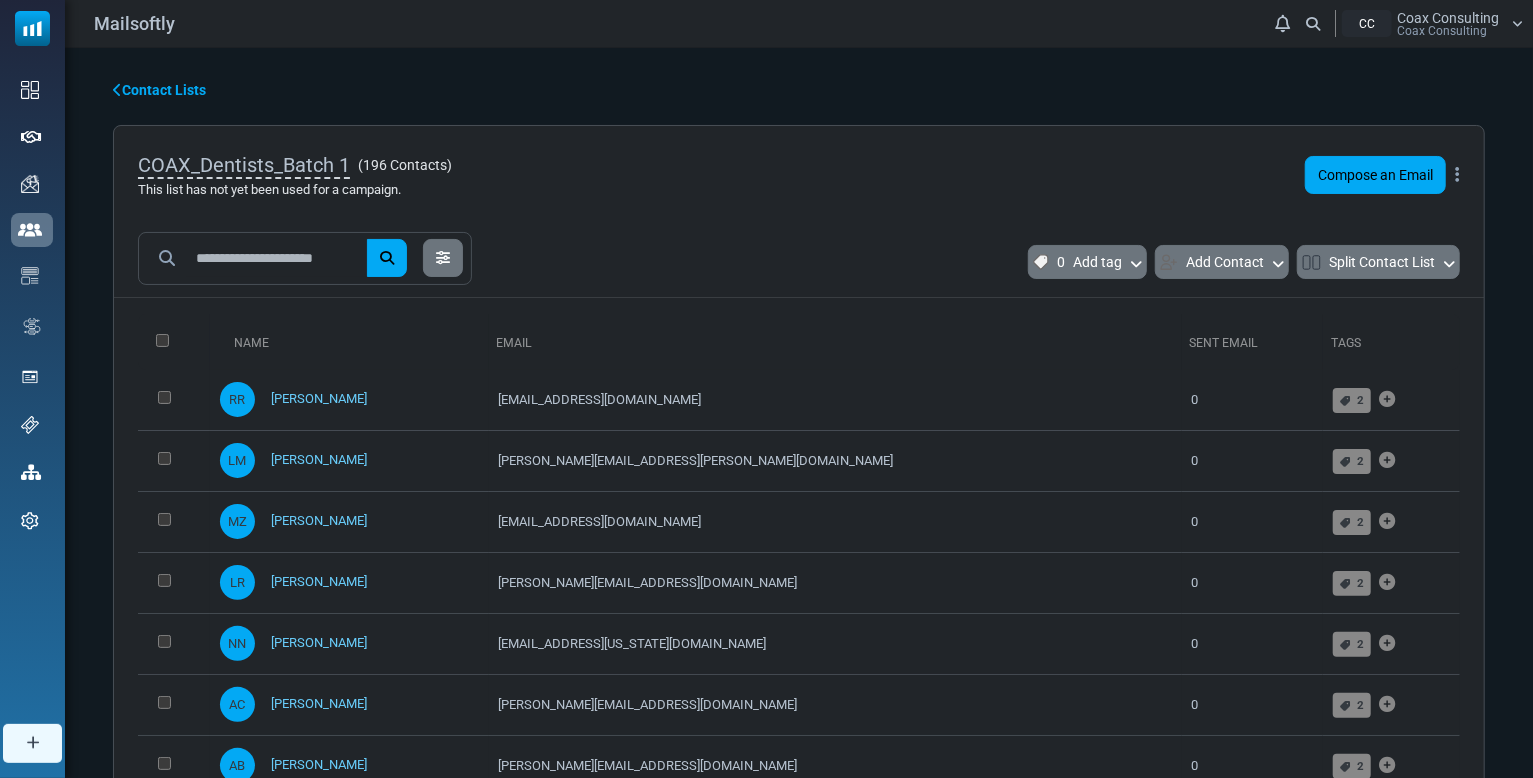 click at bounding box center [117, 90] 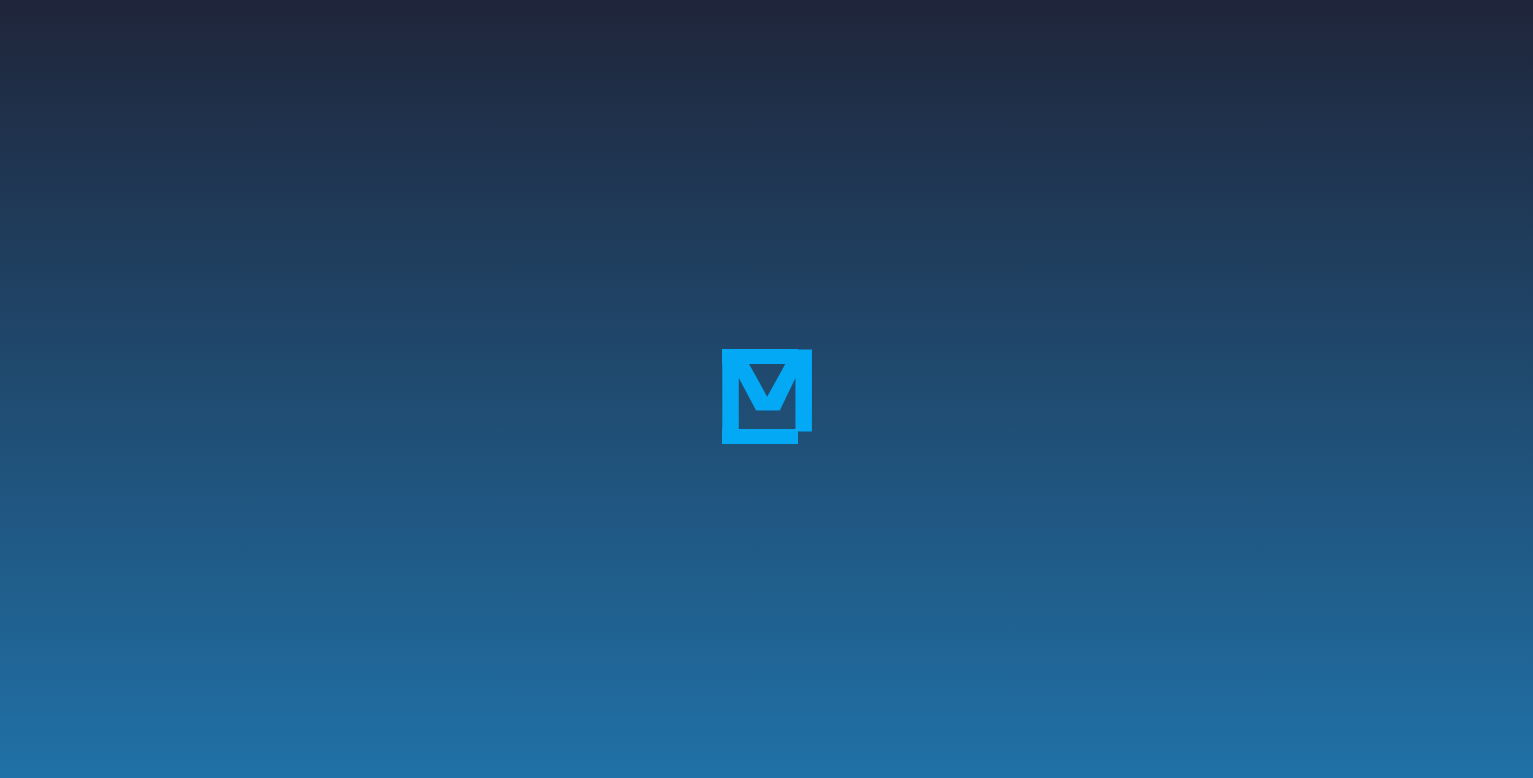 scroll, scrollTop: 0, scrollLeft: 0, axis: both 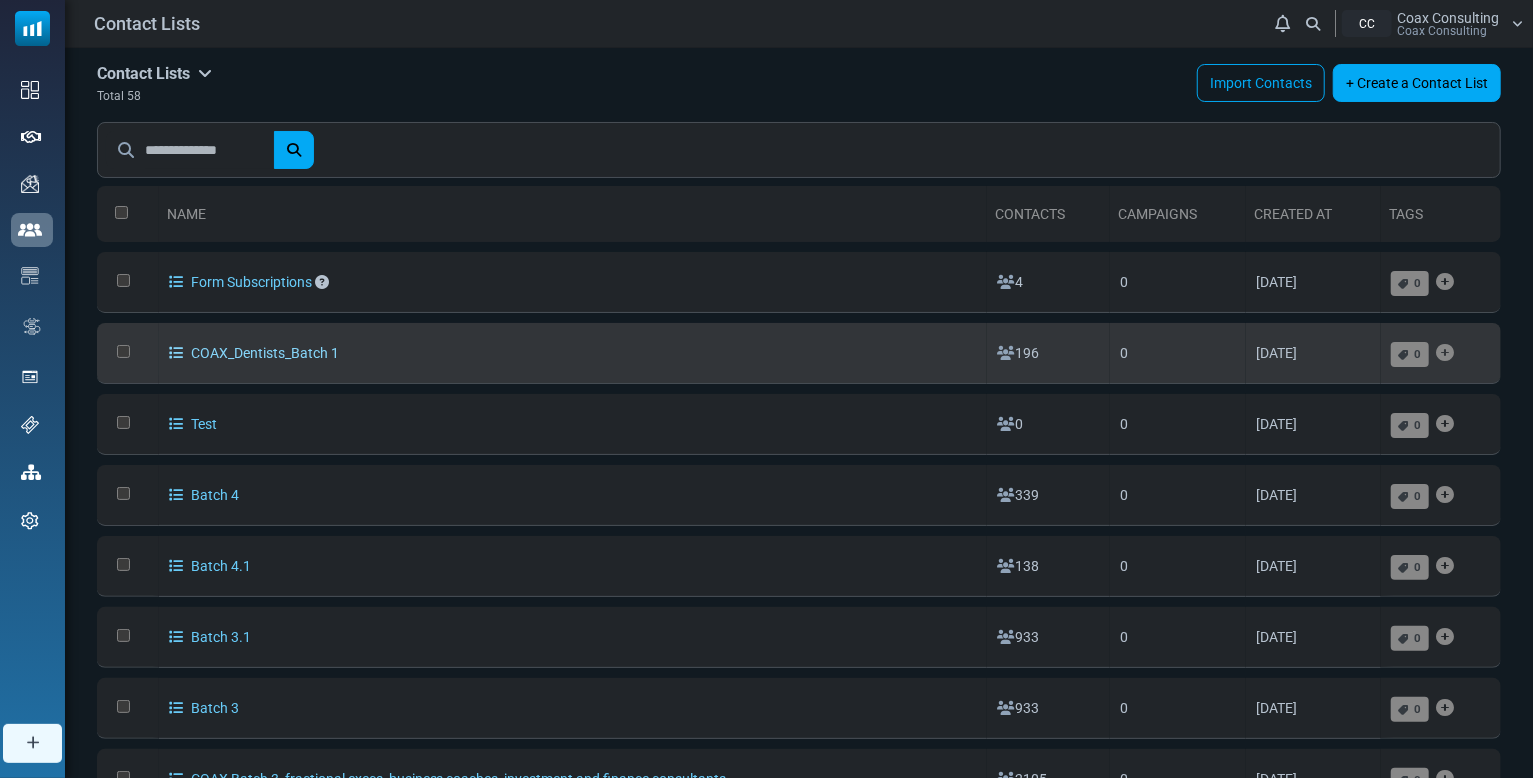 click on "COAX_Dentists_Batch 1" at bounding box center (254, 353) 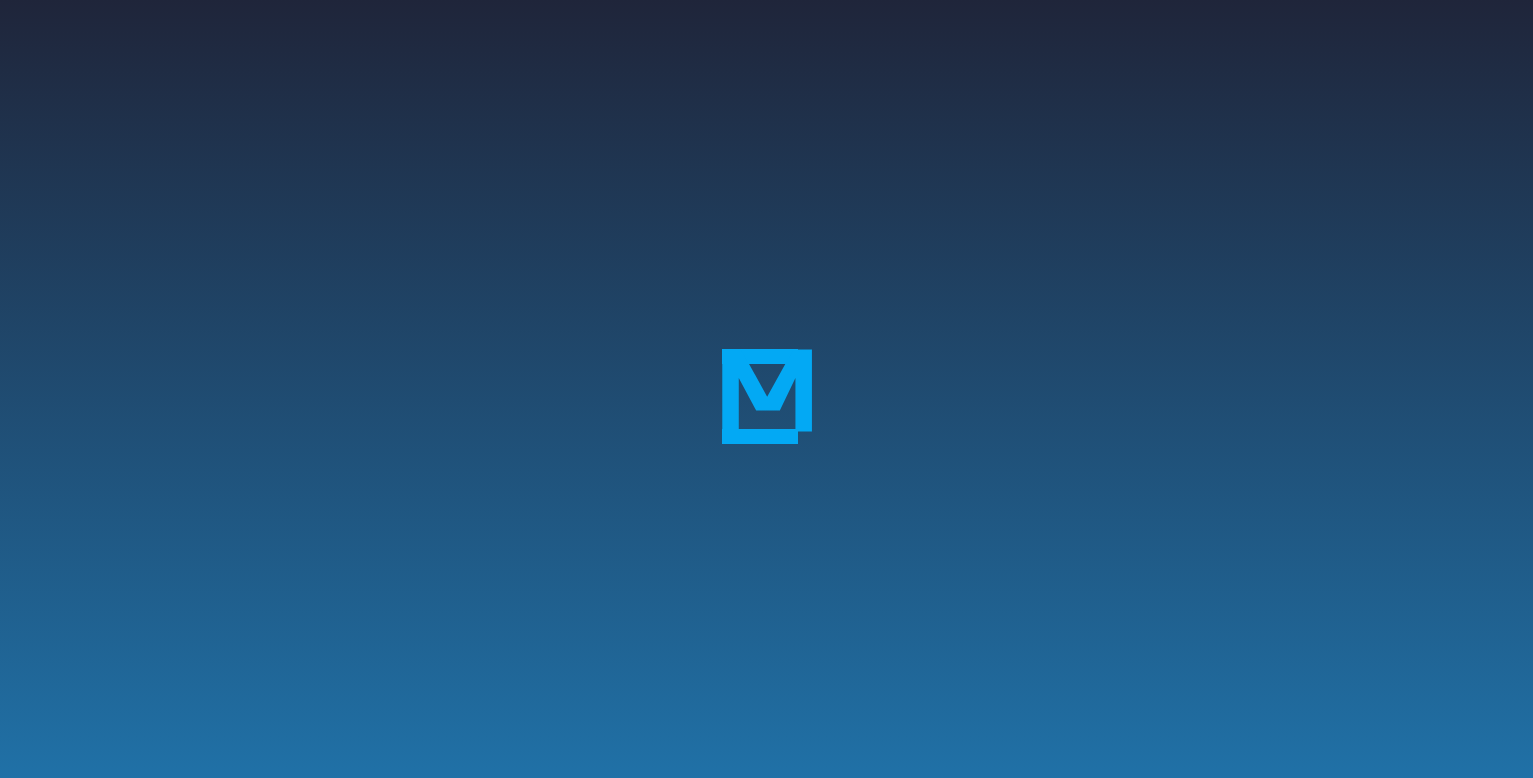 scroll, scrollTop: 0, scrollLeft: 0, axis: both 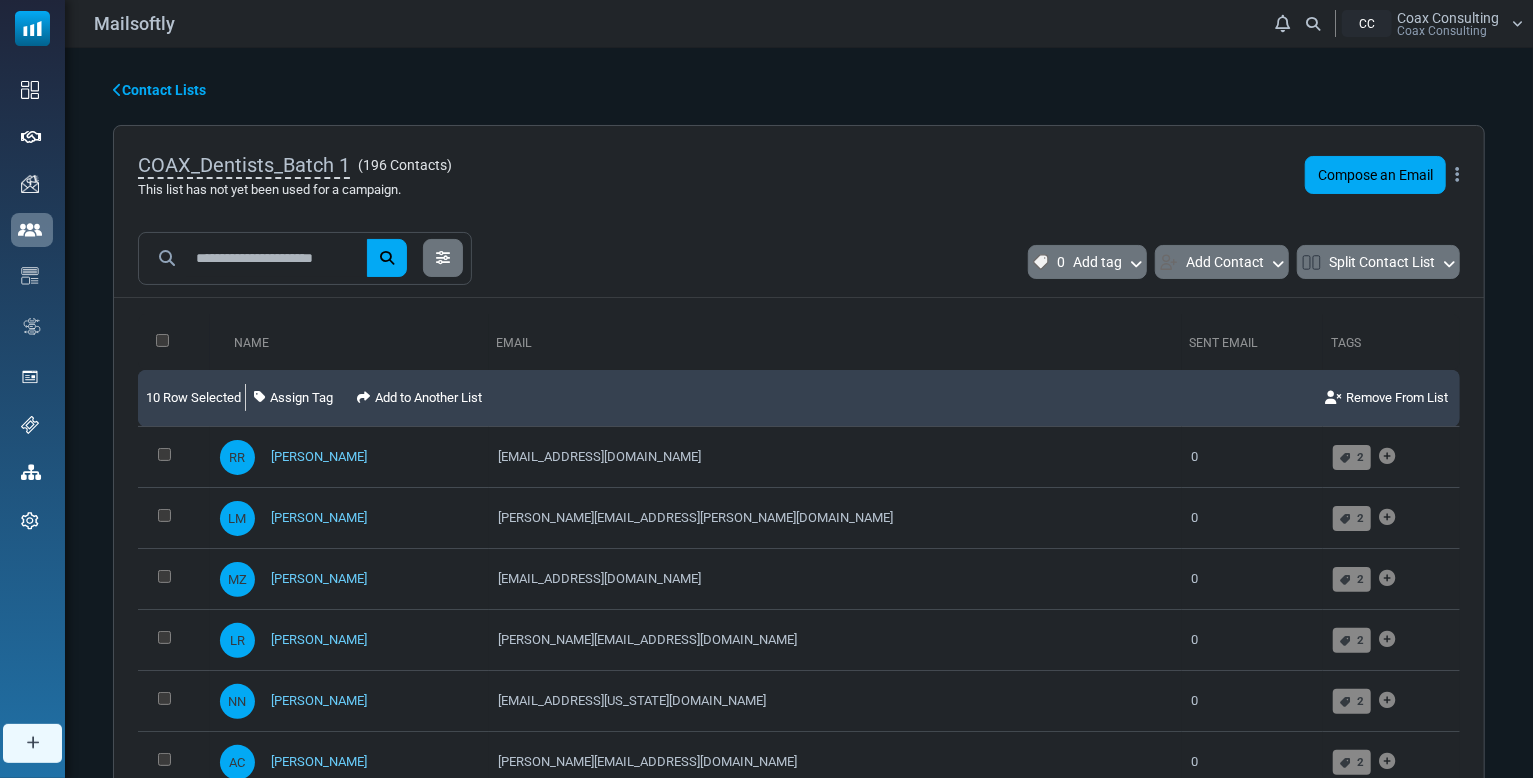 click on "10 Row Selected" at bounding box center [193, 398] 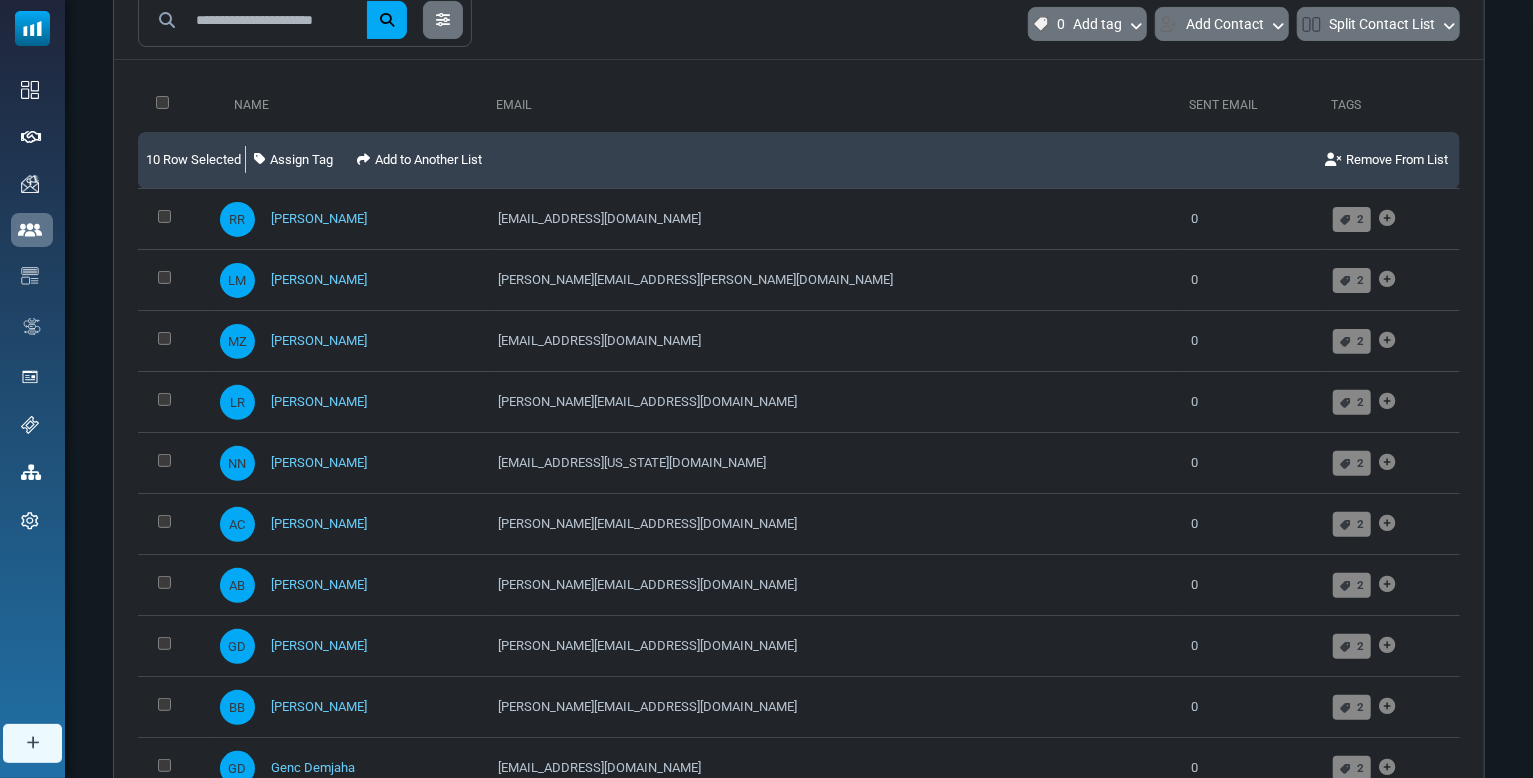 scroll, scrollTop: 0, scrollLeft: 0, axis: both 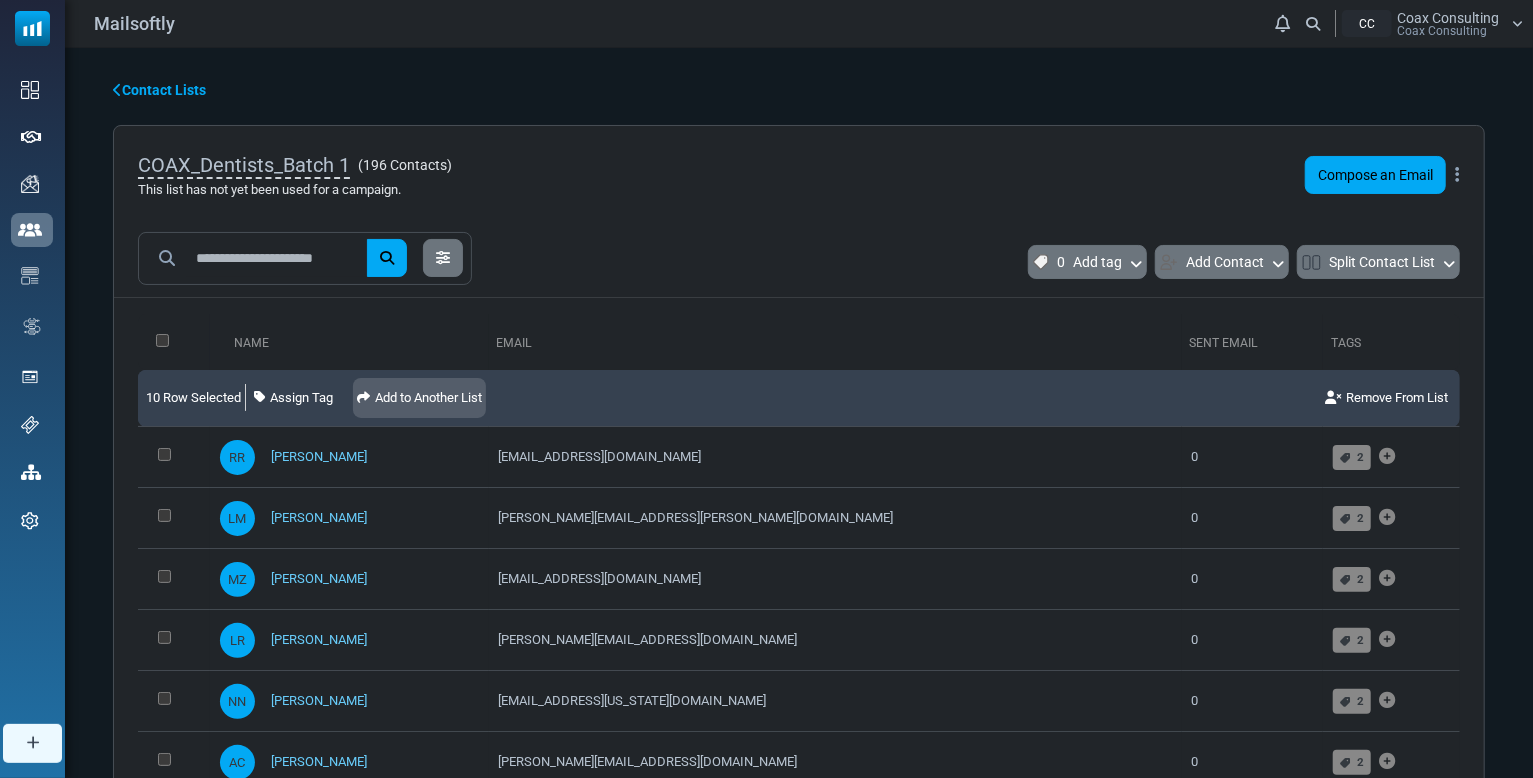 click on "Add to Another List" at bounding box center (419, 398) 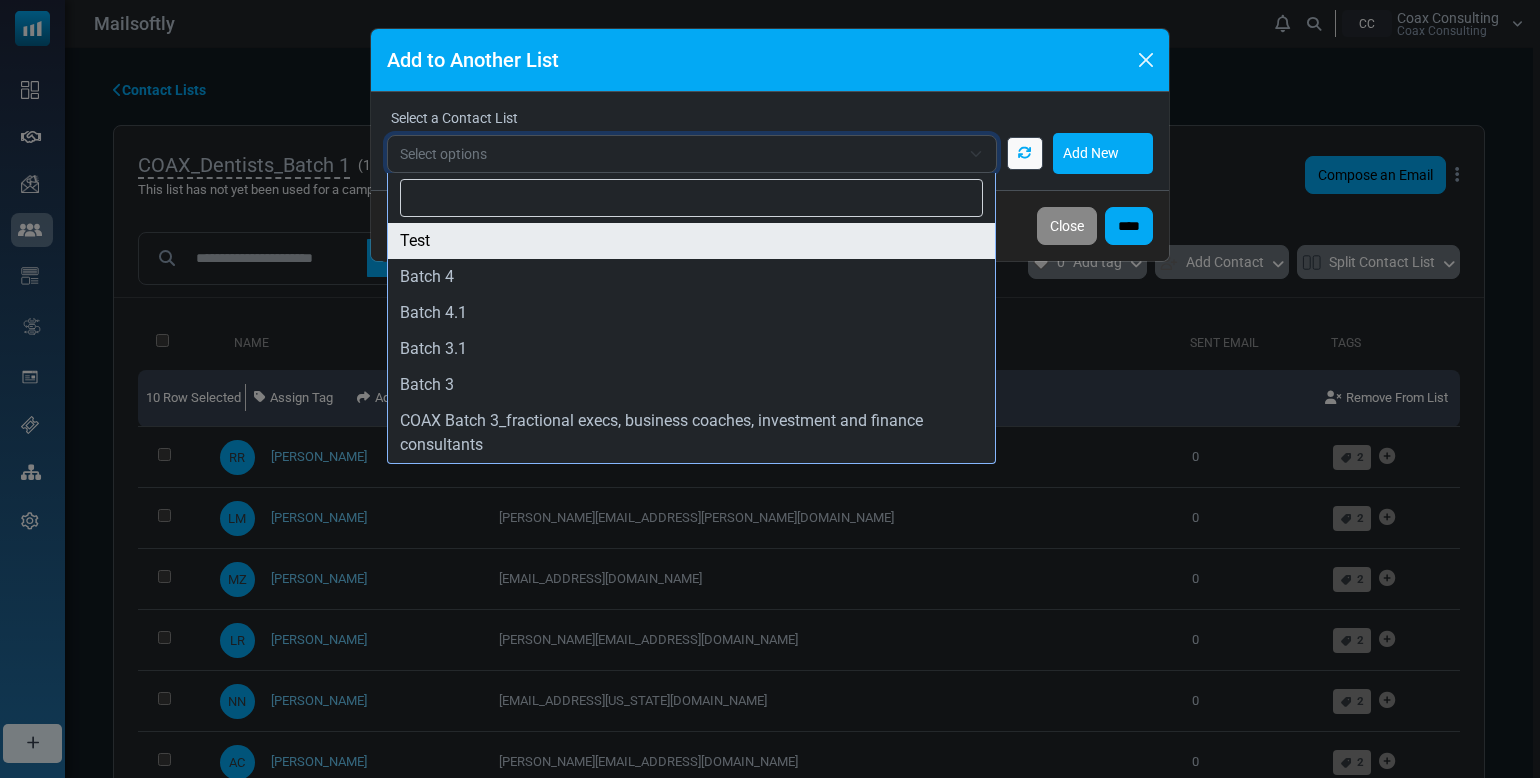 click on "Select options" at bounding box center [680, 154] 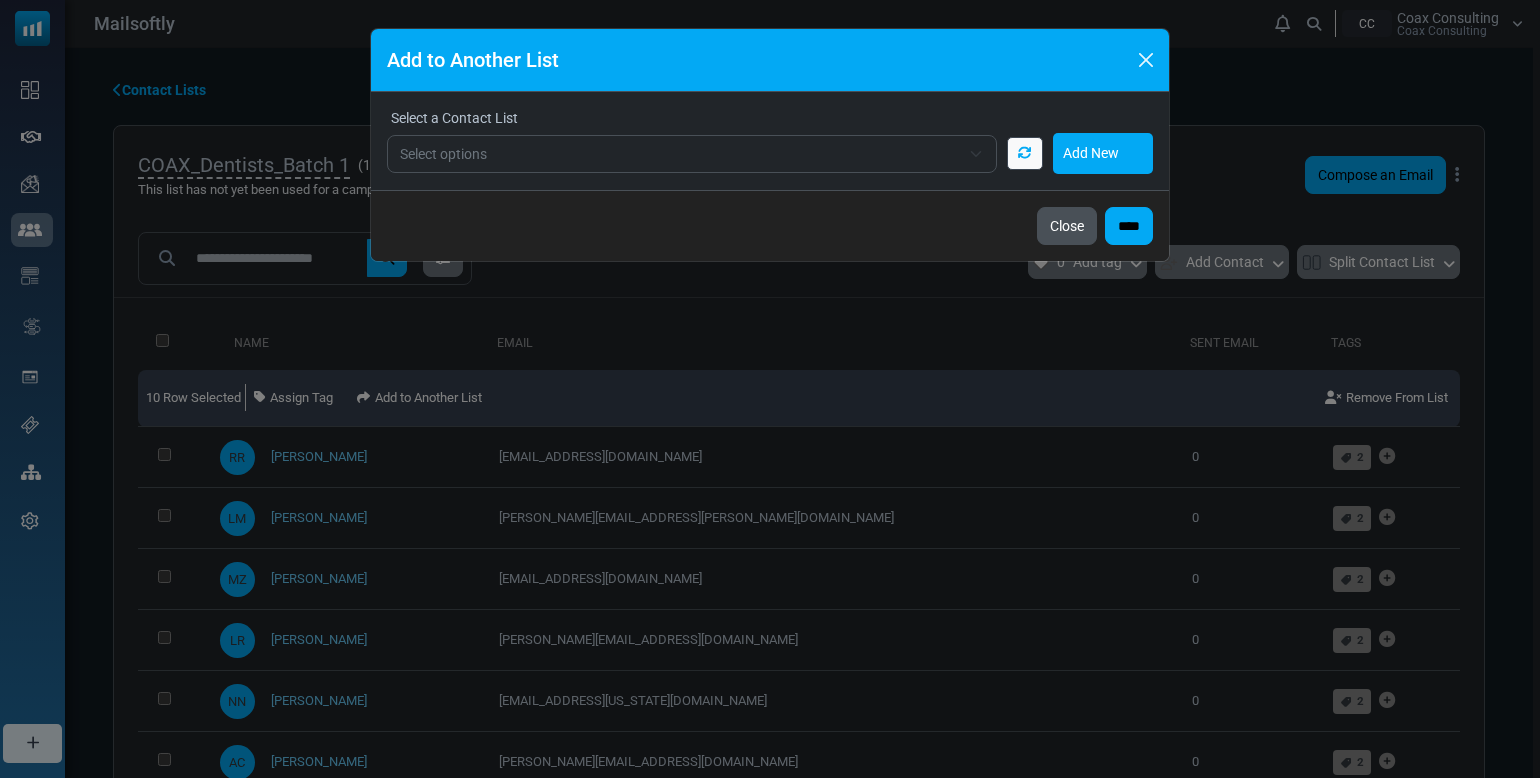 click on "Close" at bounding box center [1067, 226] 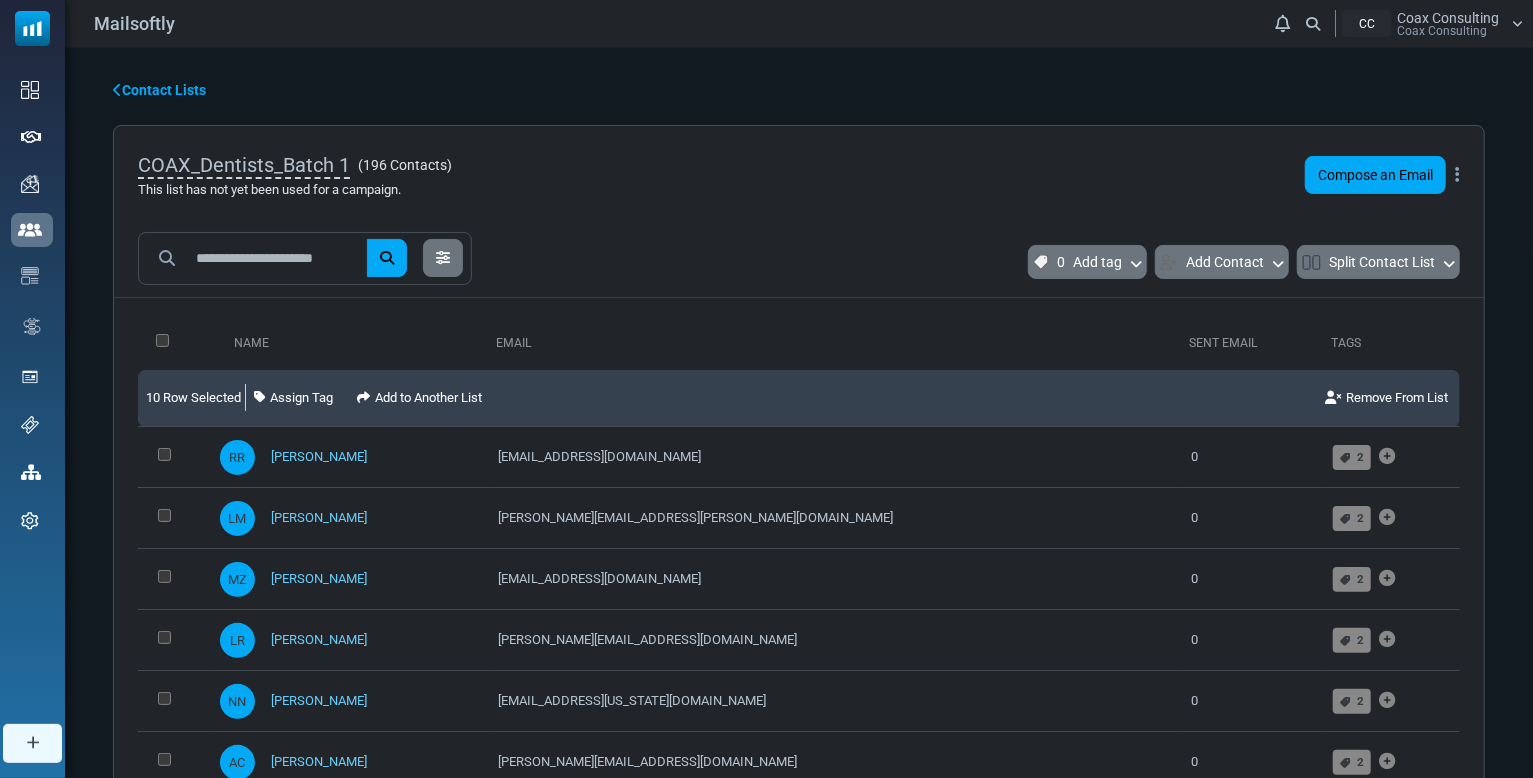 click on "Contact Lists" at bounding box center (159, 90) 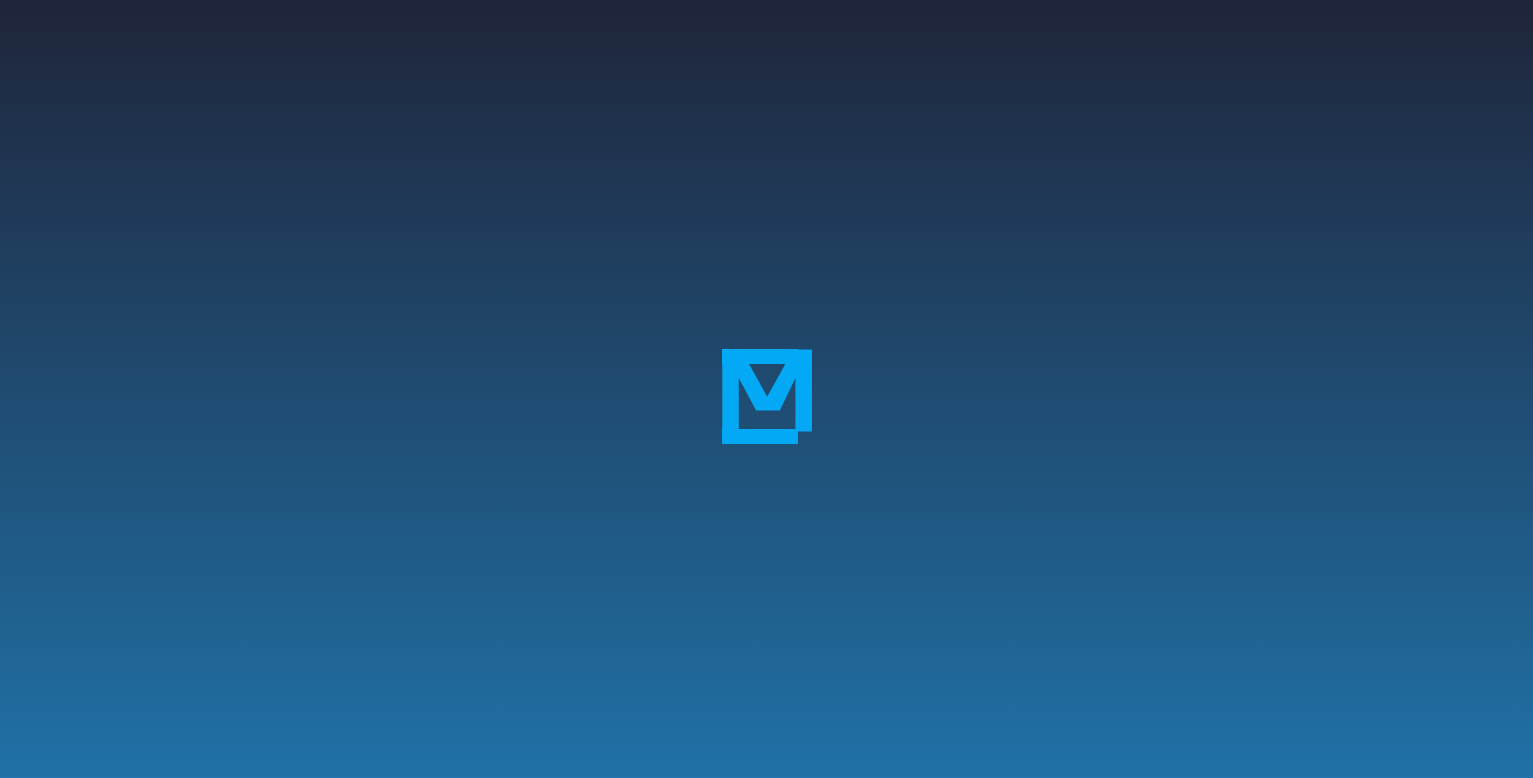 scroll, scrollTop: 0, scrollLeft: 0, axis: both 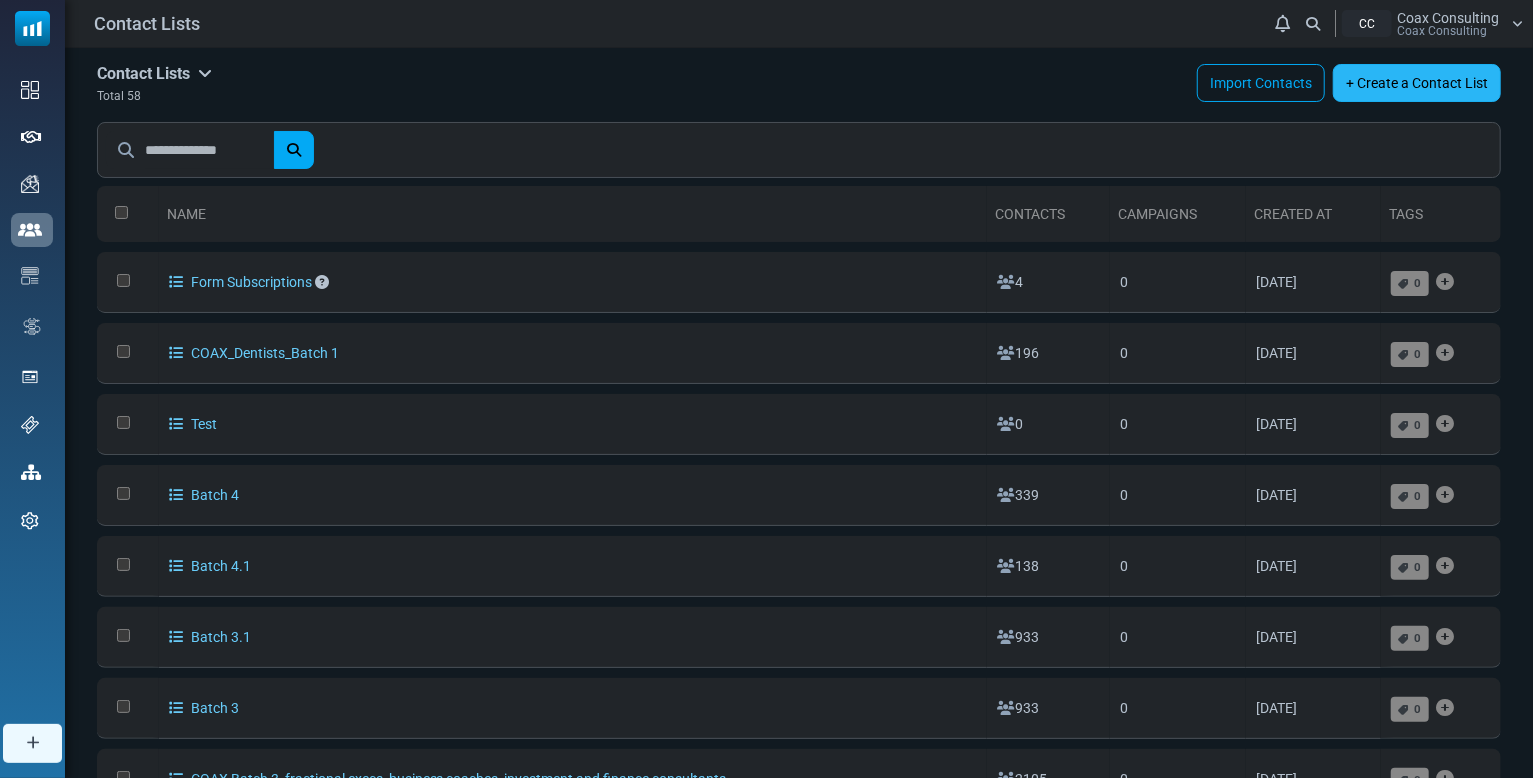 click on "+ Create a Contact List" at bounding box center (1417, 83) 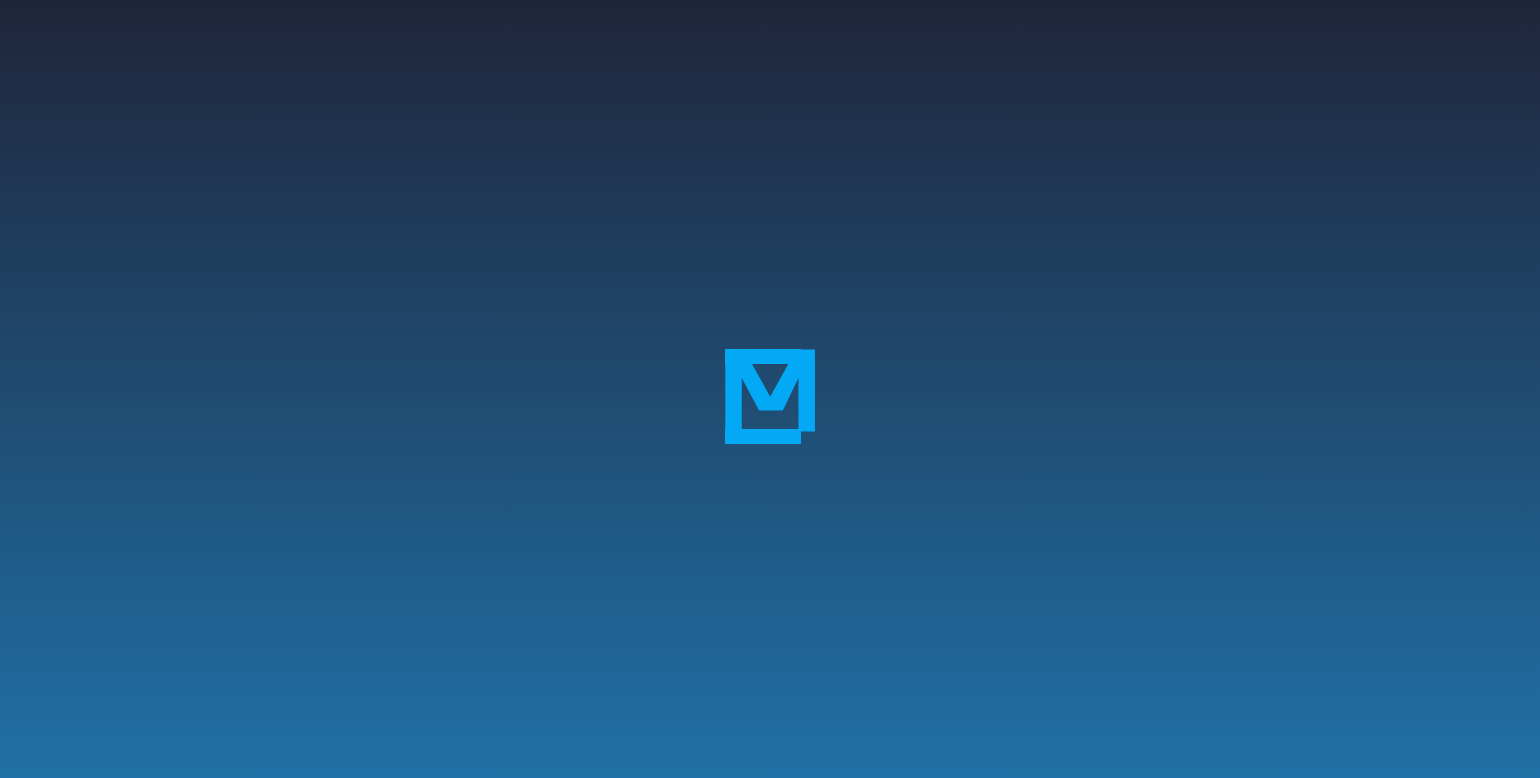 scroll, scrollTop: 0, scrollLeft: 0, axis: both 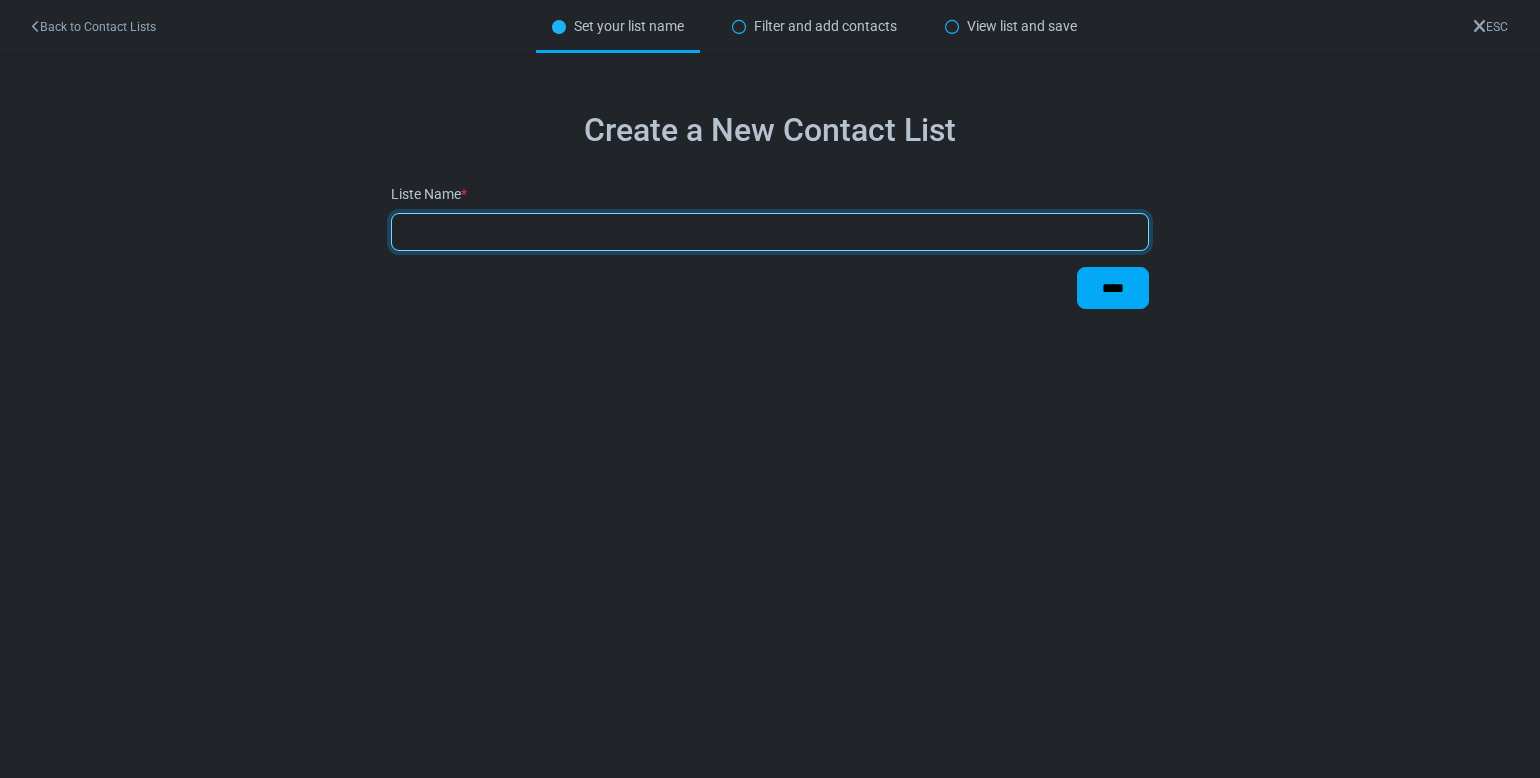 click at bounding box center [770, 232] 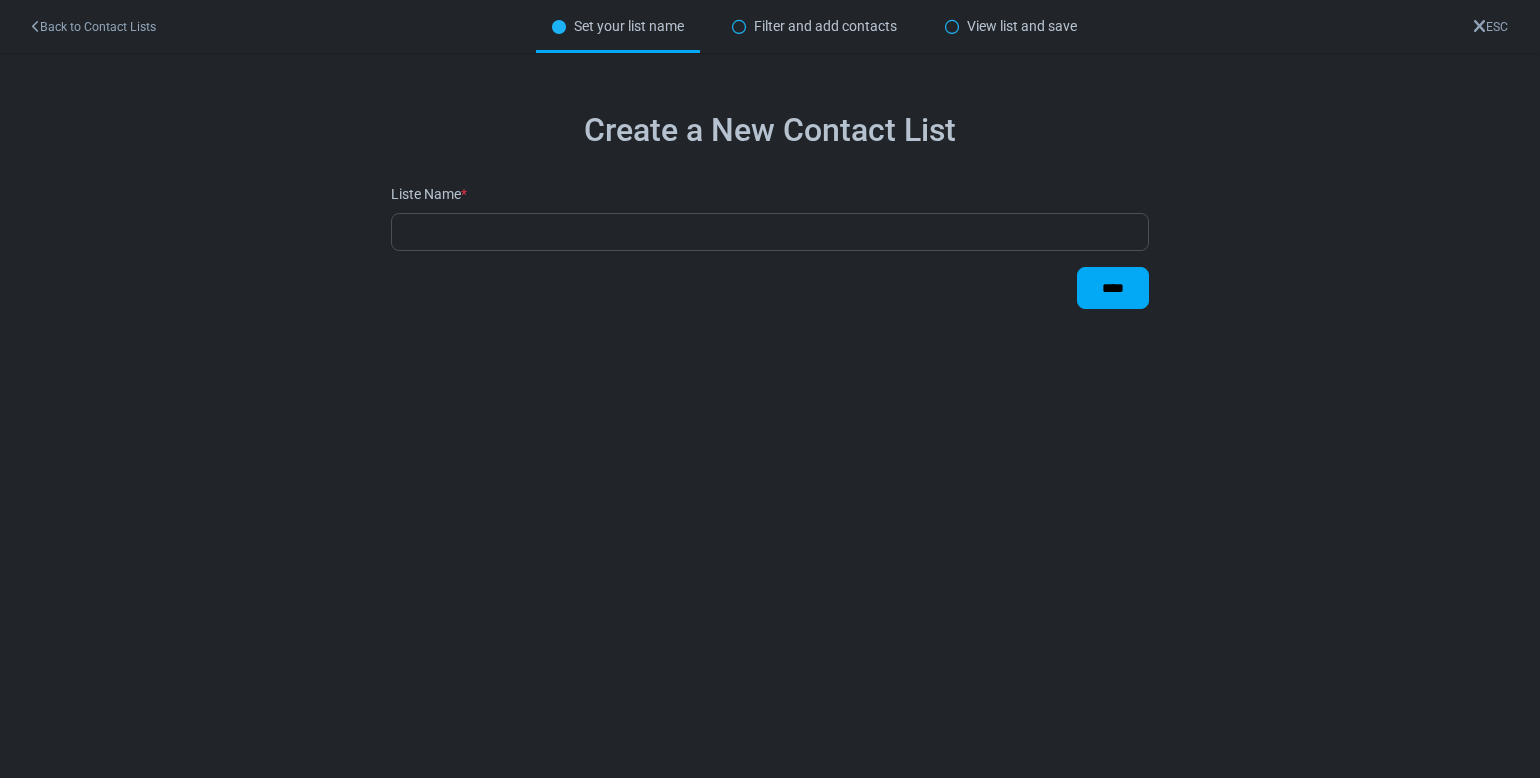 click on "Back to Contact Lists" at bounding box center [94, 26] 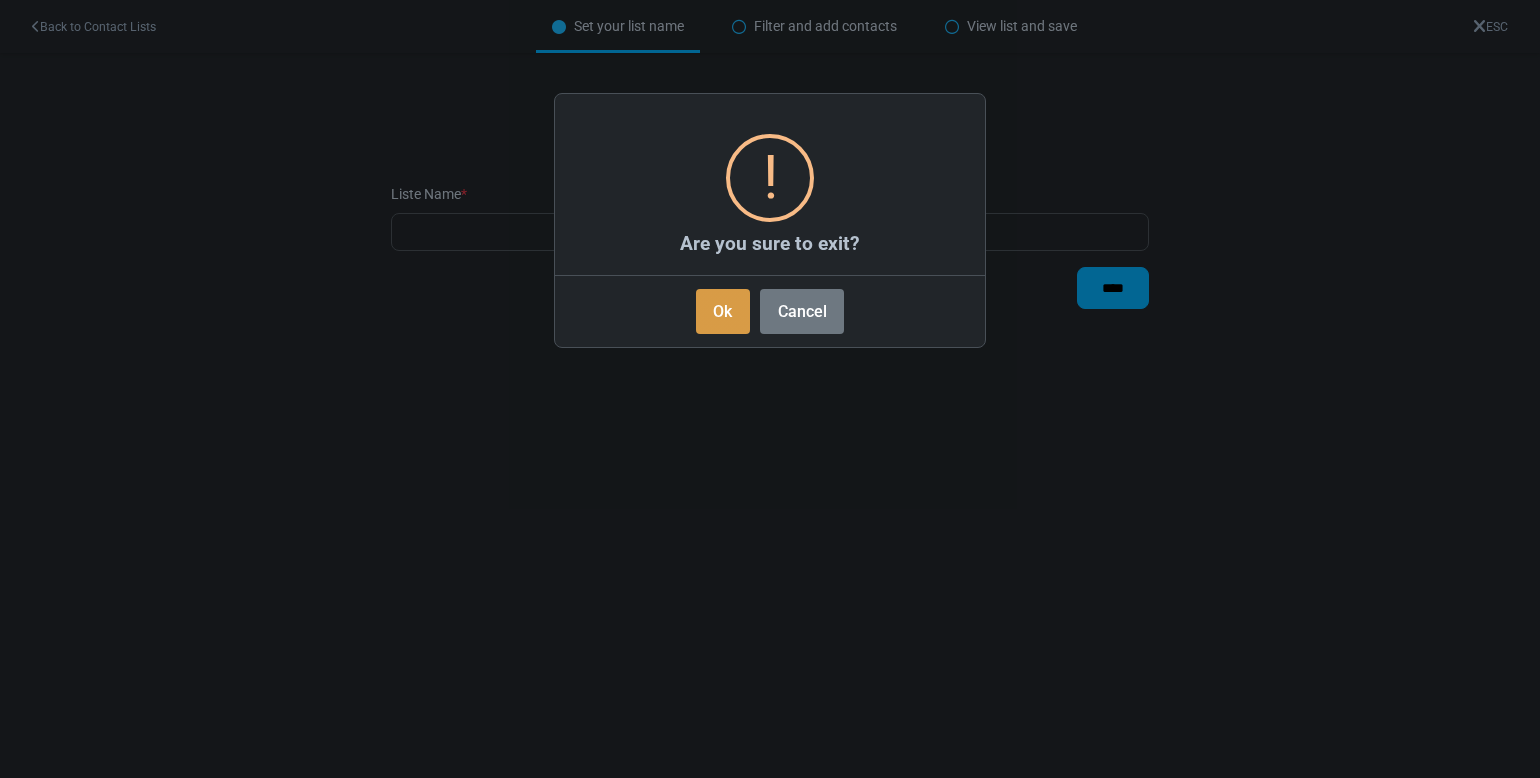 click on "Ok" at bounding box center [723, 311] 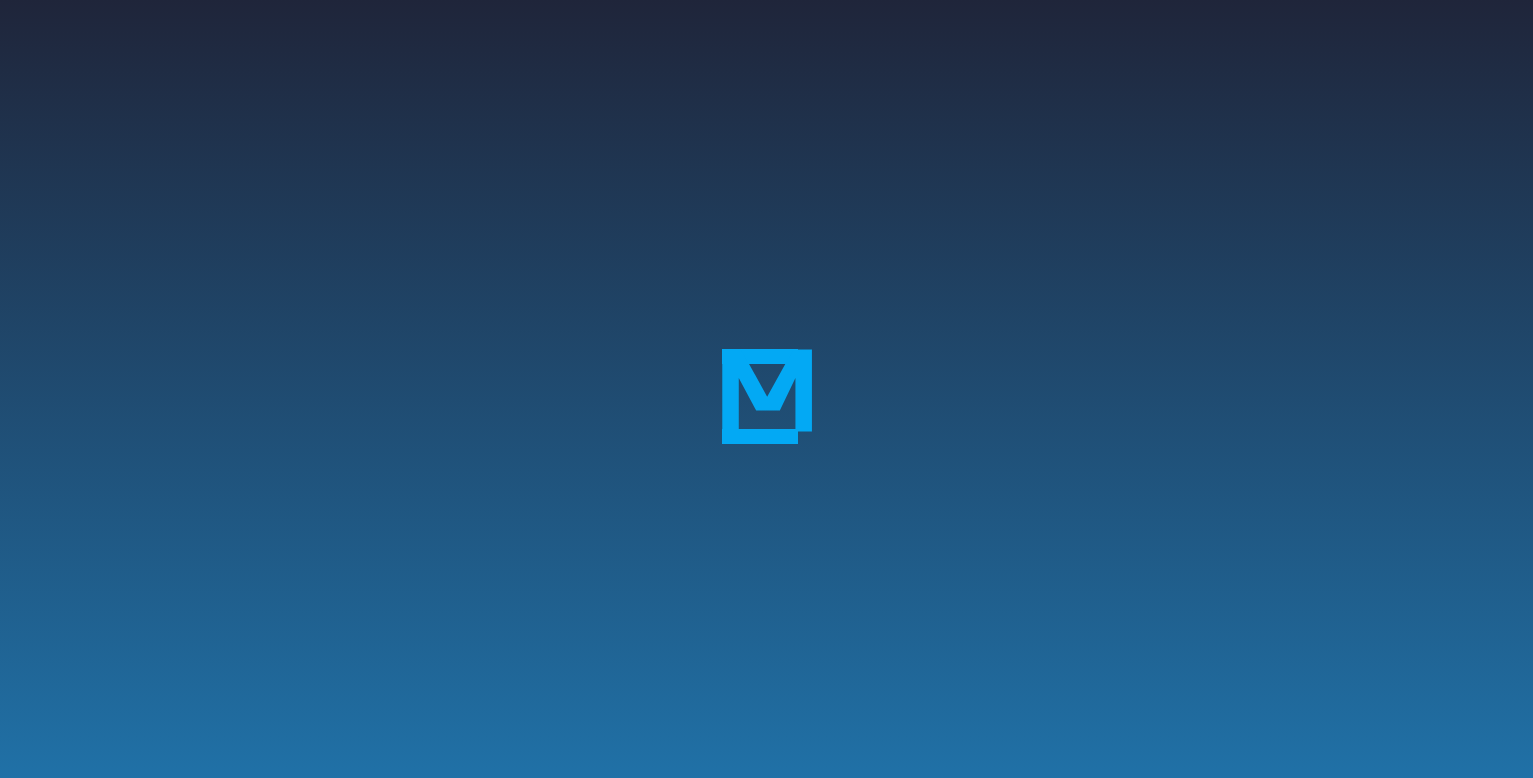 scroll, scrollTop: 0, scrollLeft: 0, axis: both 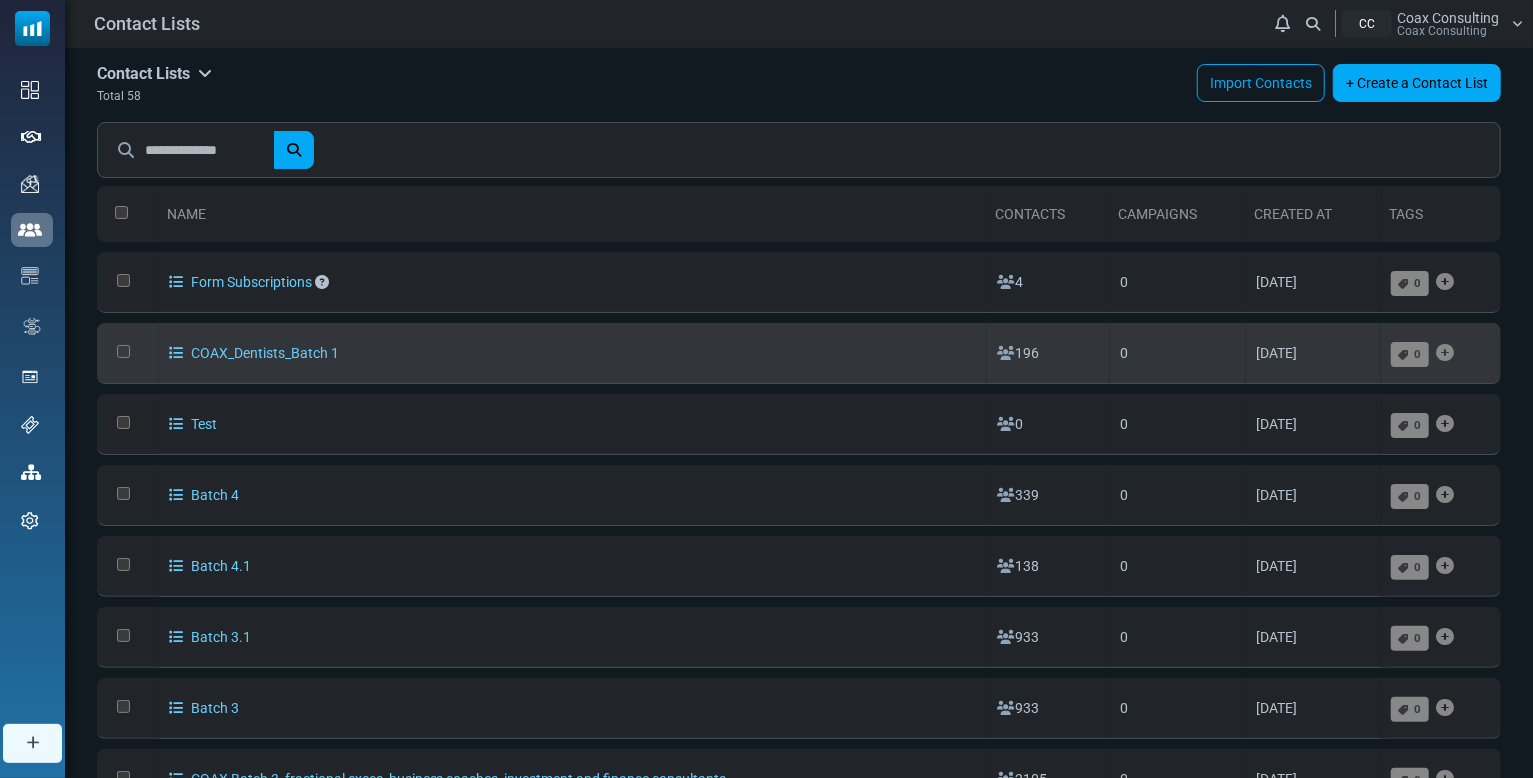 click on "COAX_Dentists_Batch 1" at bounding box center (573, 353) 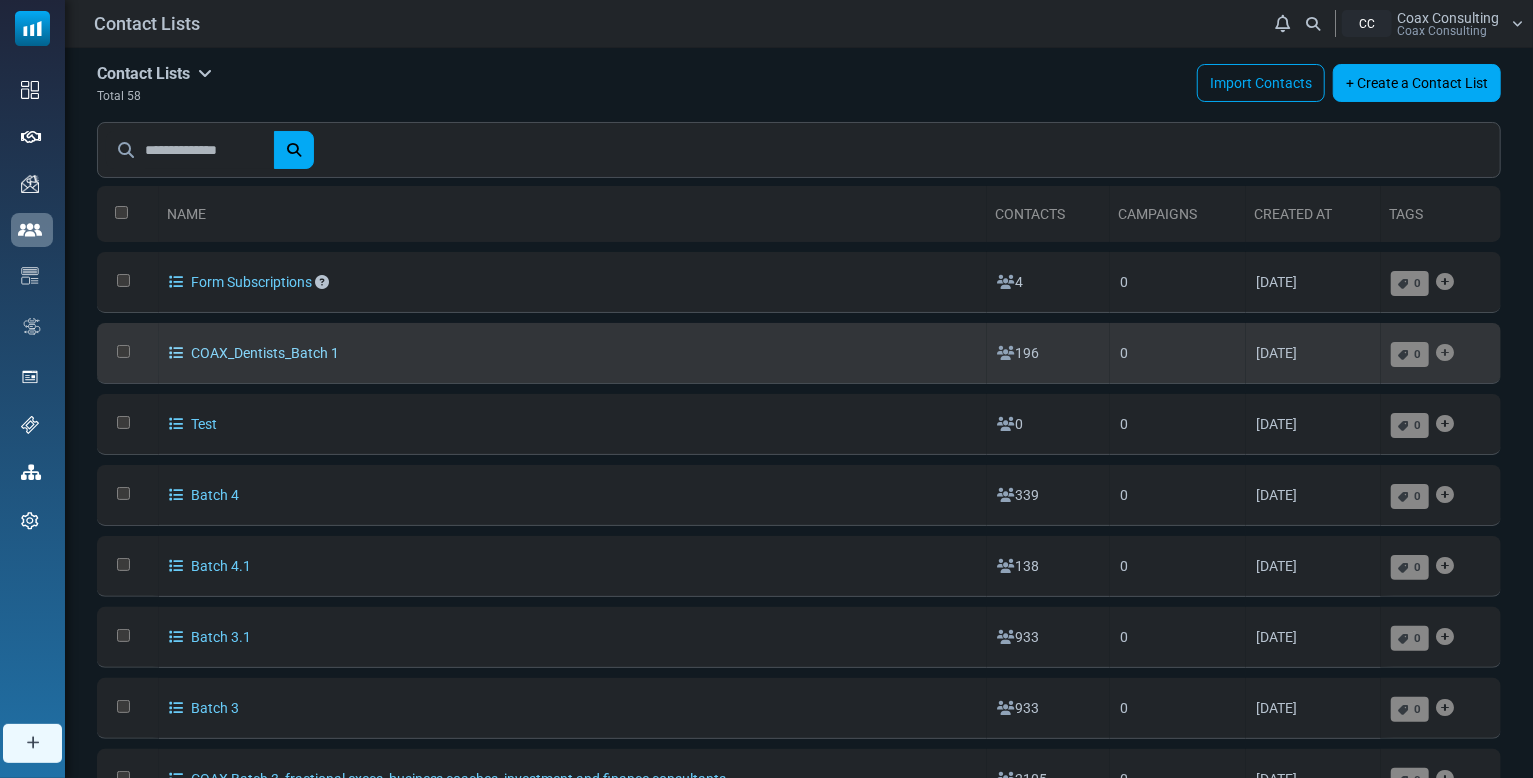 click on "COAX_Dentists_Batch 1" at bounding box center [254, 353] 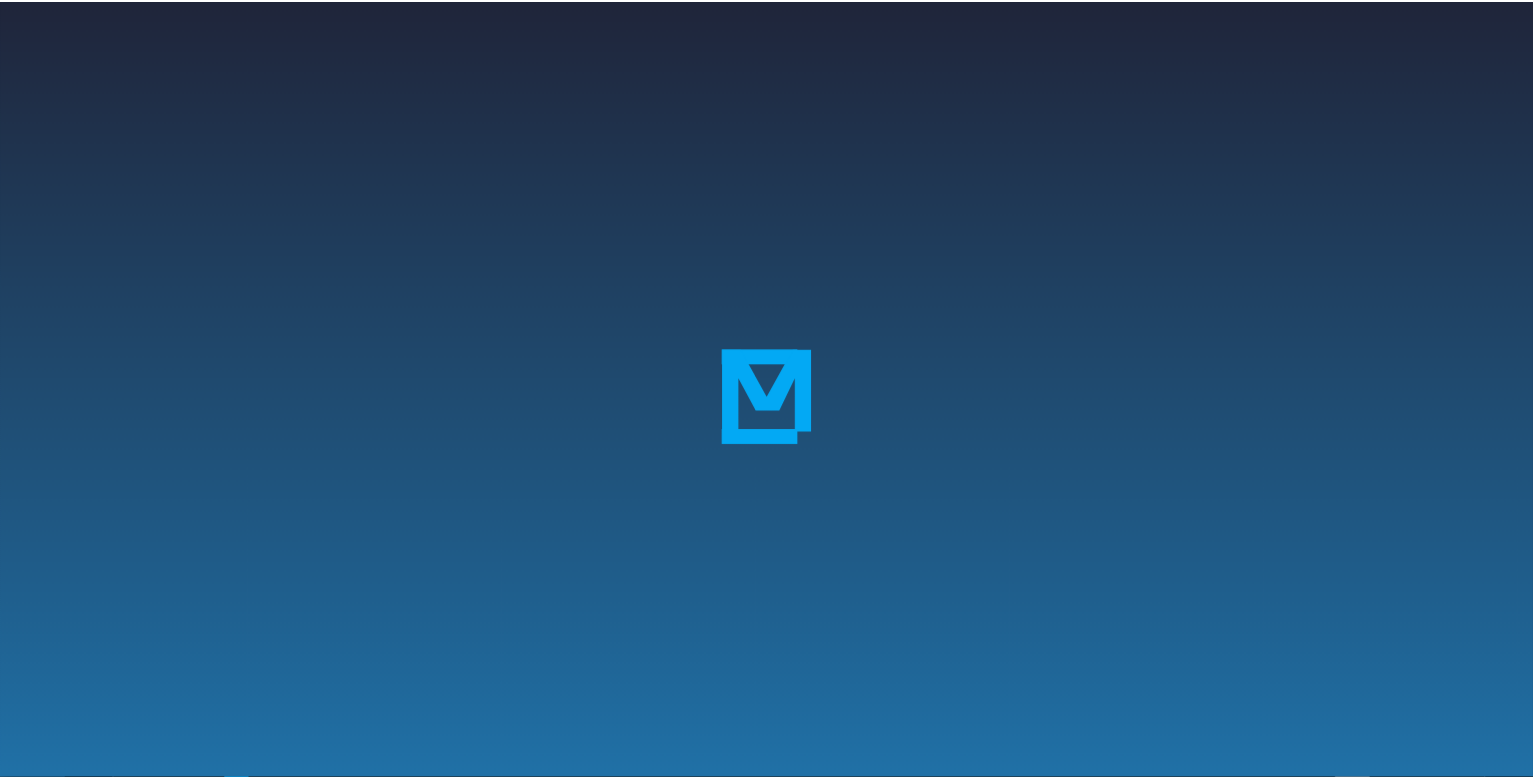 scroll, scrollTop: 0, scrollLeft: 0, axis: both 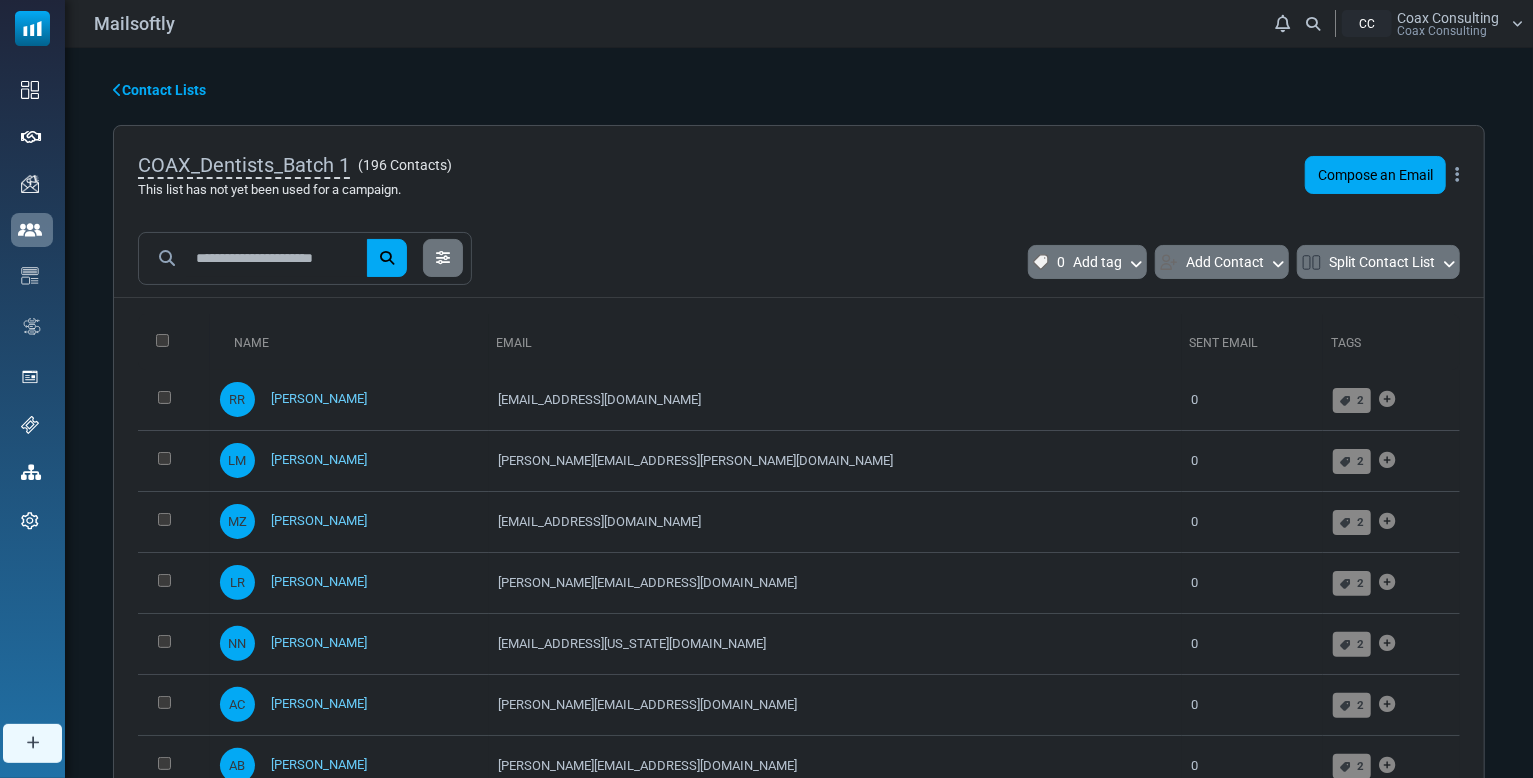 click on "COAX_Dentists_Batch 1" at bounding box center [244, 165] 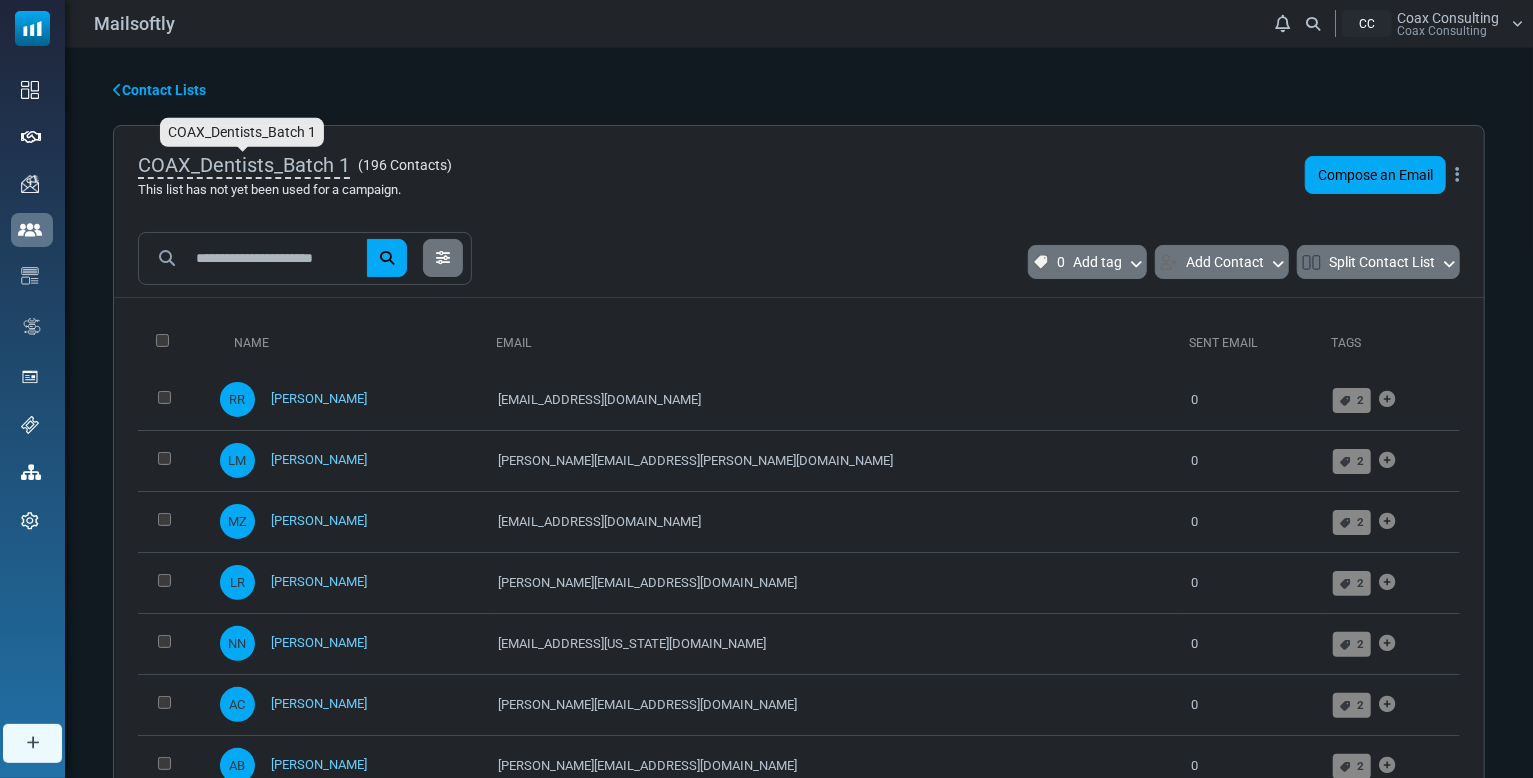 click on "COAX_Dentists_Batch 1" at bounding box center [244, 166] 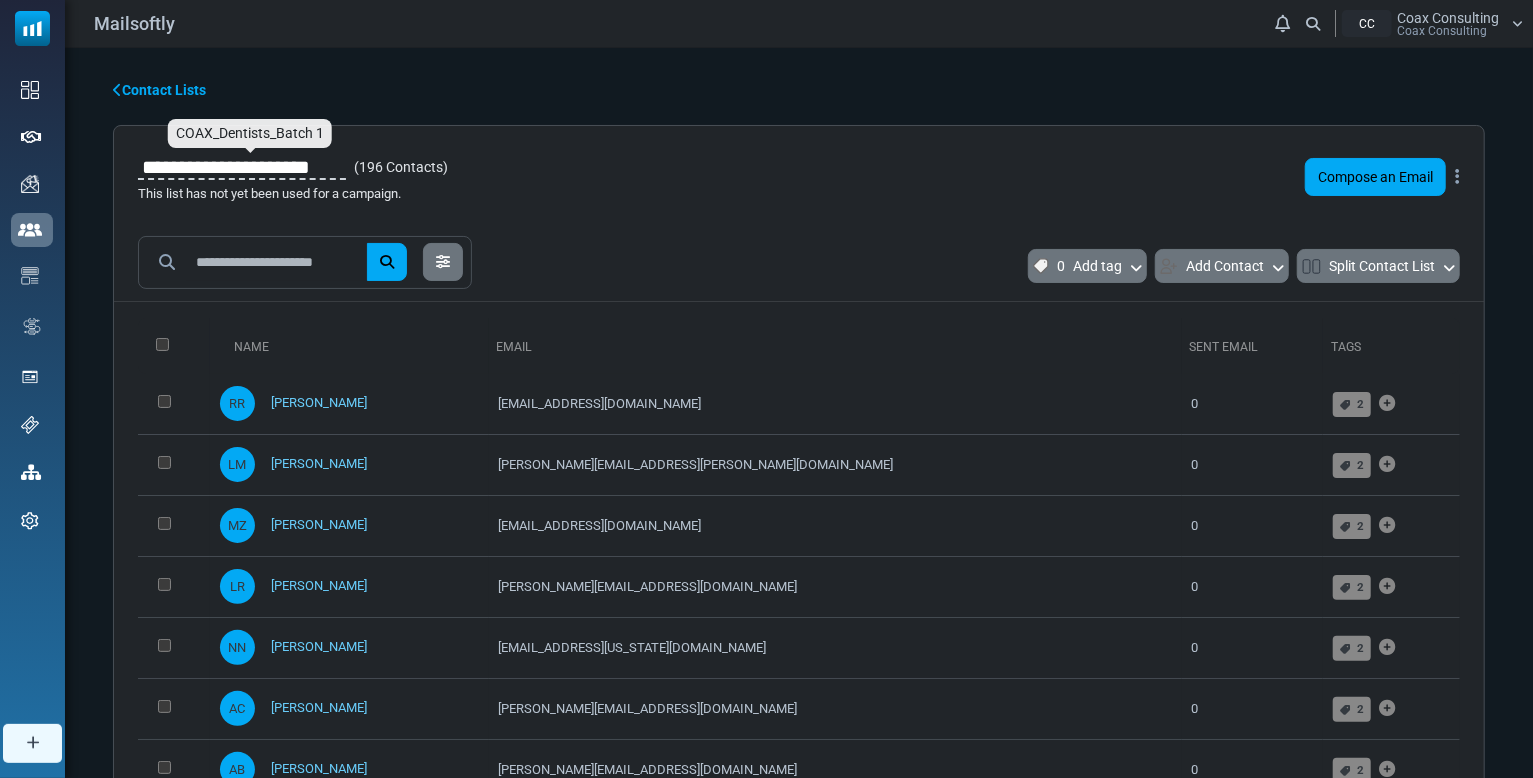 click on "**********" at bounding box center (242, 167) 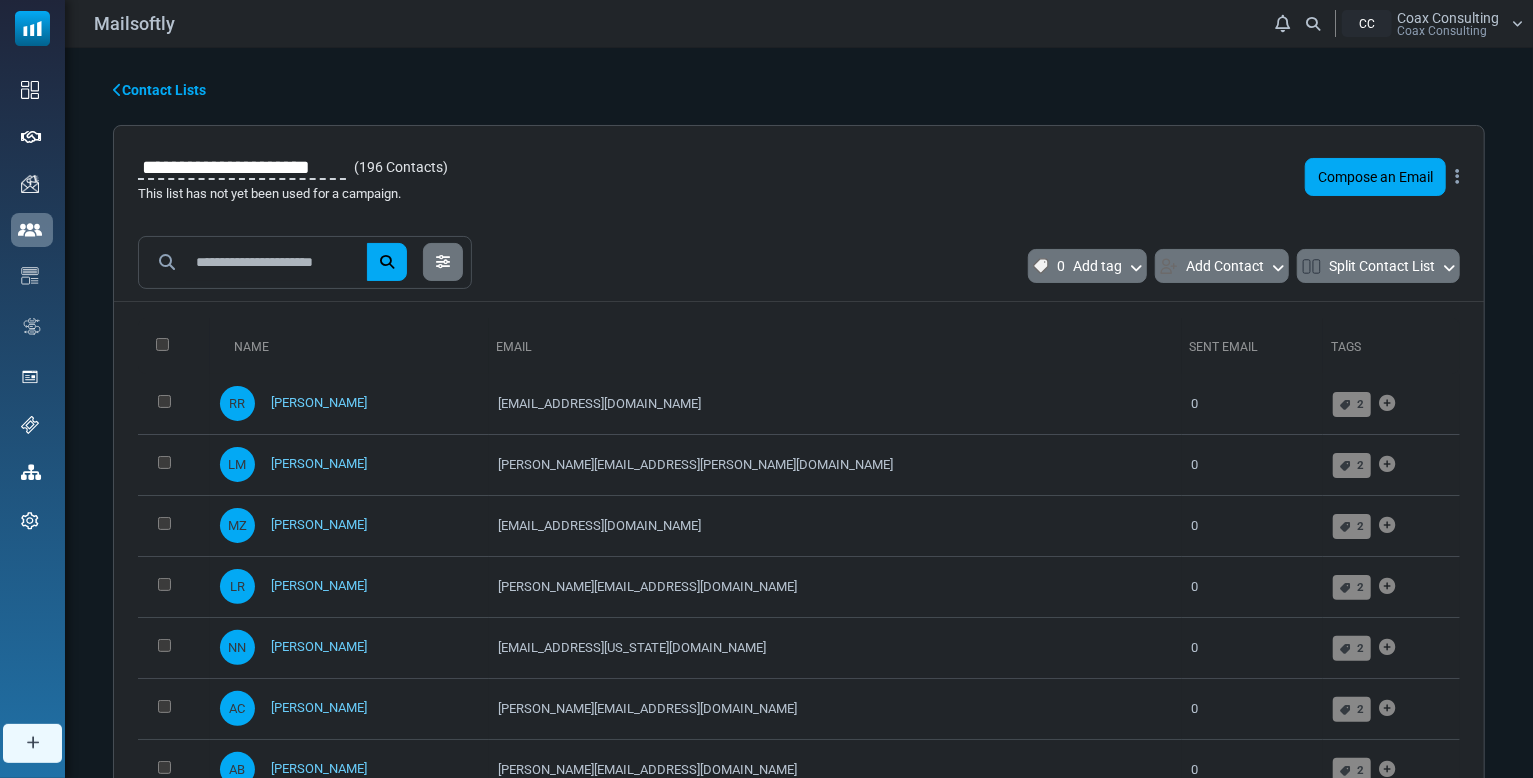 drag, startPoint x: 286, startPoint y: 160, endPoint x: 364, endPoint y: 160, distance: 78 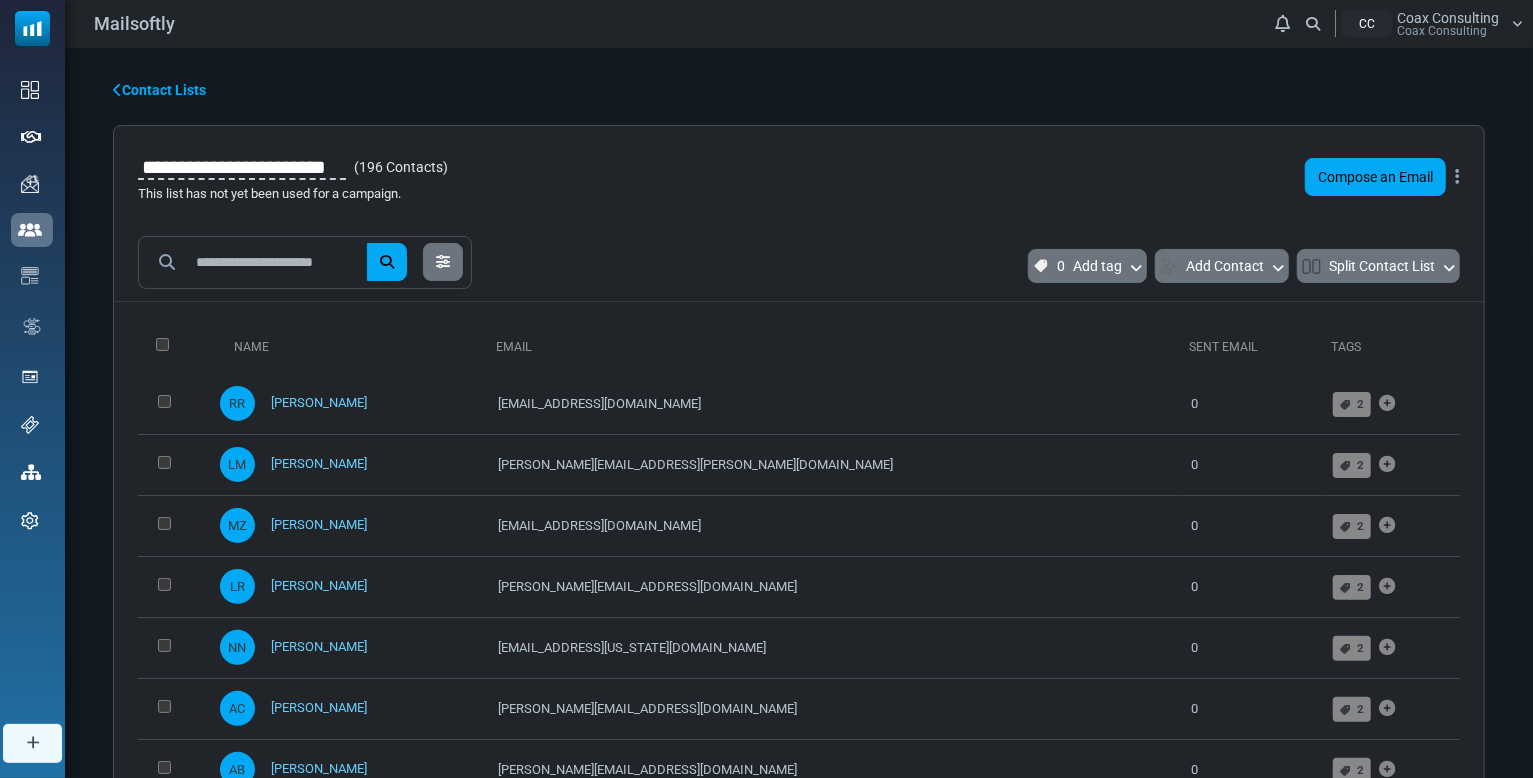 type on "**********" 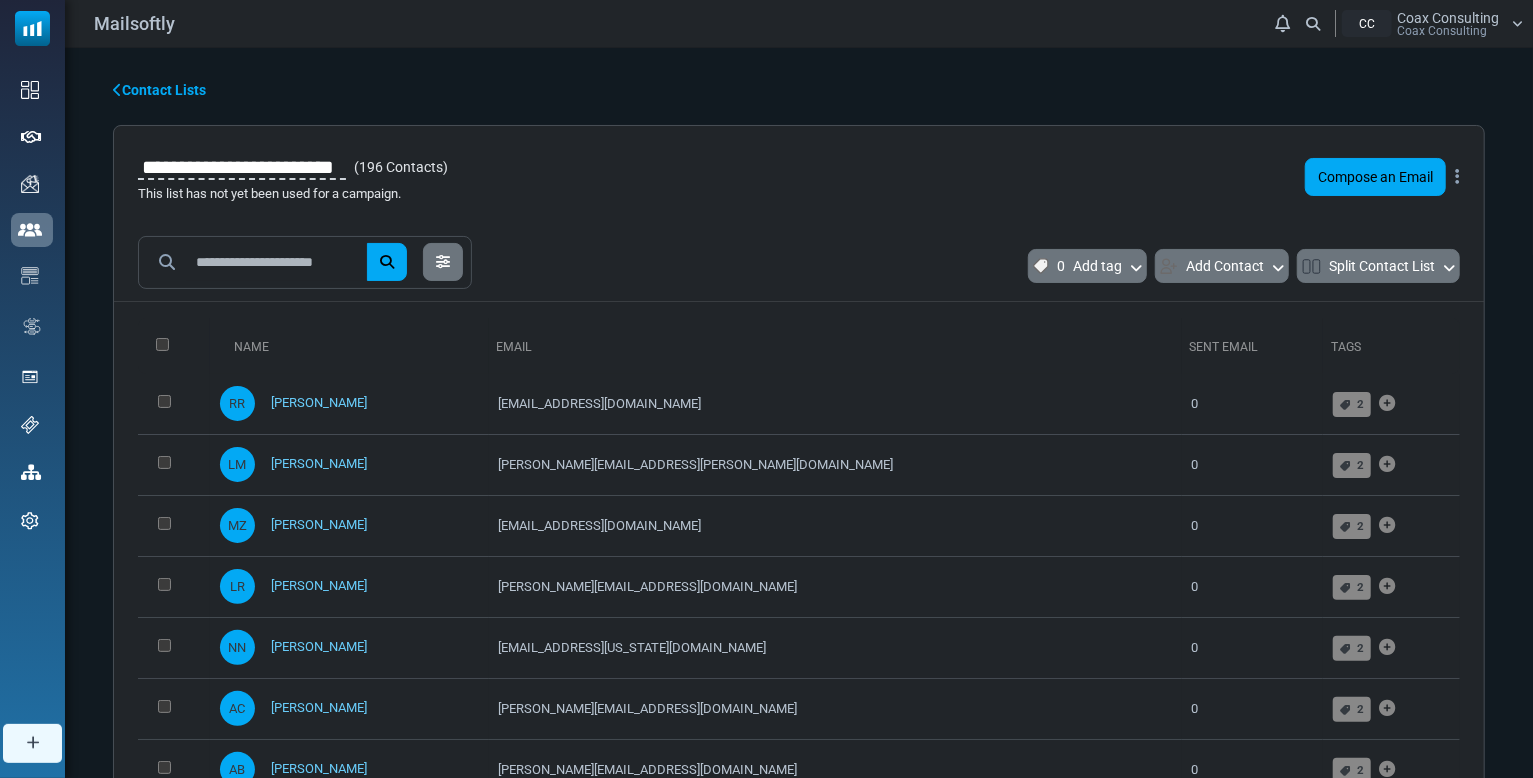 scroll, scrollTop: 0, scrollLeft: 14, axis: horizontal 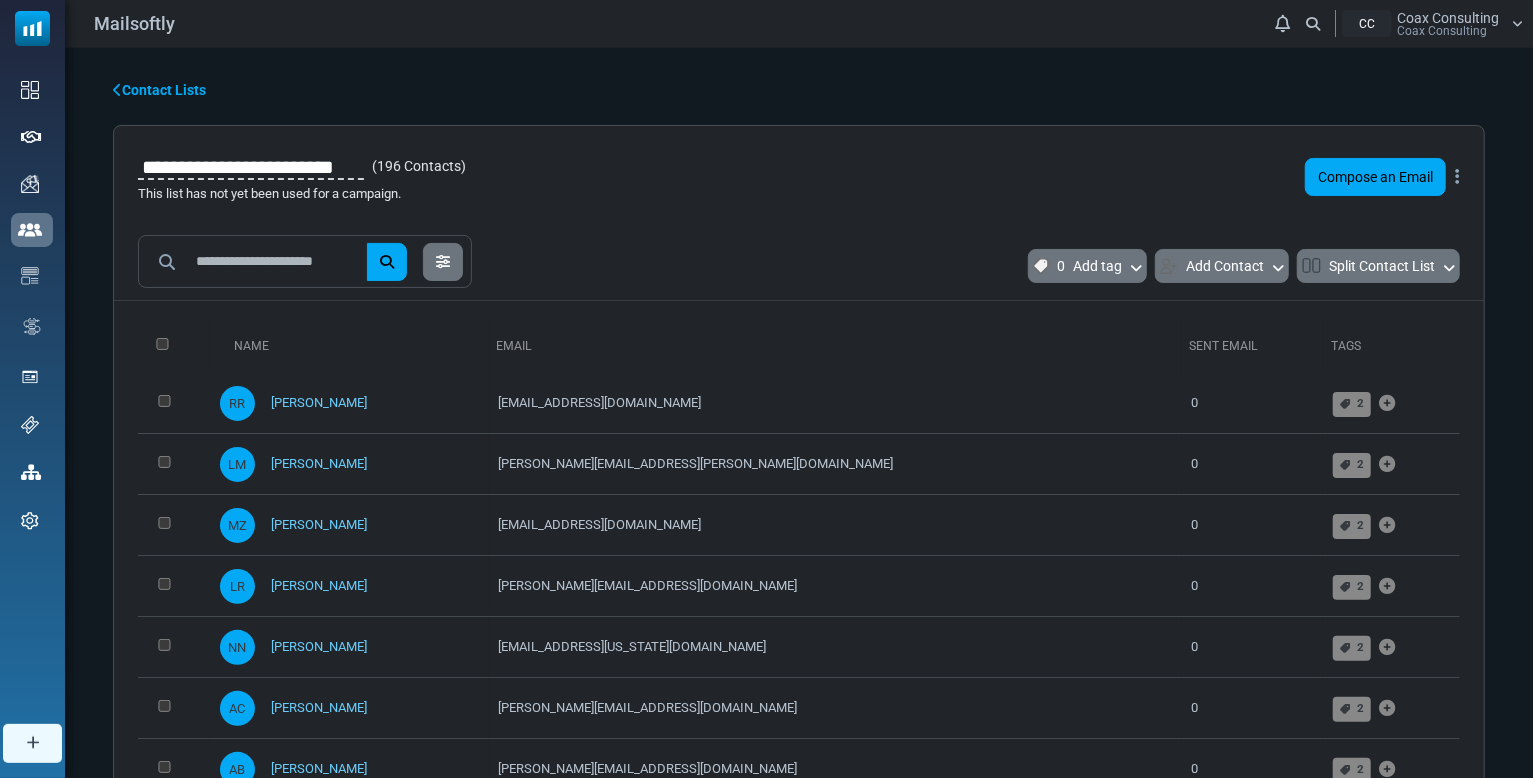 click on "Mailsoftly
Notifications
CC
Coax Consulting
Coax Consulting
Profile & Preferences
Support" at bounding box center [766, 577] 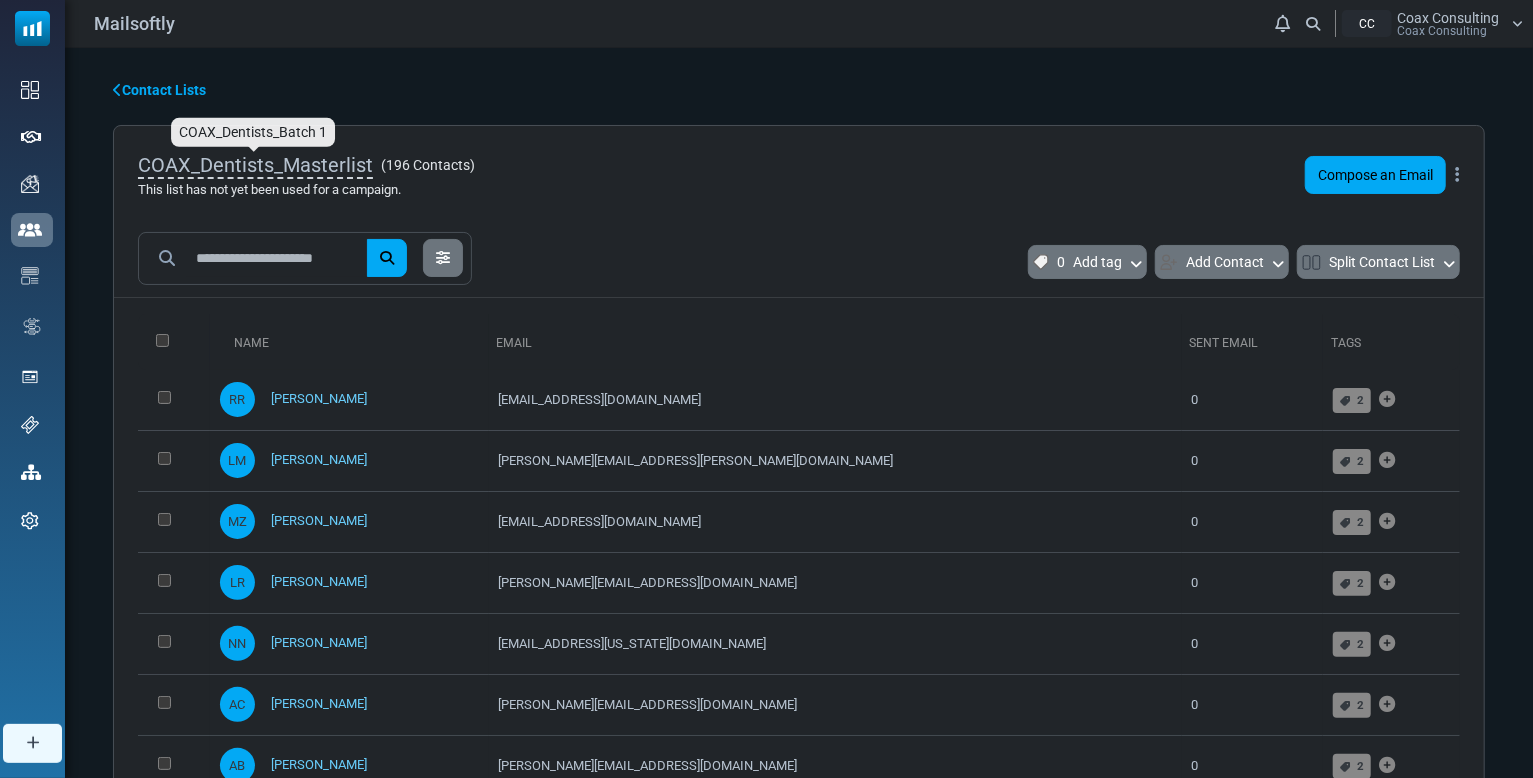 click on "COAX_Dentists_Masterlist" at bounding box center [255, 166] 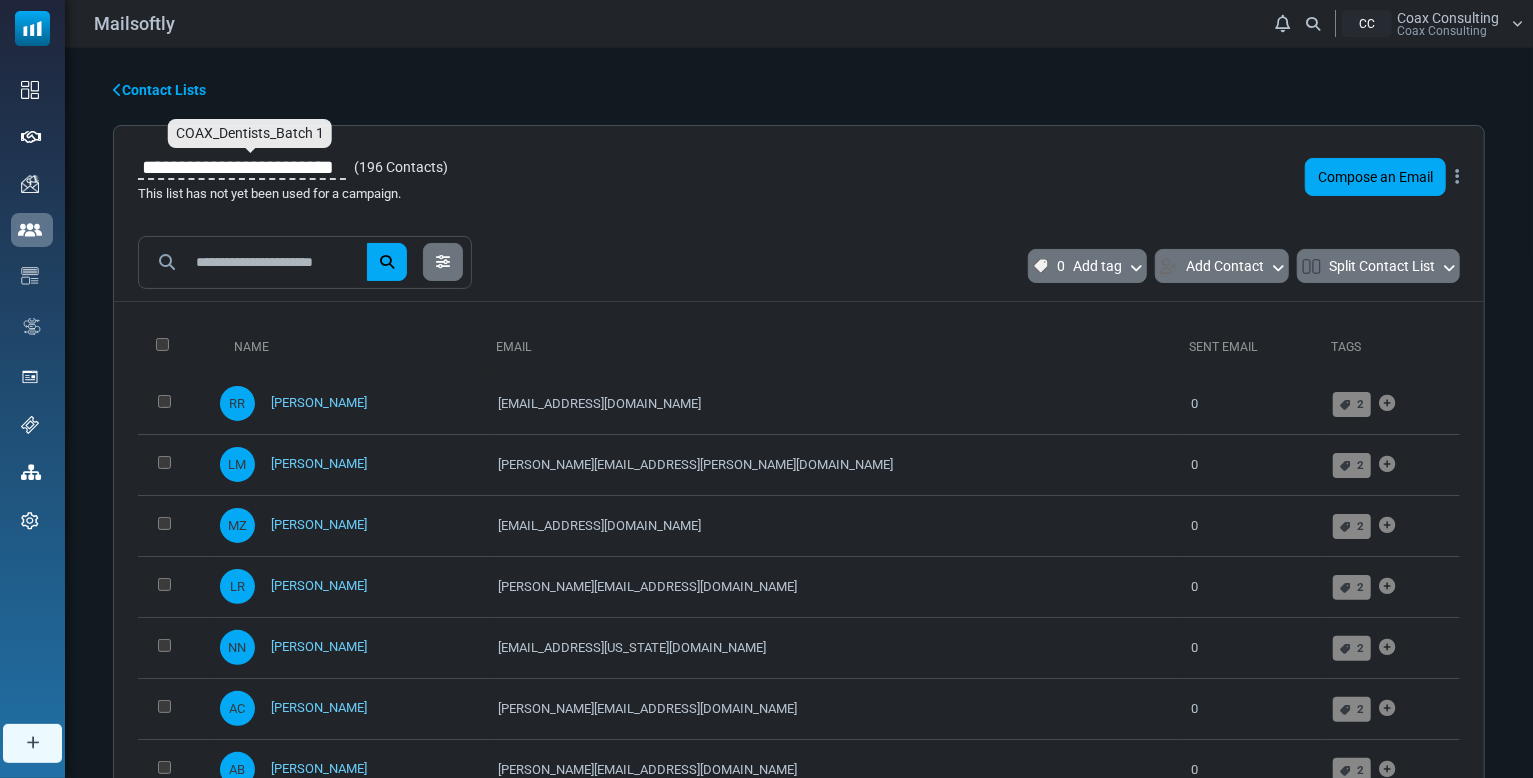 click on "**********" at bounding box center (242, 167) 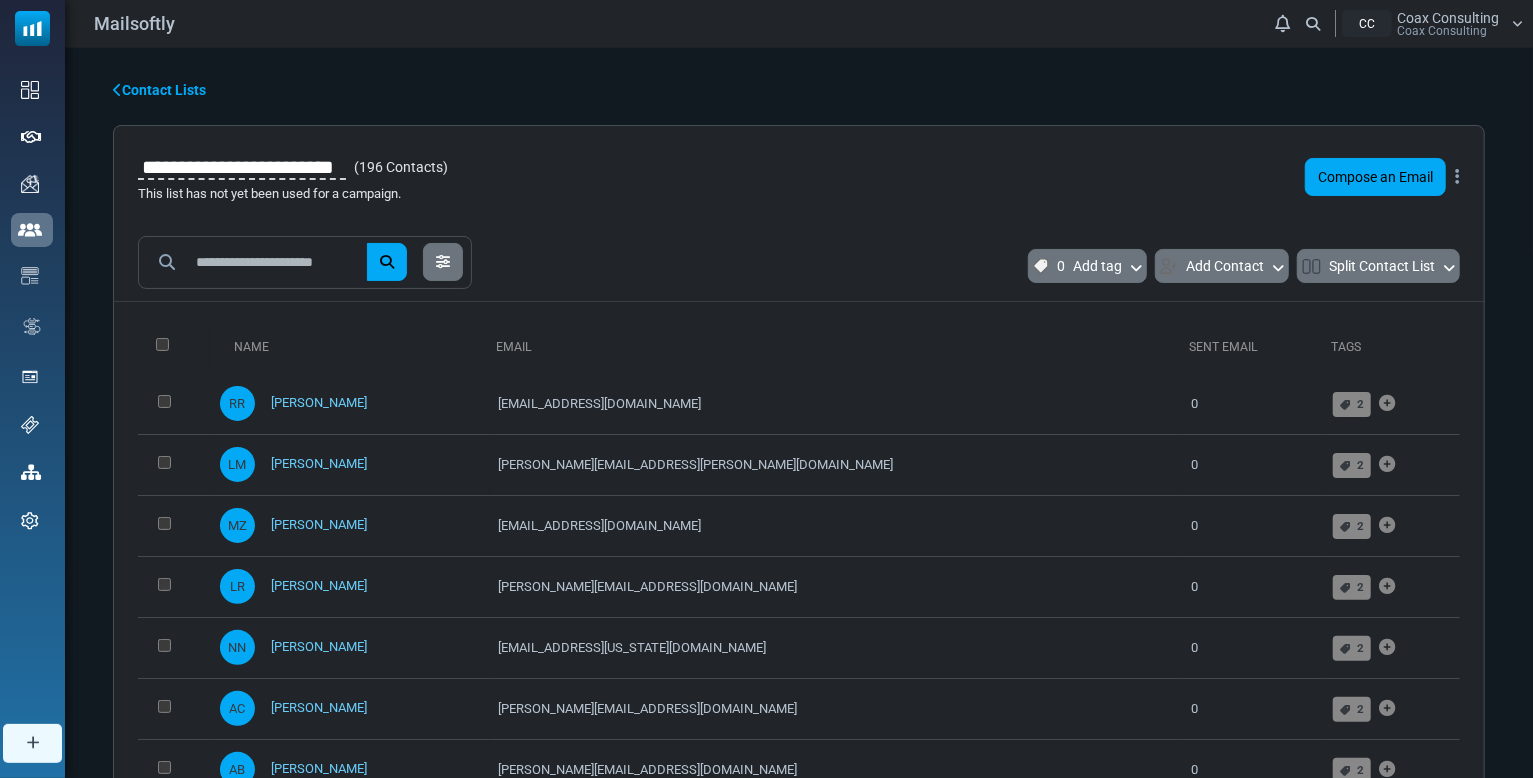 scroll, scrollTop: 0, scrollLeft: 14, axis: horizontal 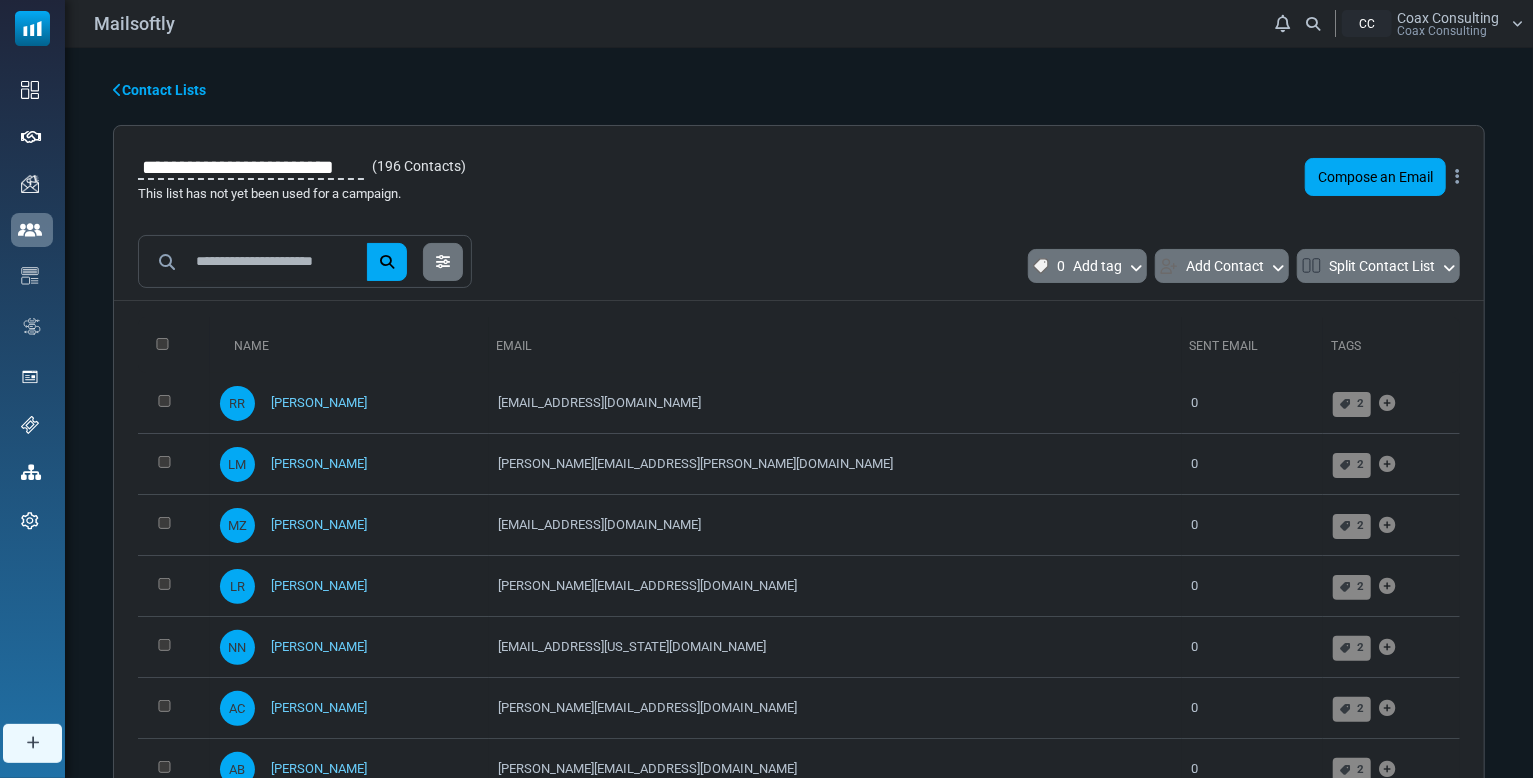 drag, startPoint x: 292, startPoint y: 164, endPoint x: 404, endPoint y: 164, distance: 112 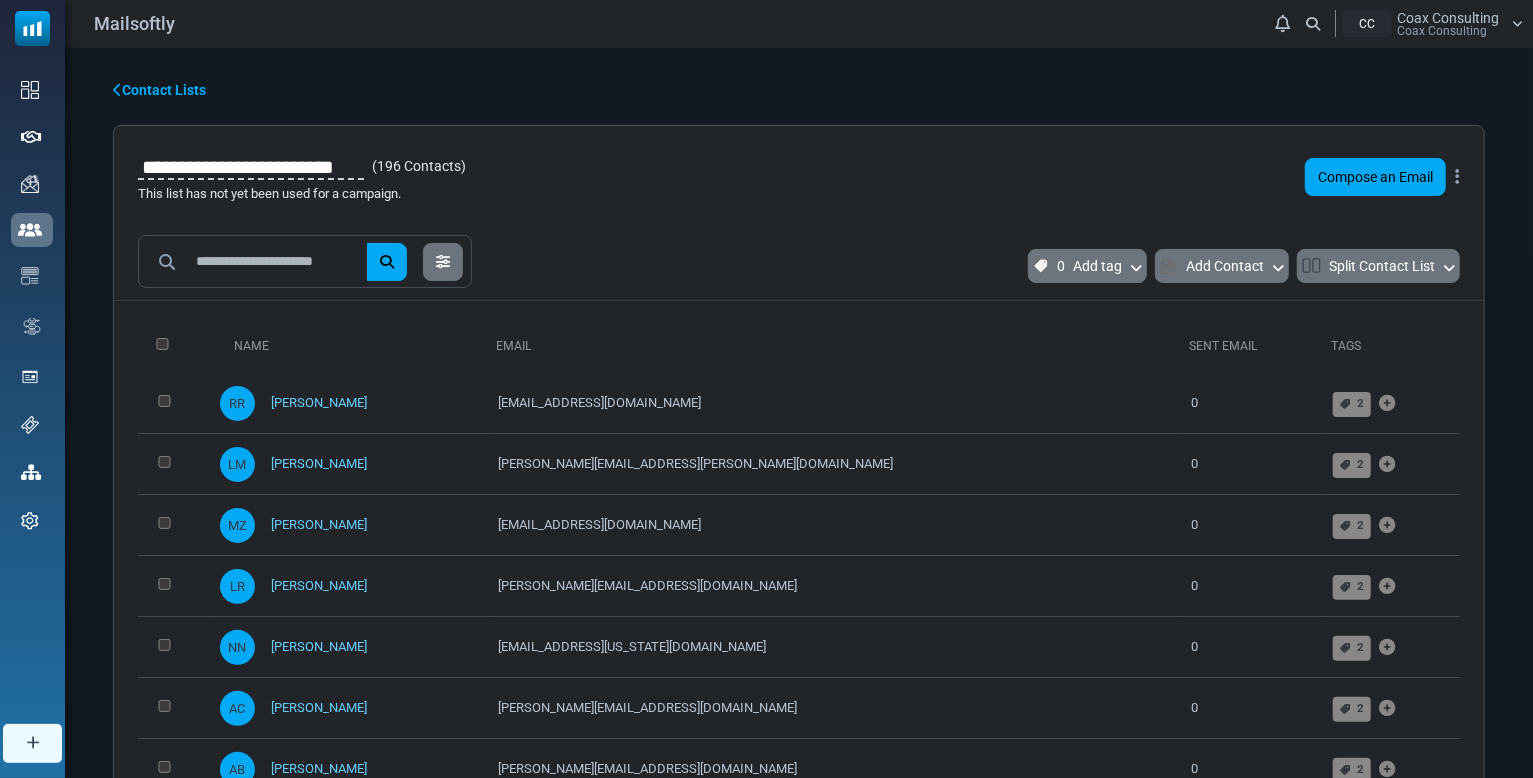 click on "**********" at bounding box center (302, 167) 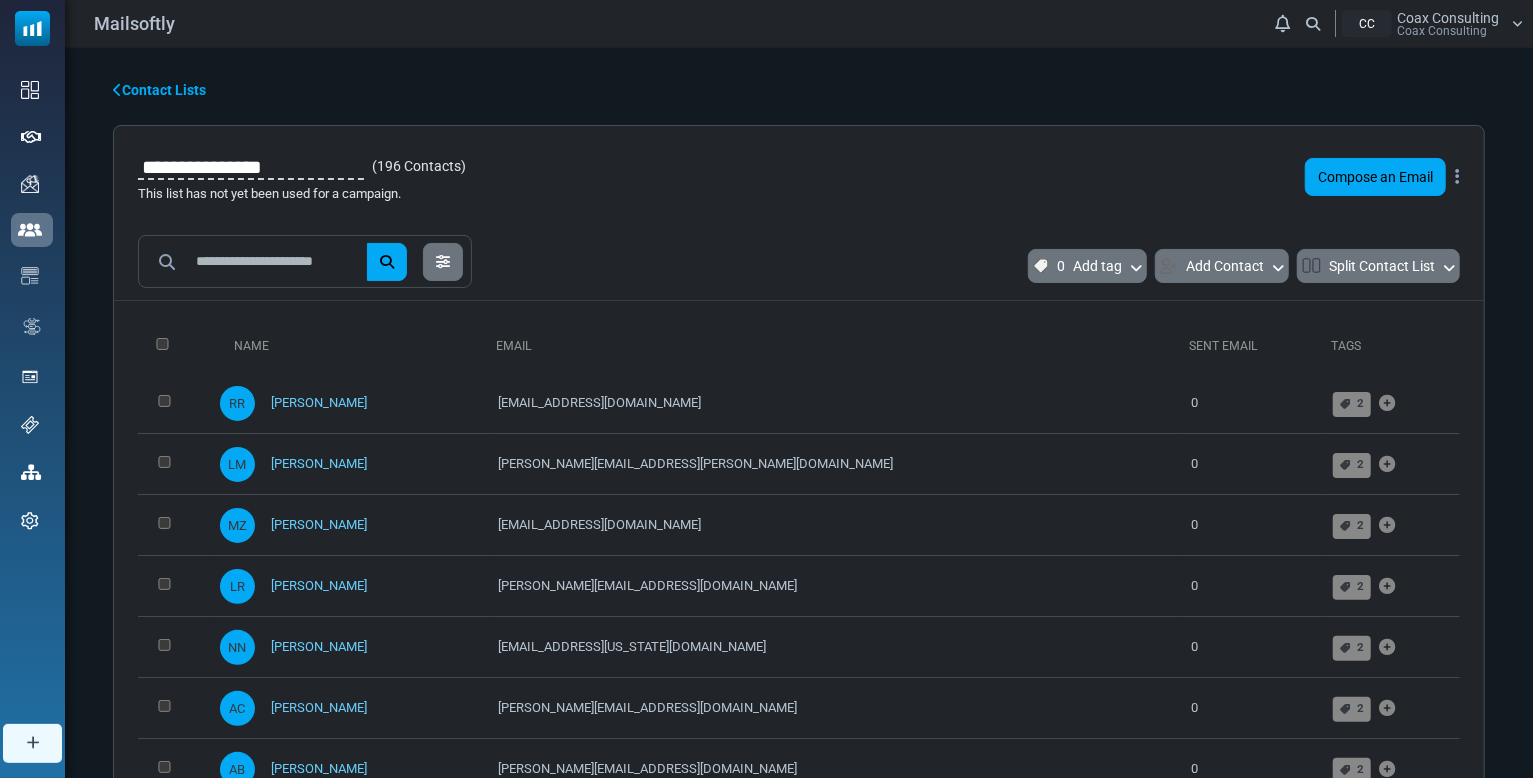scroll, scrollTop: 0, scrollLeft: 0, axis: both 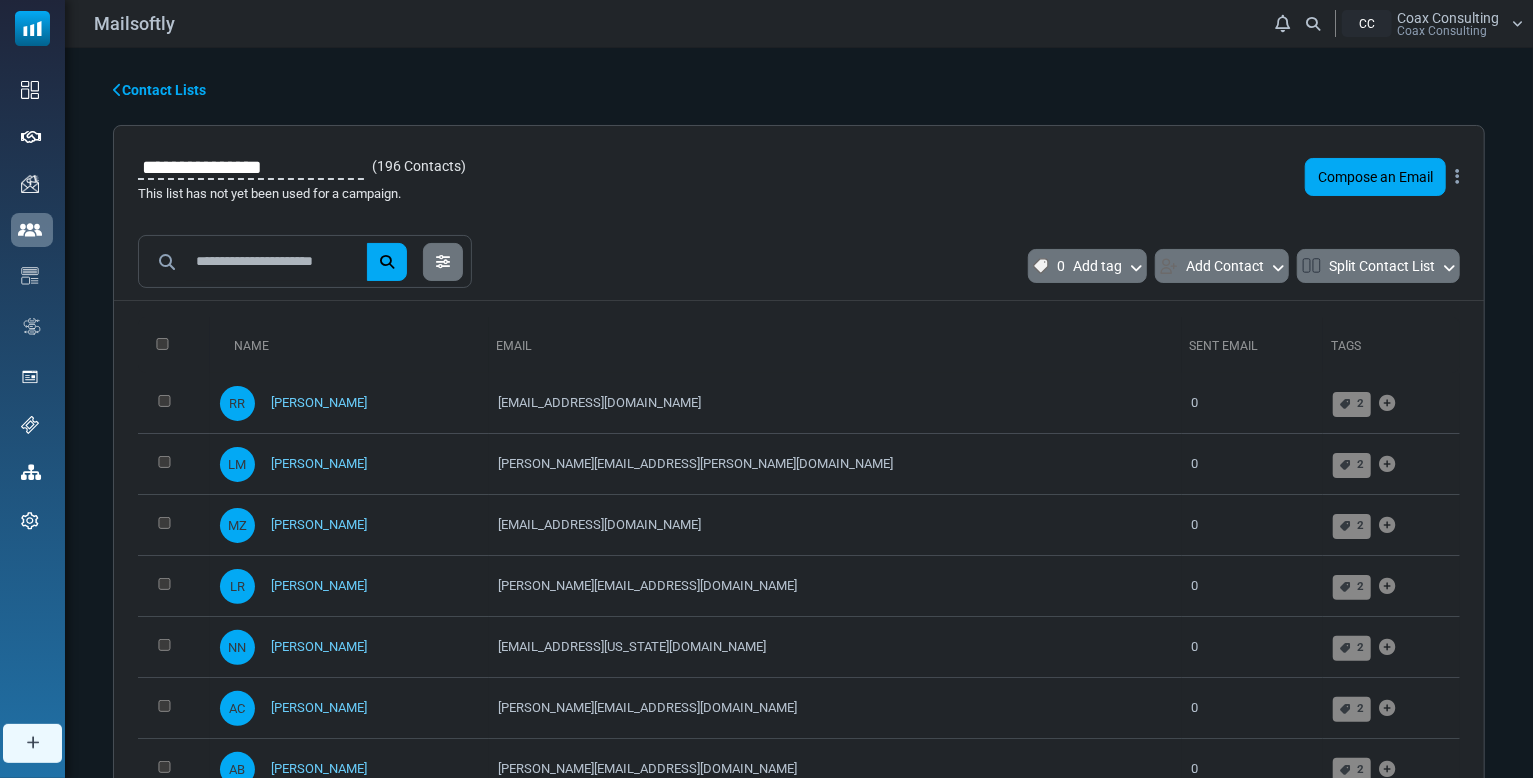 type on "**********" 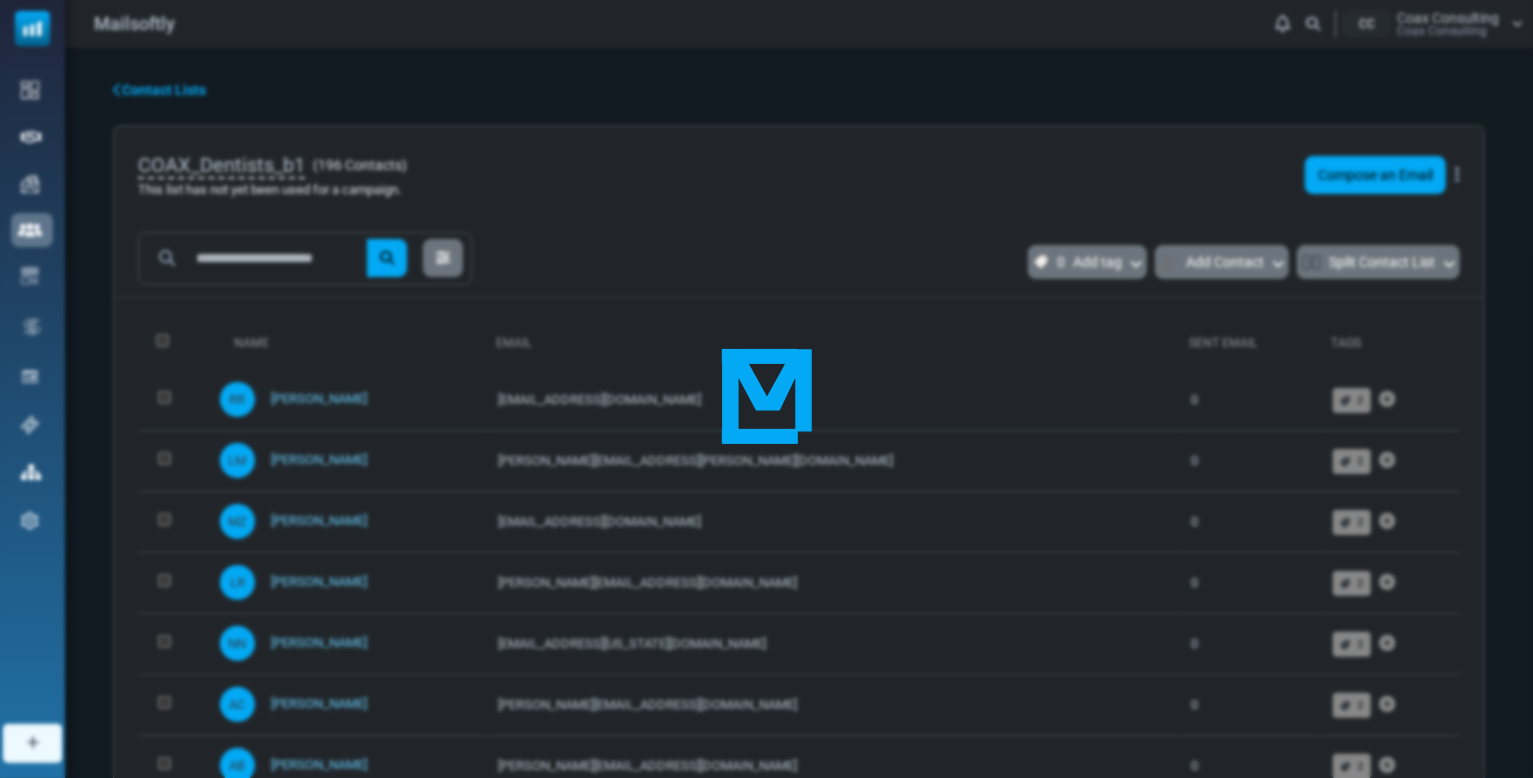 click on "Mailsoftly
Notifications
CC
Coax Consulting
Coax Consulting
Profile & Preferences
Support" at bounding box center [766, 575] 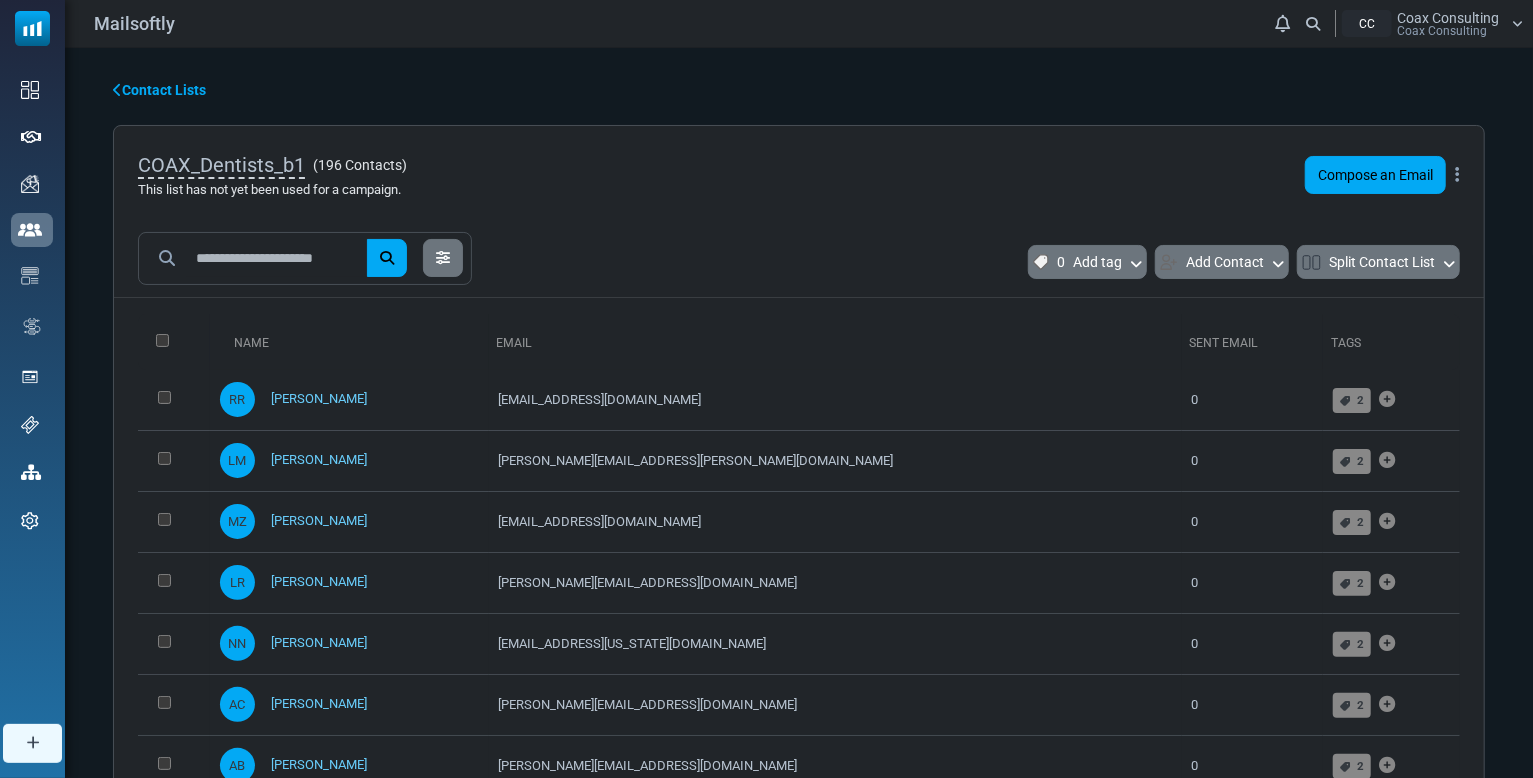 click on "Contact Lists" at bounding box center [159, 90] 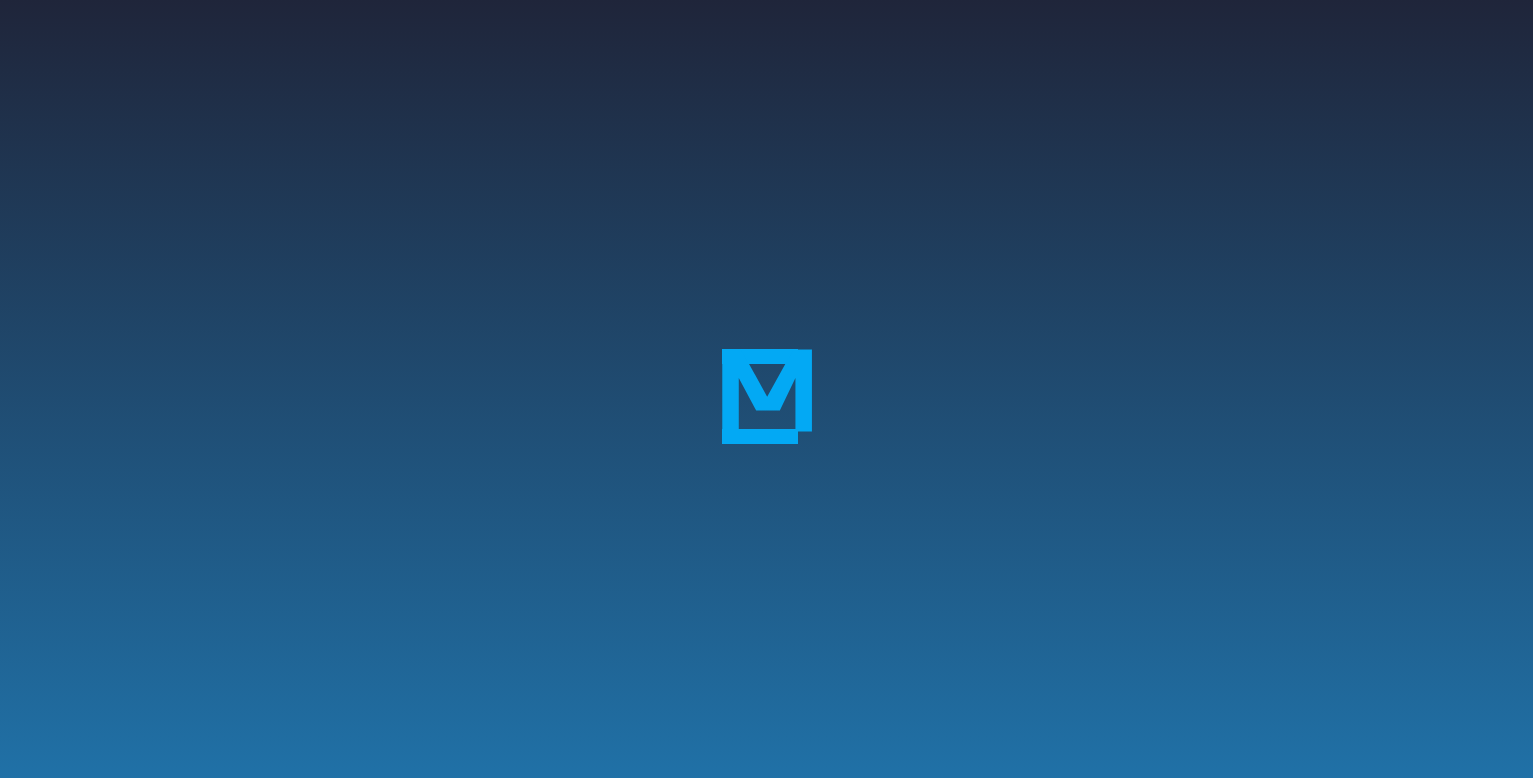 scroll, scrollTop: 0, scrollLeft: 0, axis: both 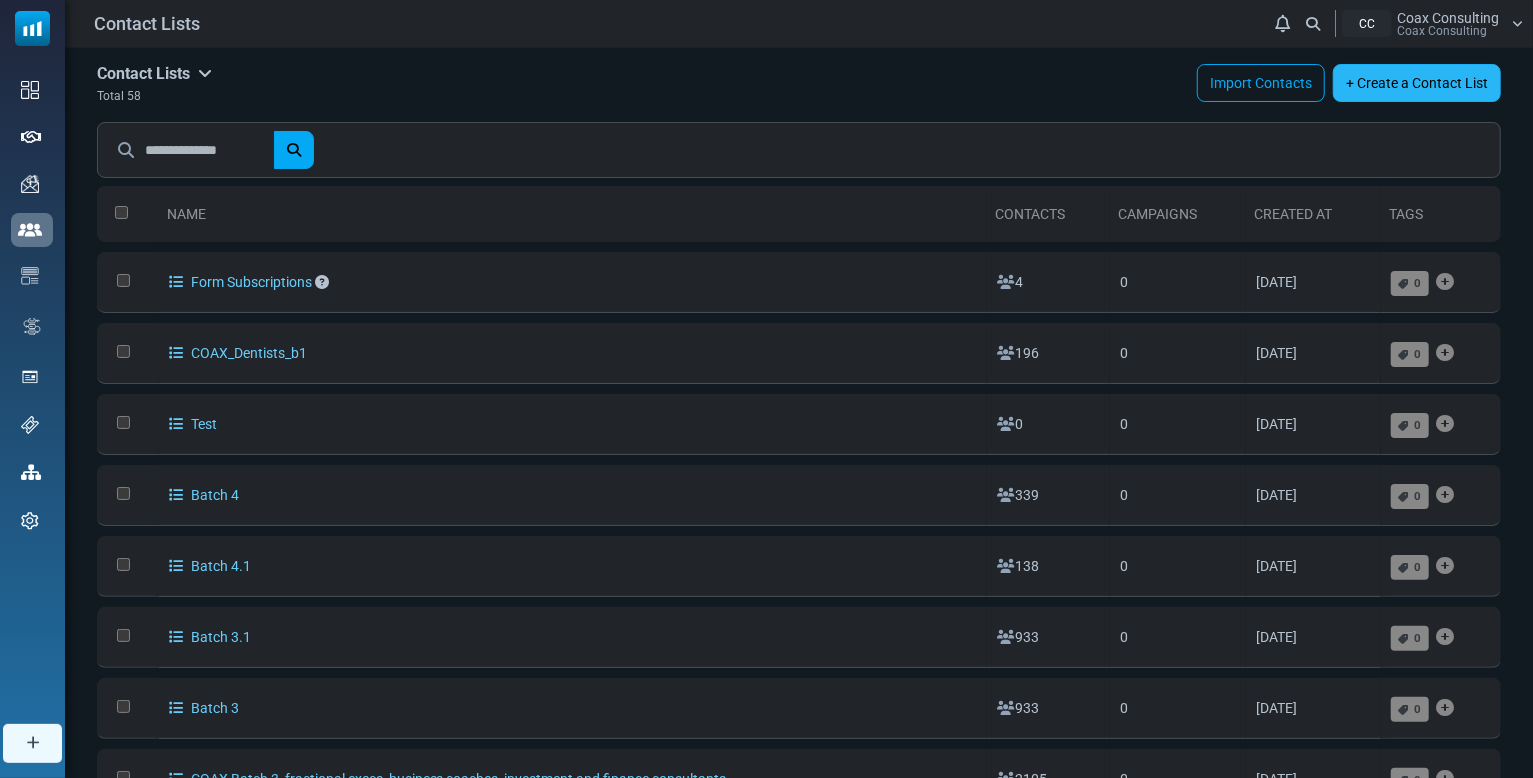 click on "+ Create a Contact List" at bounding box center [1417, 83] 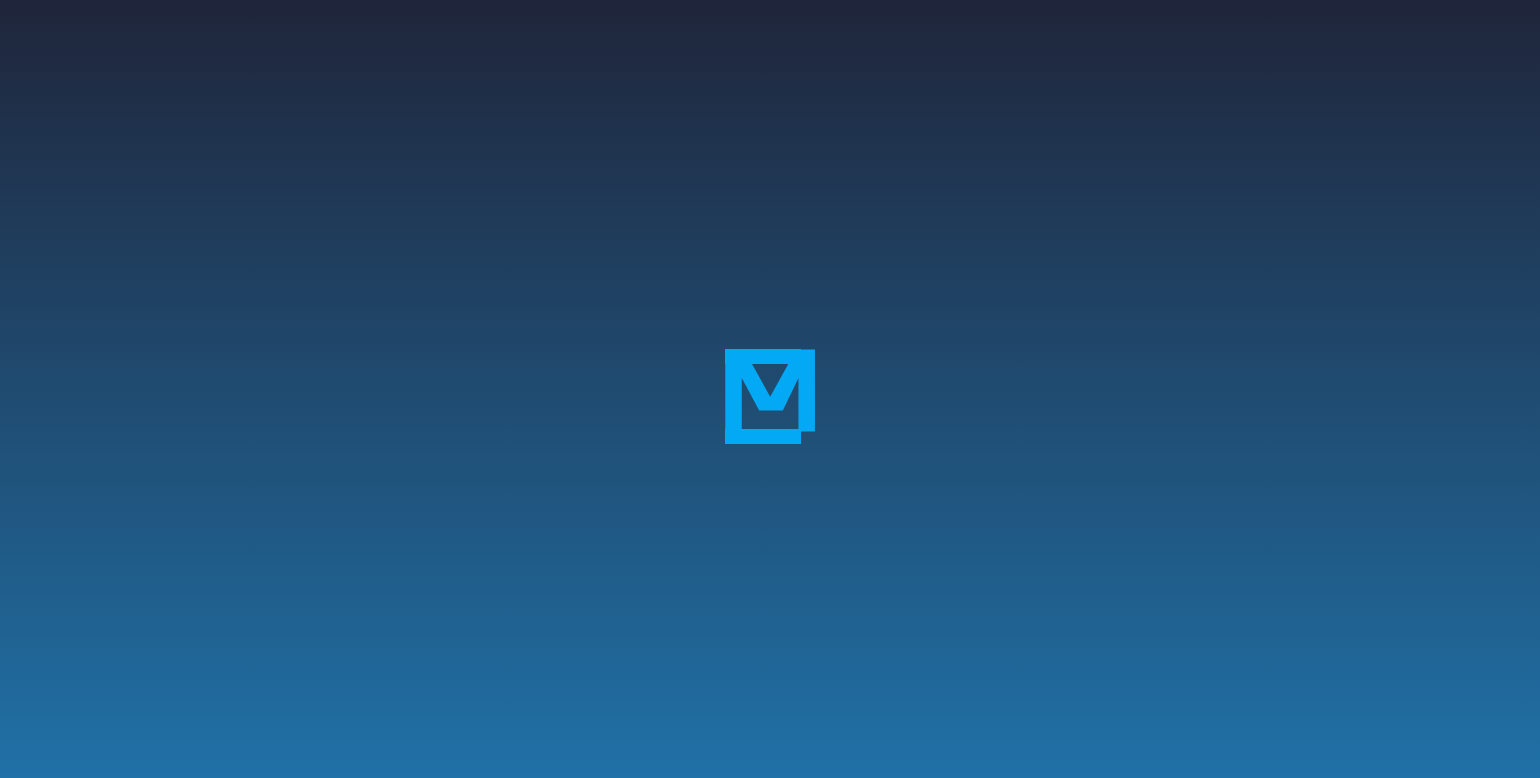 scroll, scrollTop: 0, scrollLeft: 0, axis: both 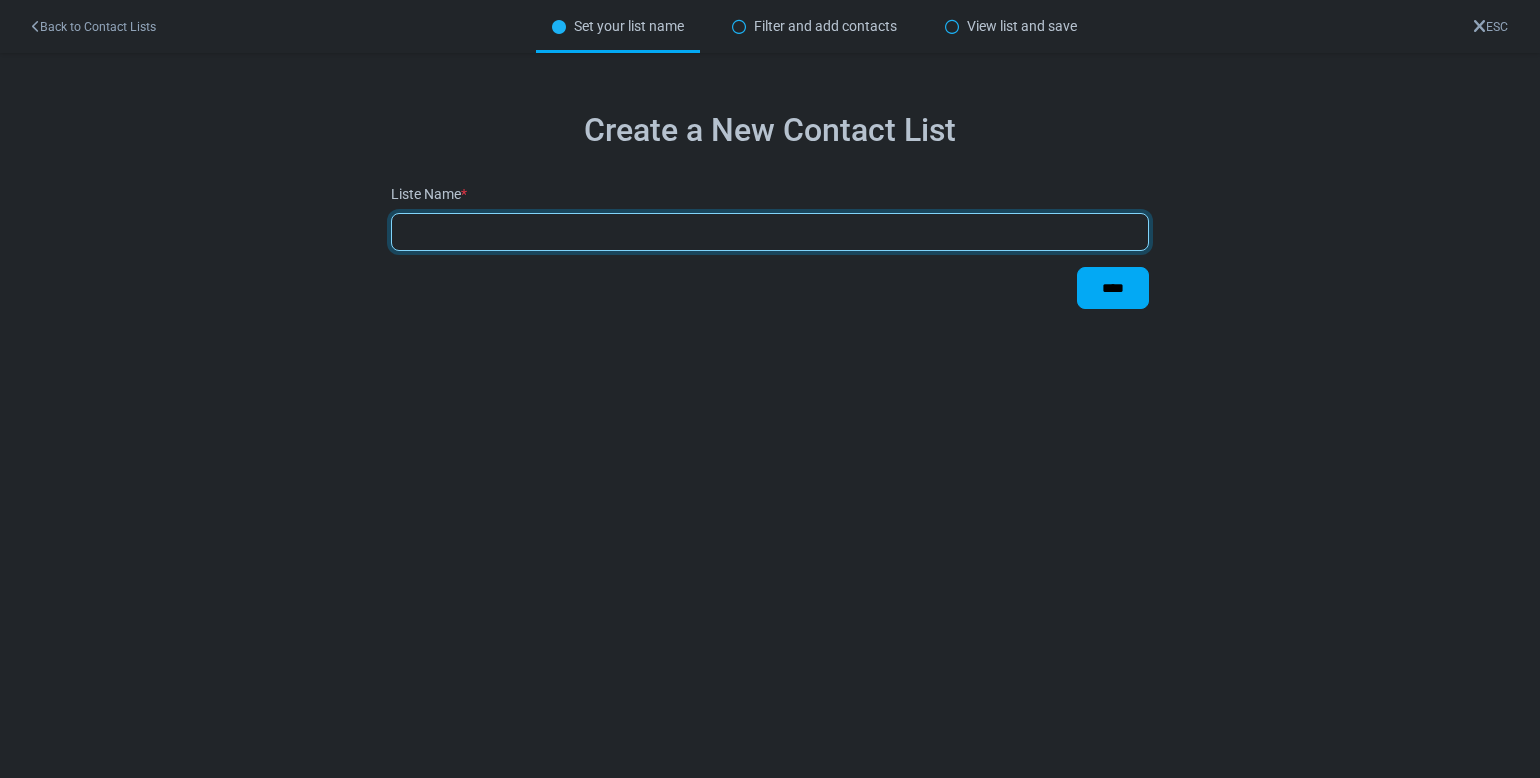 click at bounding box center [770, 232] 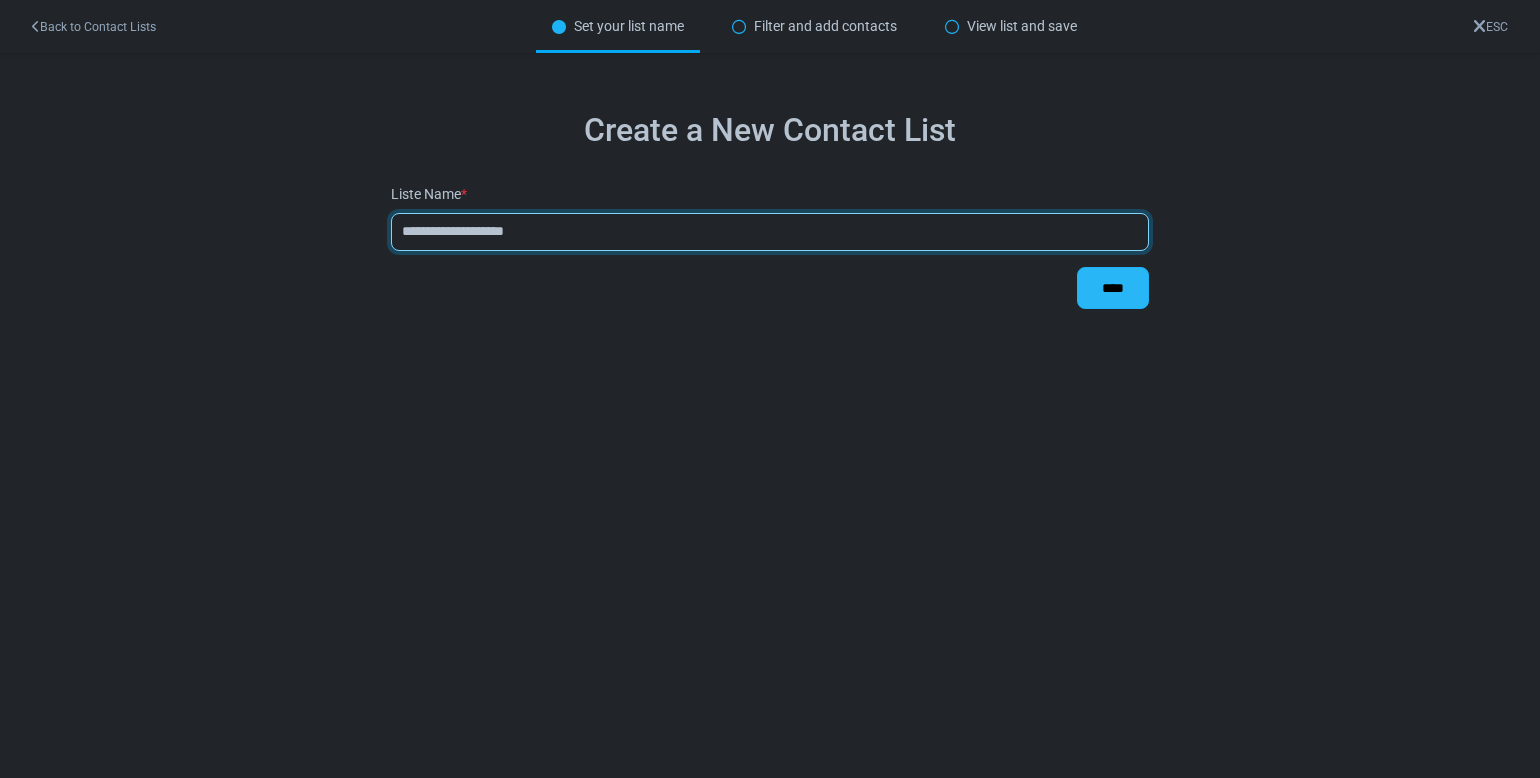 type on "**********" 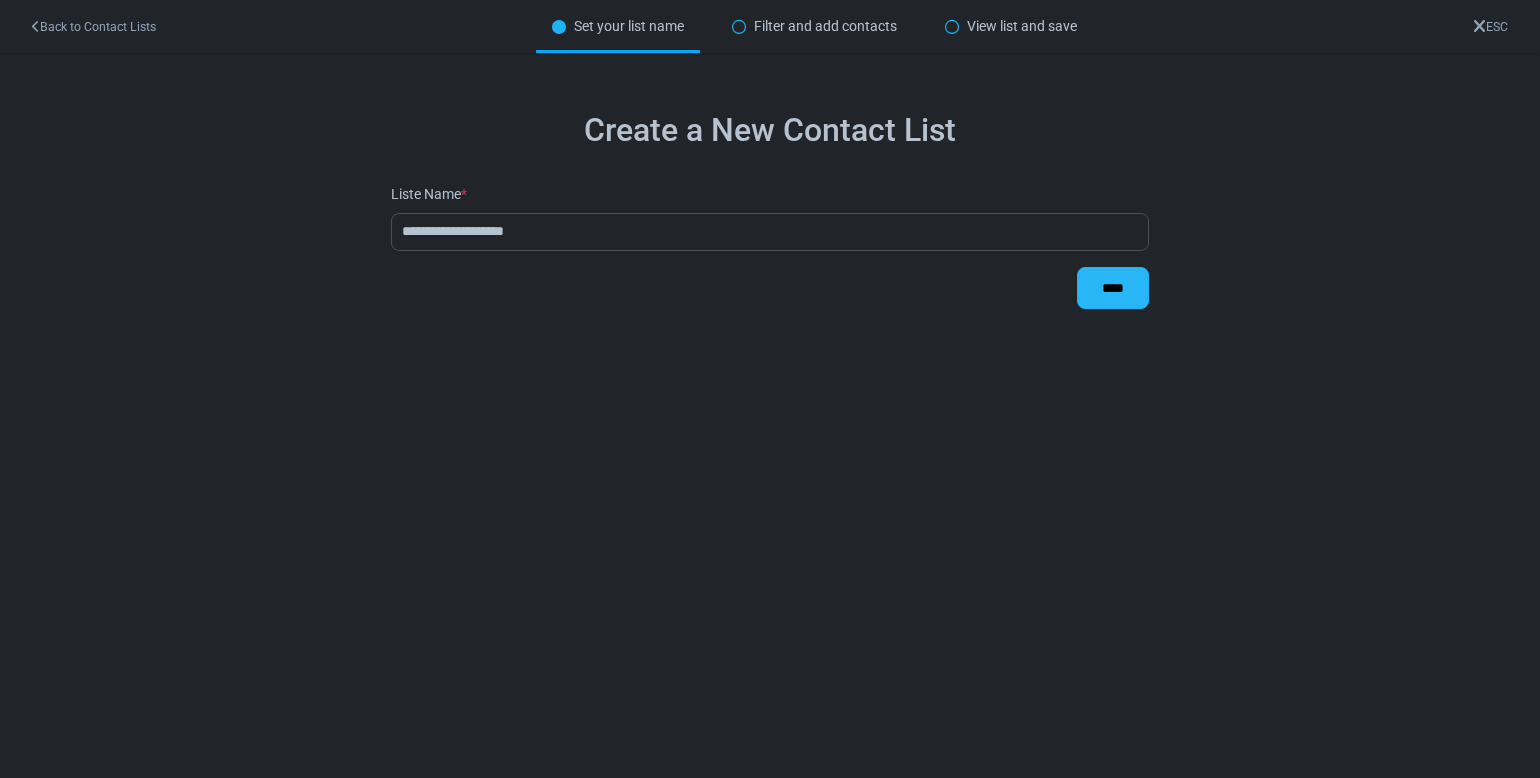 click on "****" at bounding box center (1113, 288) 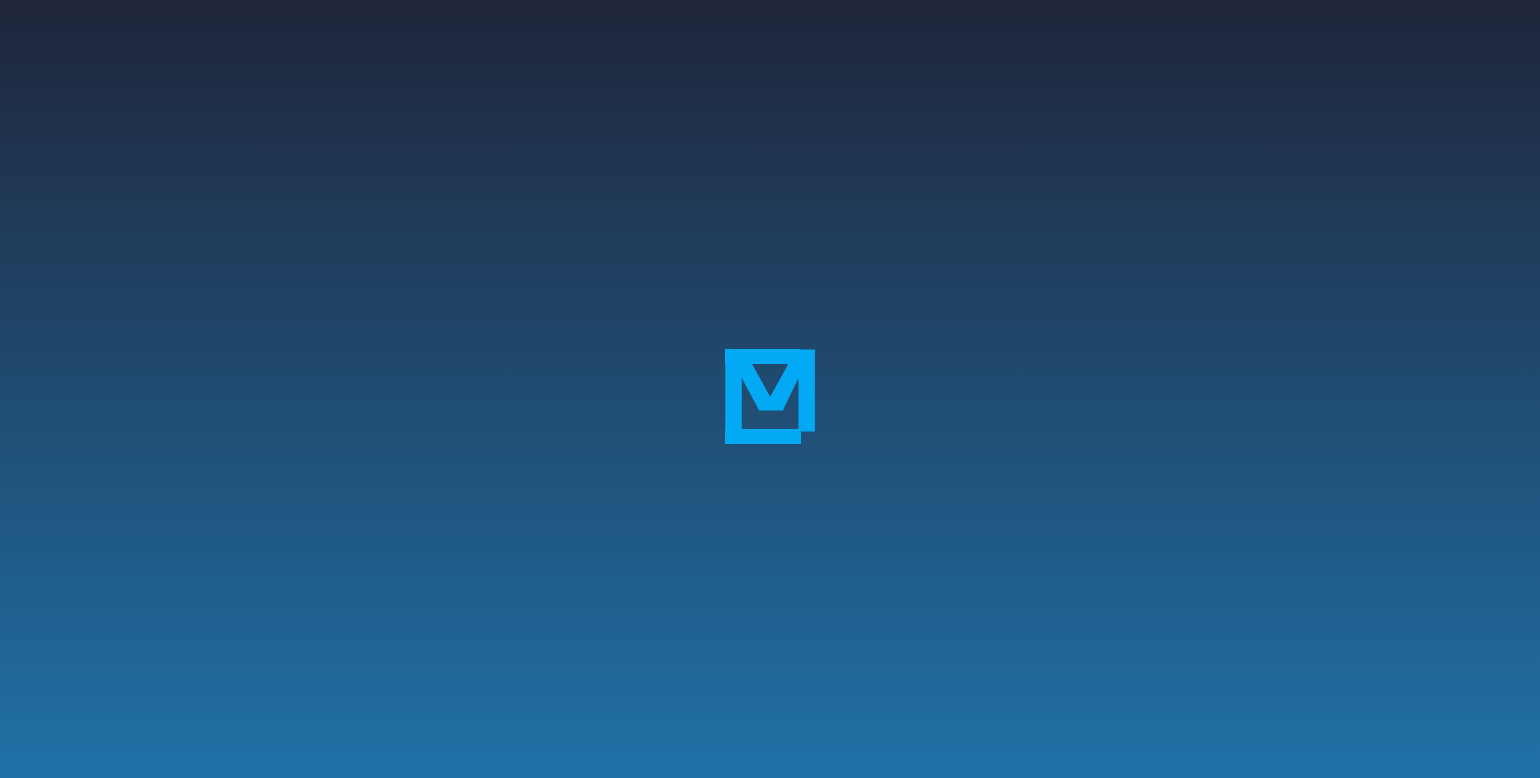 scroll, scrollTop: 0, scrollLeft: 0, axis: both 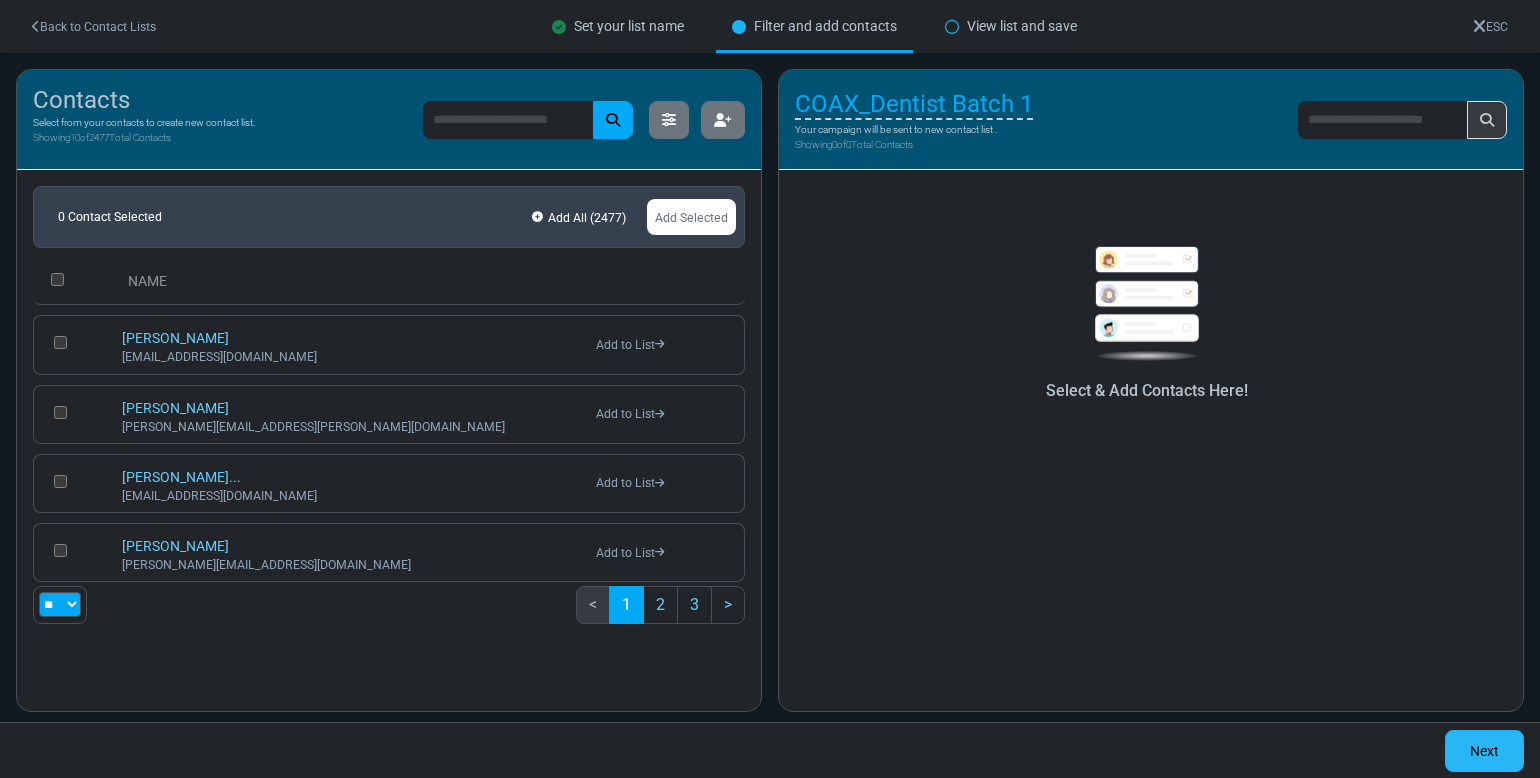click on "Next" at bounding box center (1484, 751) 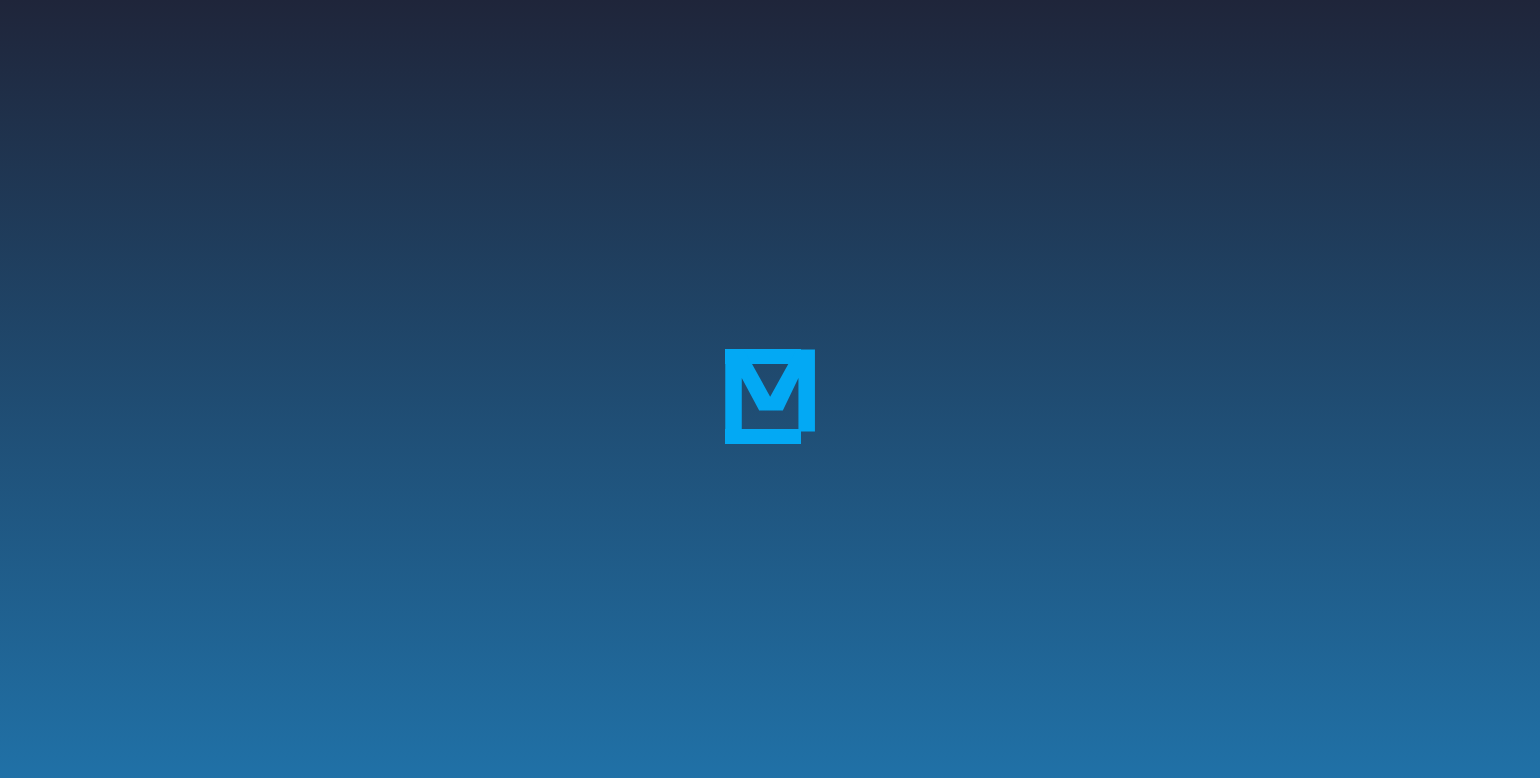 scroll, scrollTop: 0, scrollLeft: 0, axis: both 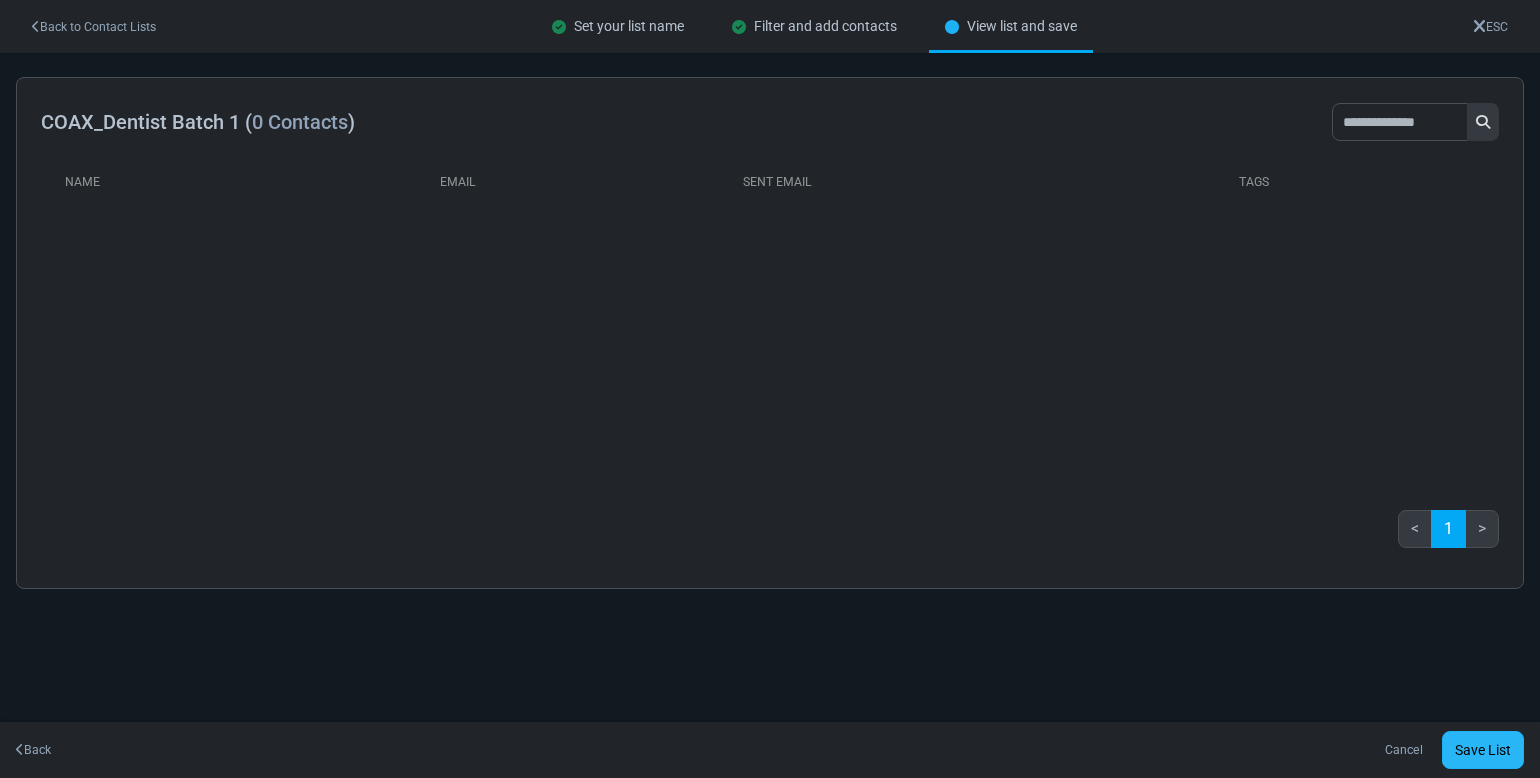click on "Save List" at bounding box center (1483, 750) 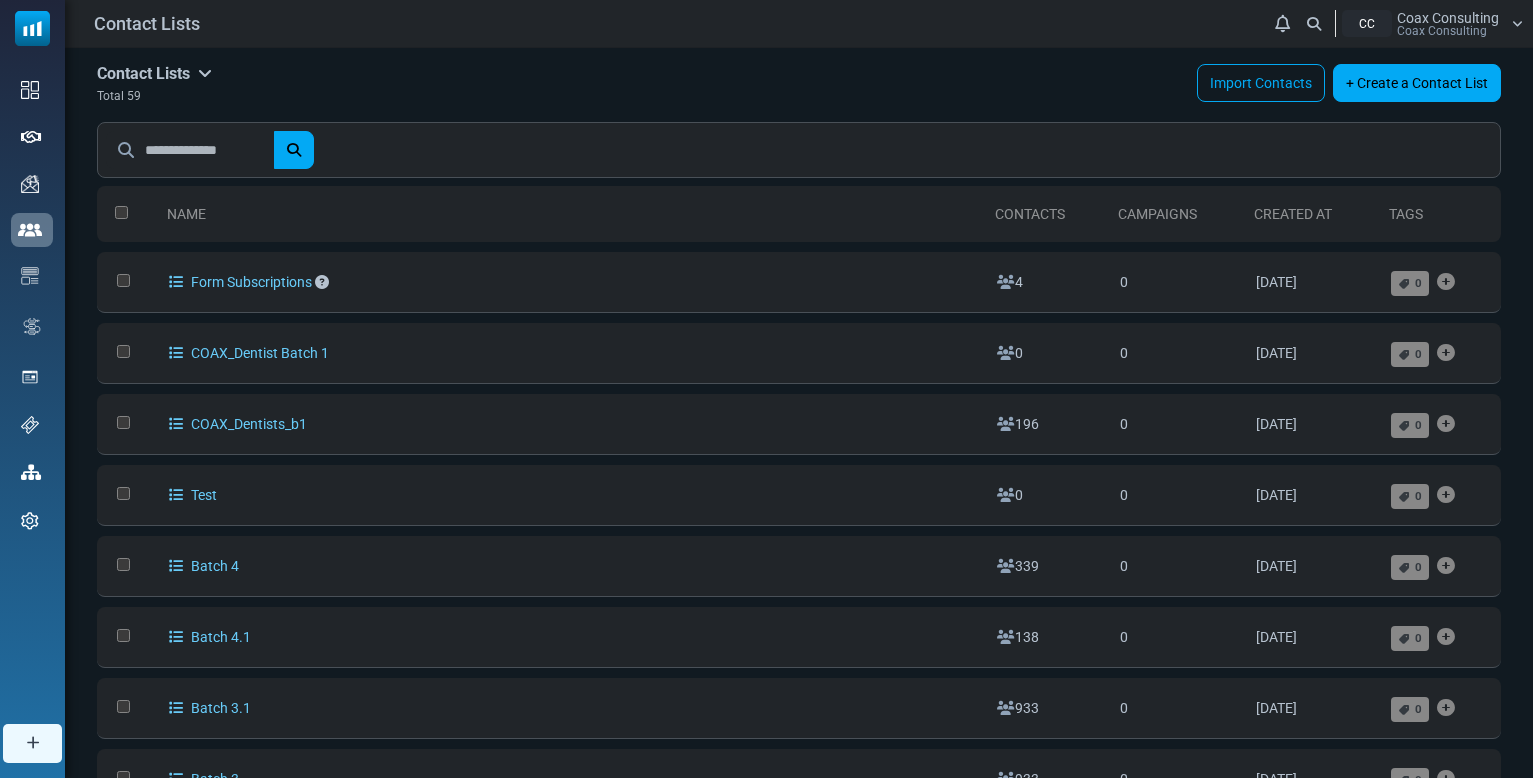 scroll, scrollTop: 0, scrollLeft: 0, axis: both 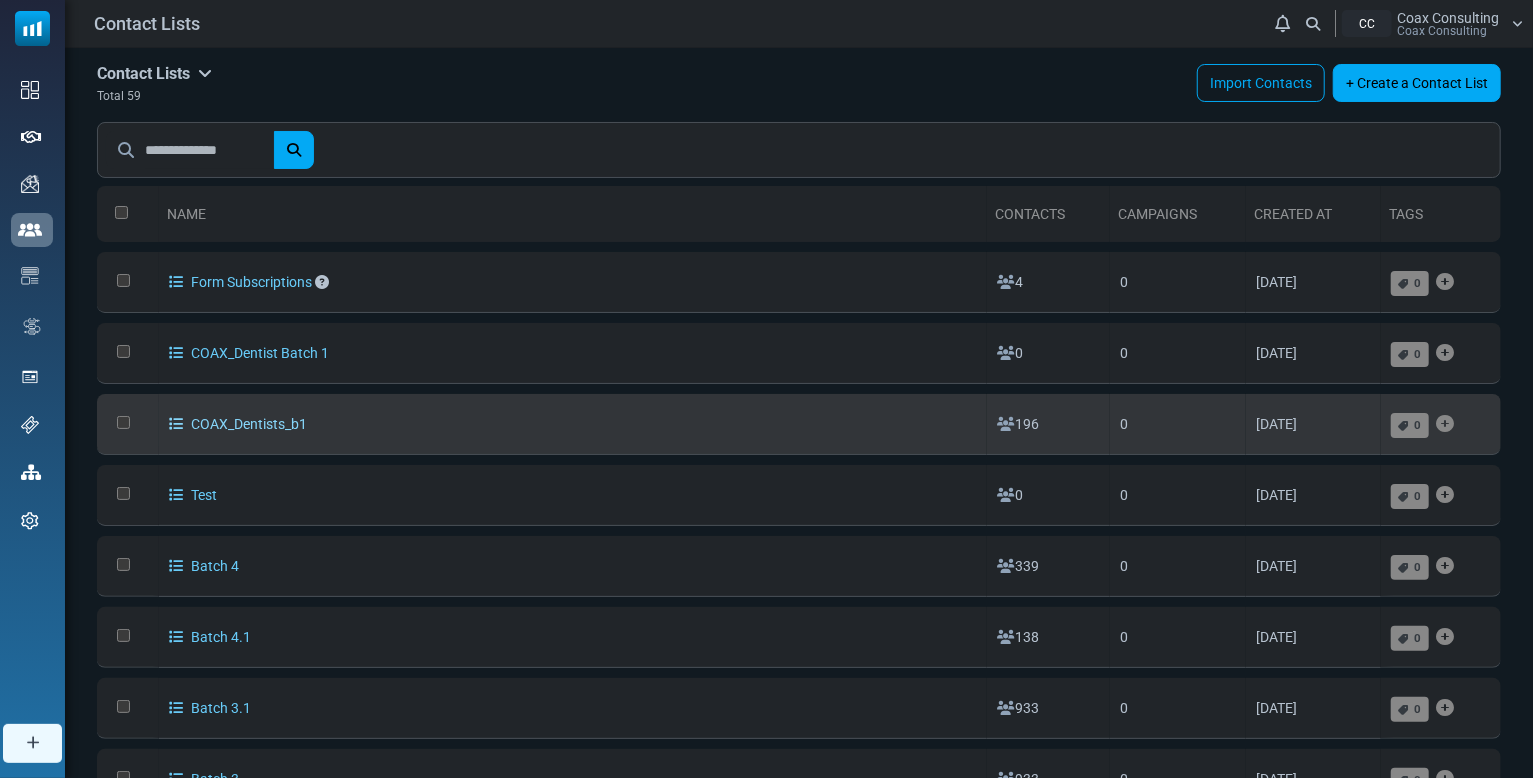 click on "COAX_Dentists_b1" at bounding box center (238, 424) 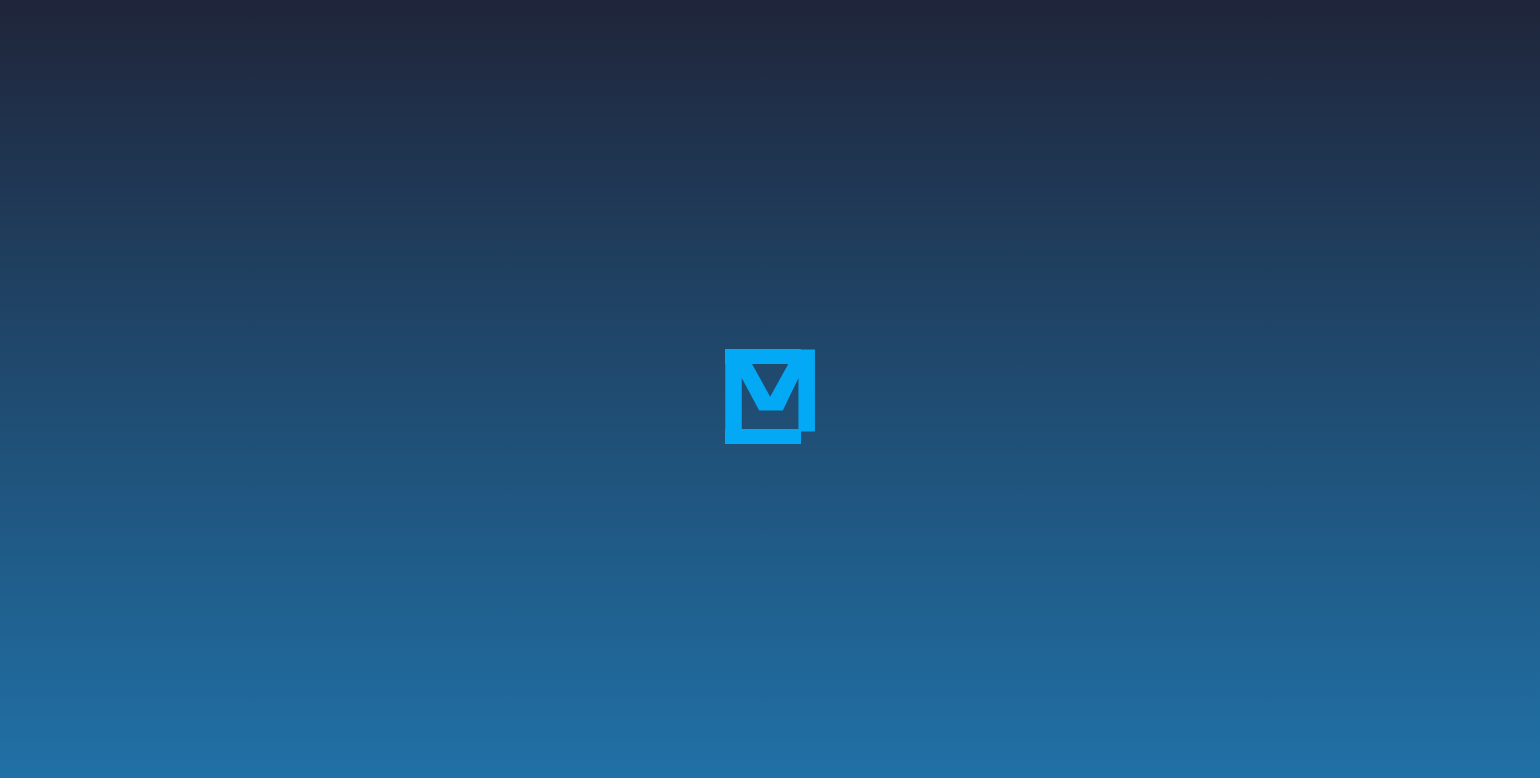 scroll, scrollTop: 0, scrollLeft: 0, axis: both 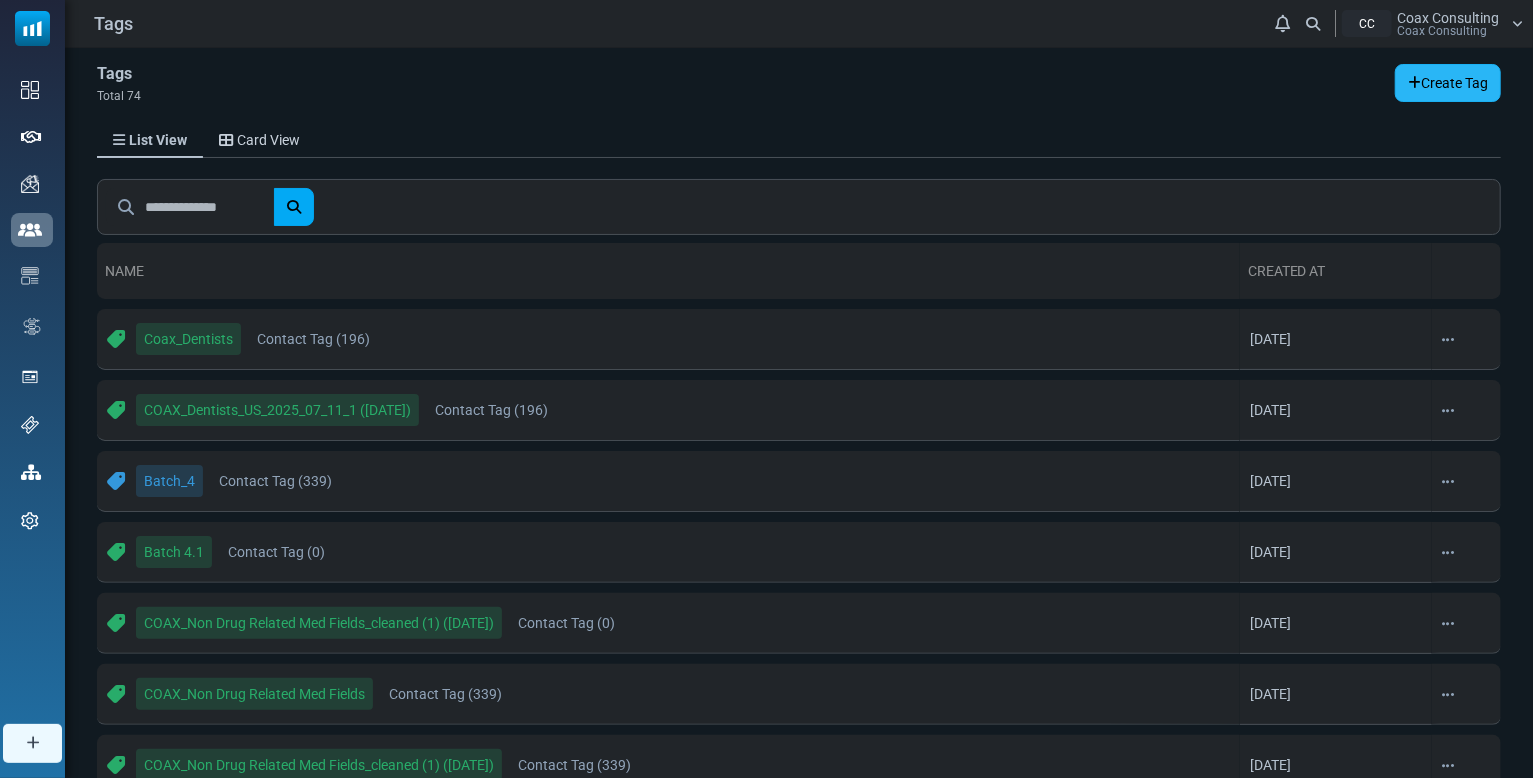 click on "Create Tag" at bounding box center (1448, 83) 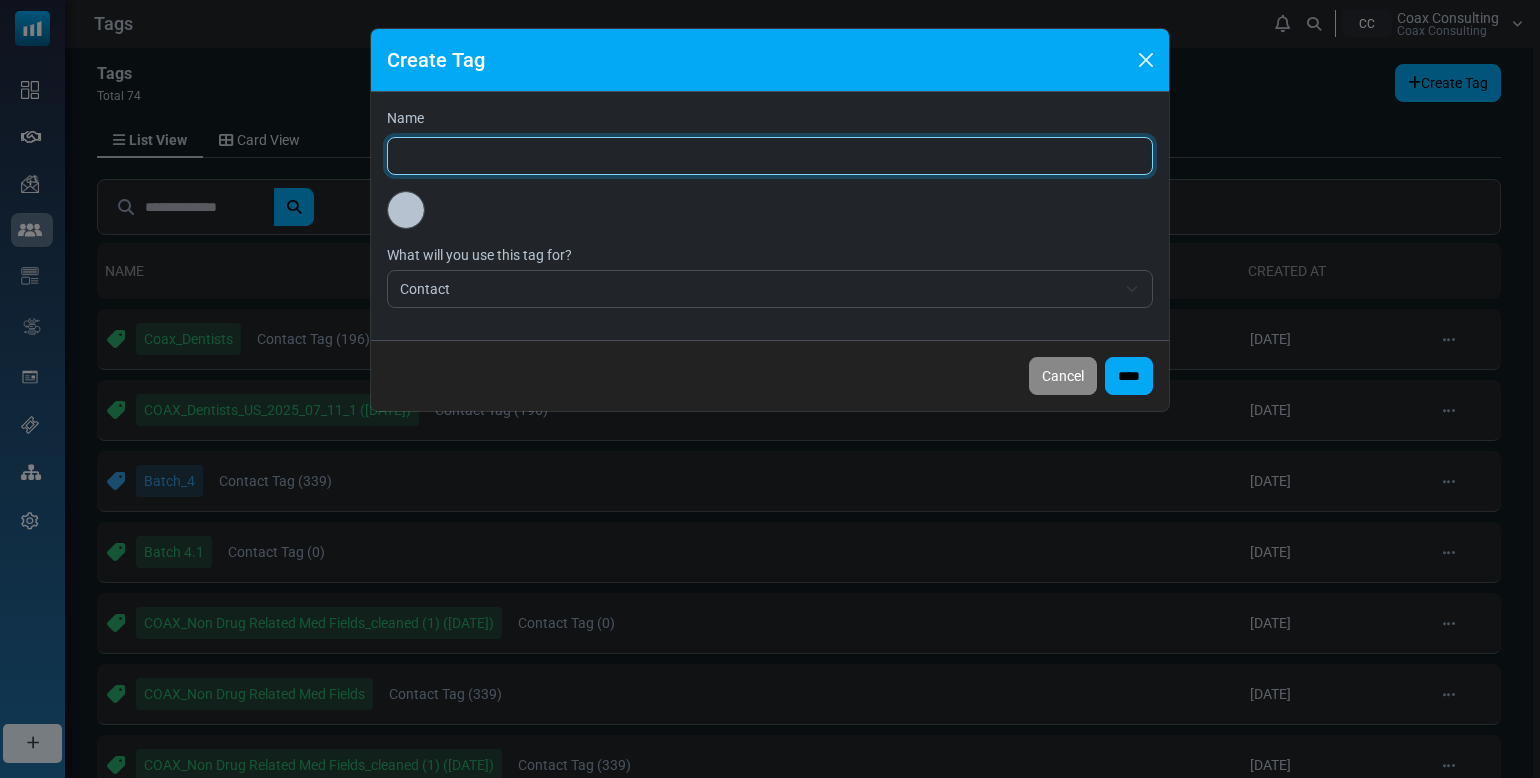 click on "Name" at bounding box center (770, 156) 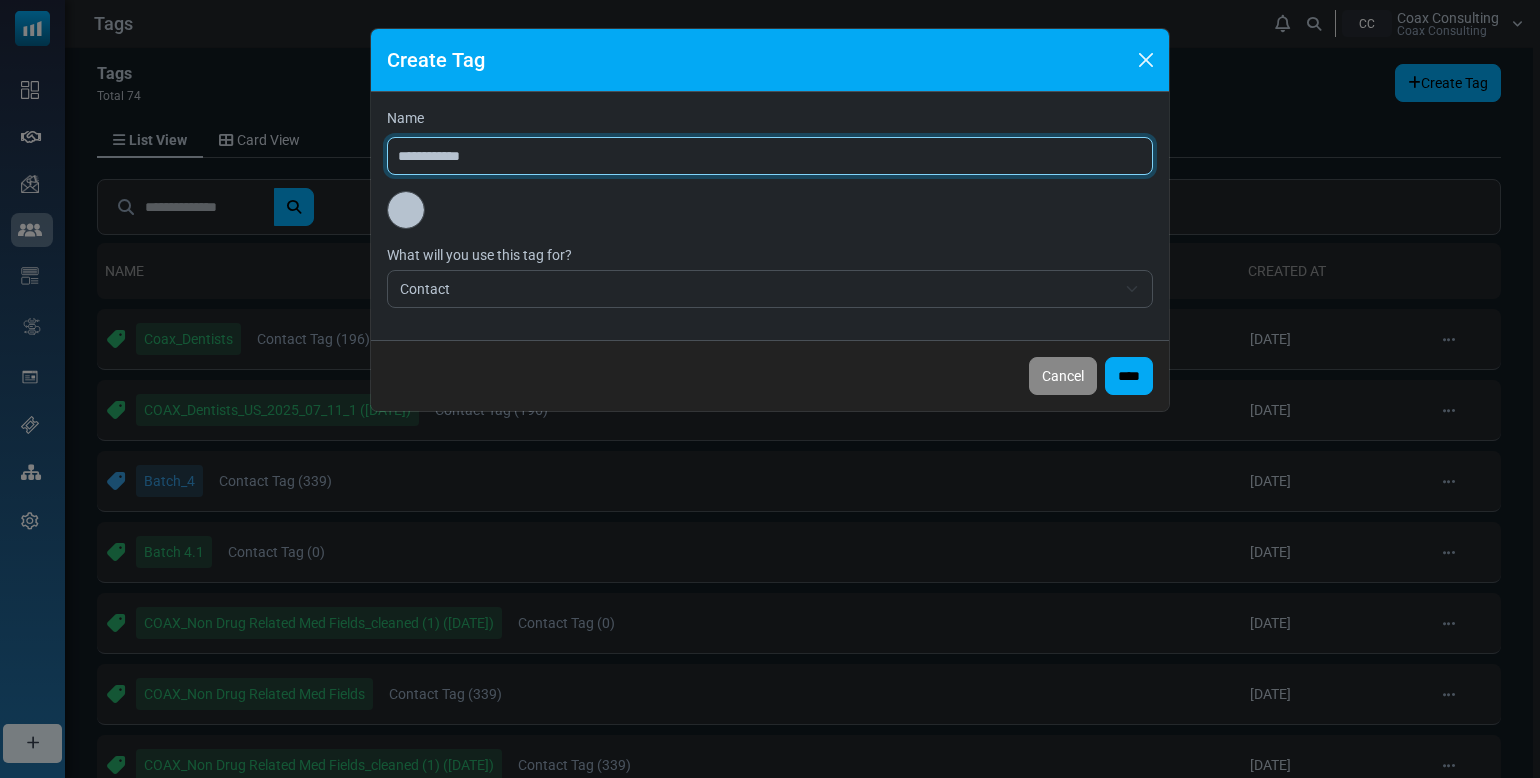type on "**********" 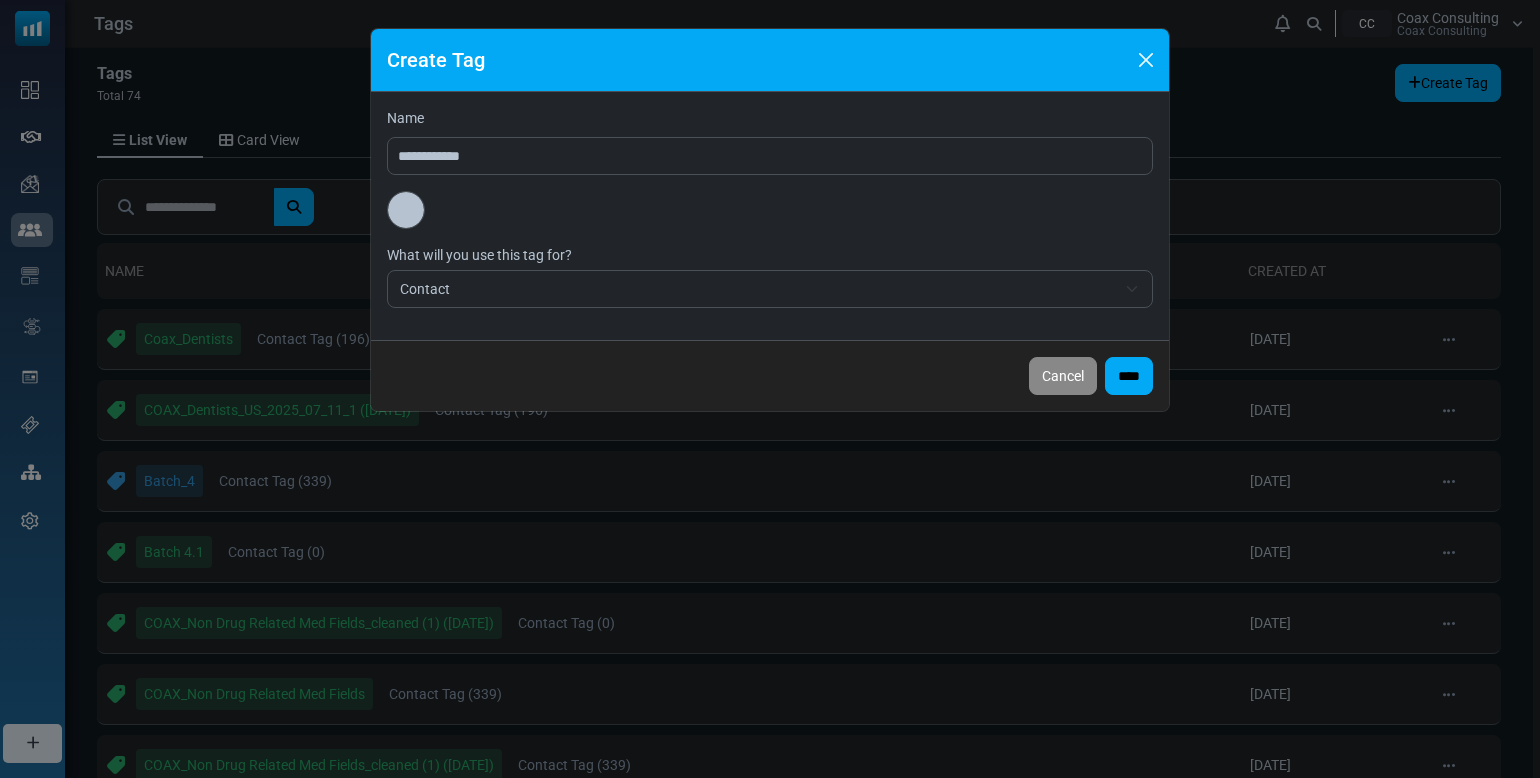 click on "**********" at bounding box center [770, 216] 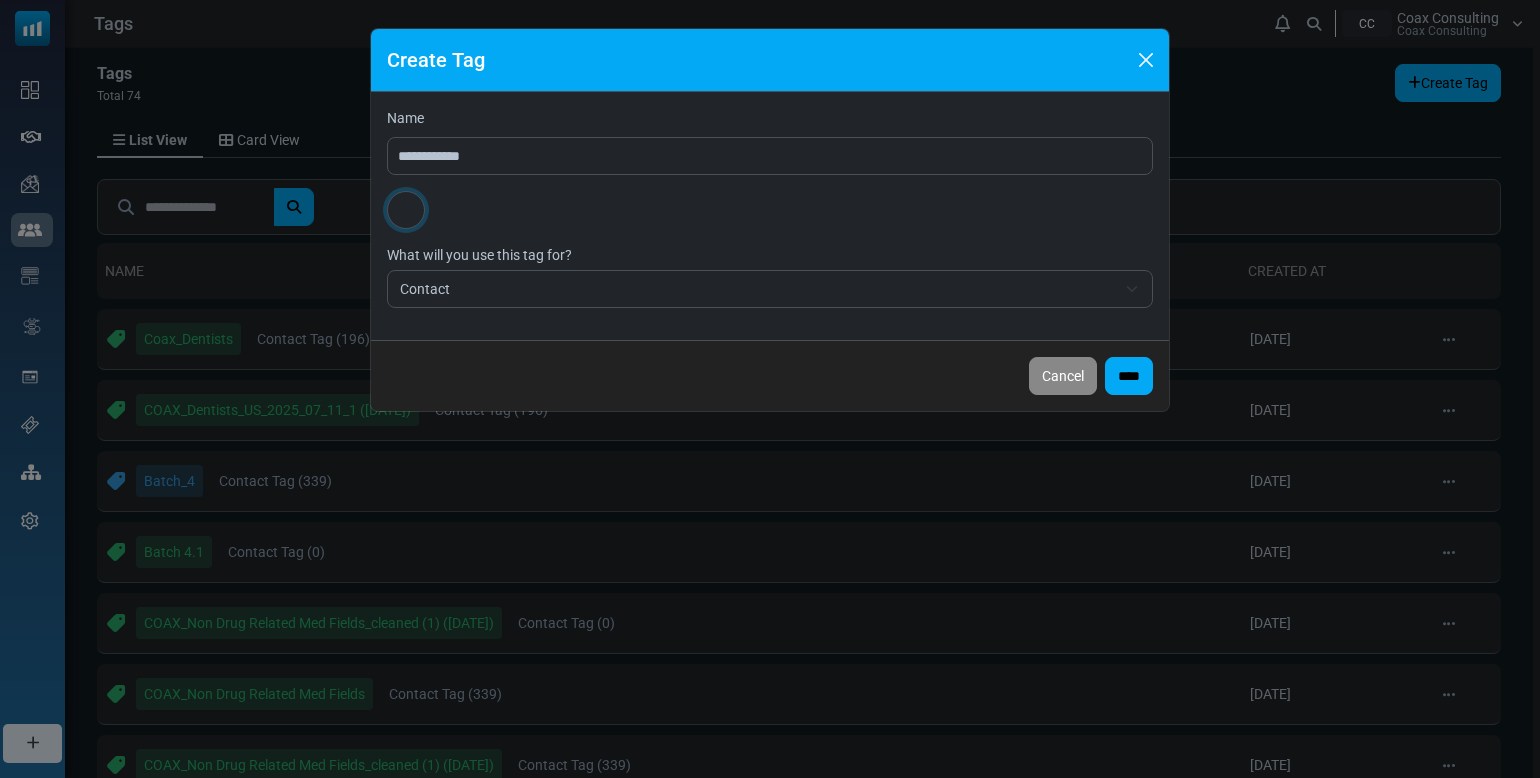click on "*******" at bounding box center (406, 210) 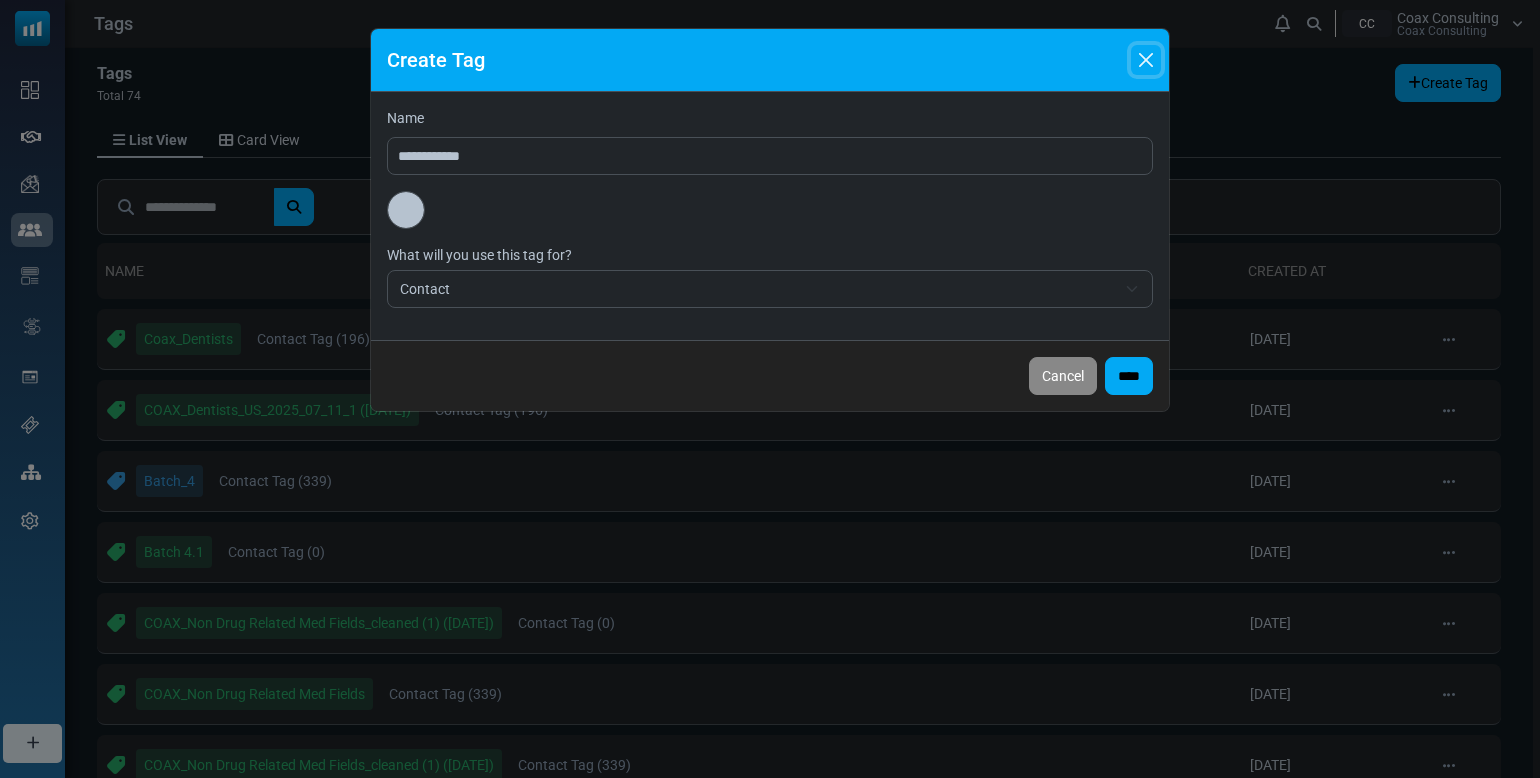 type on "*******" 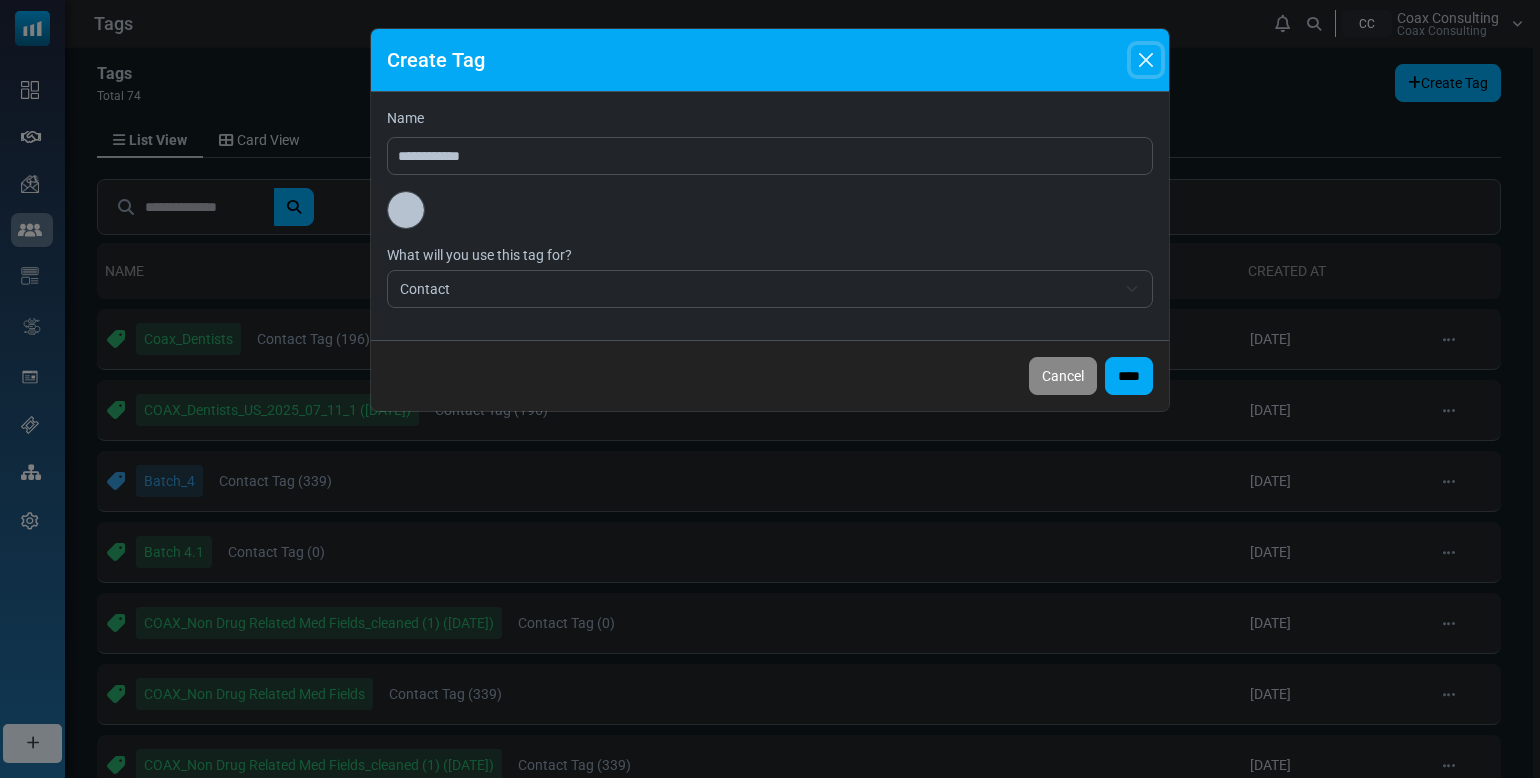type on "***" 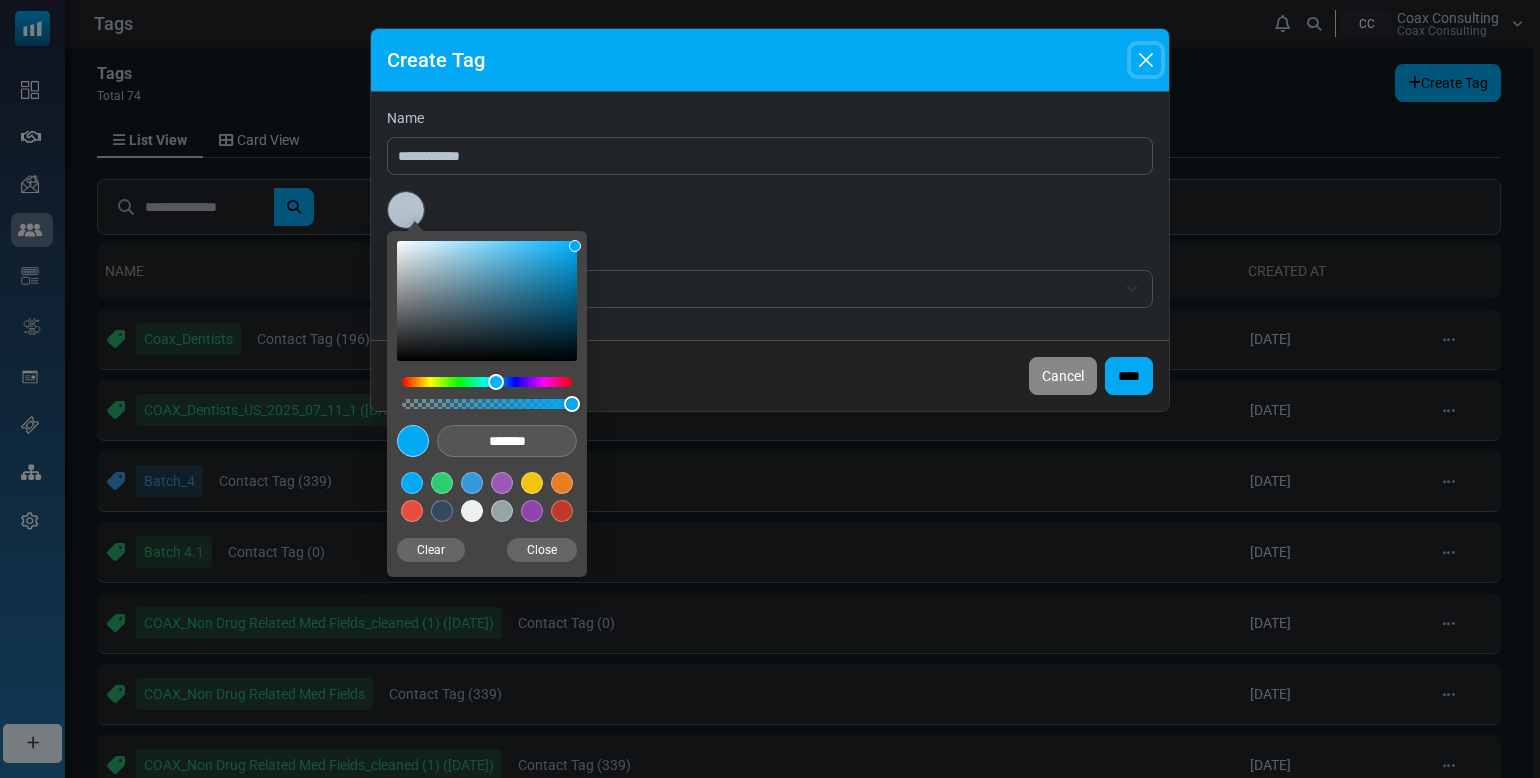 click on "#f1c40f" at bounding box center [532, 483] 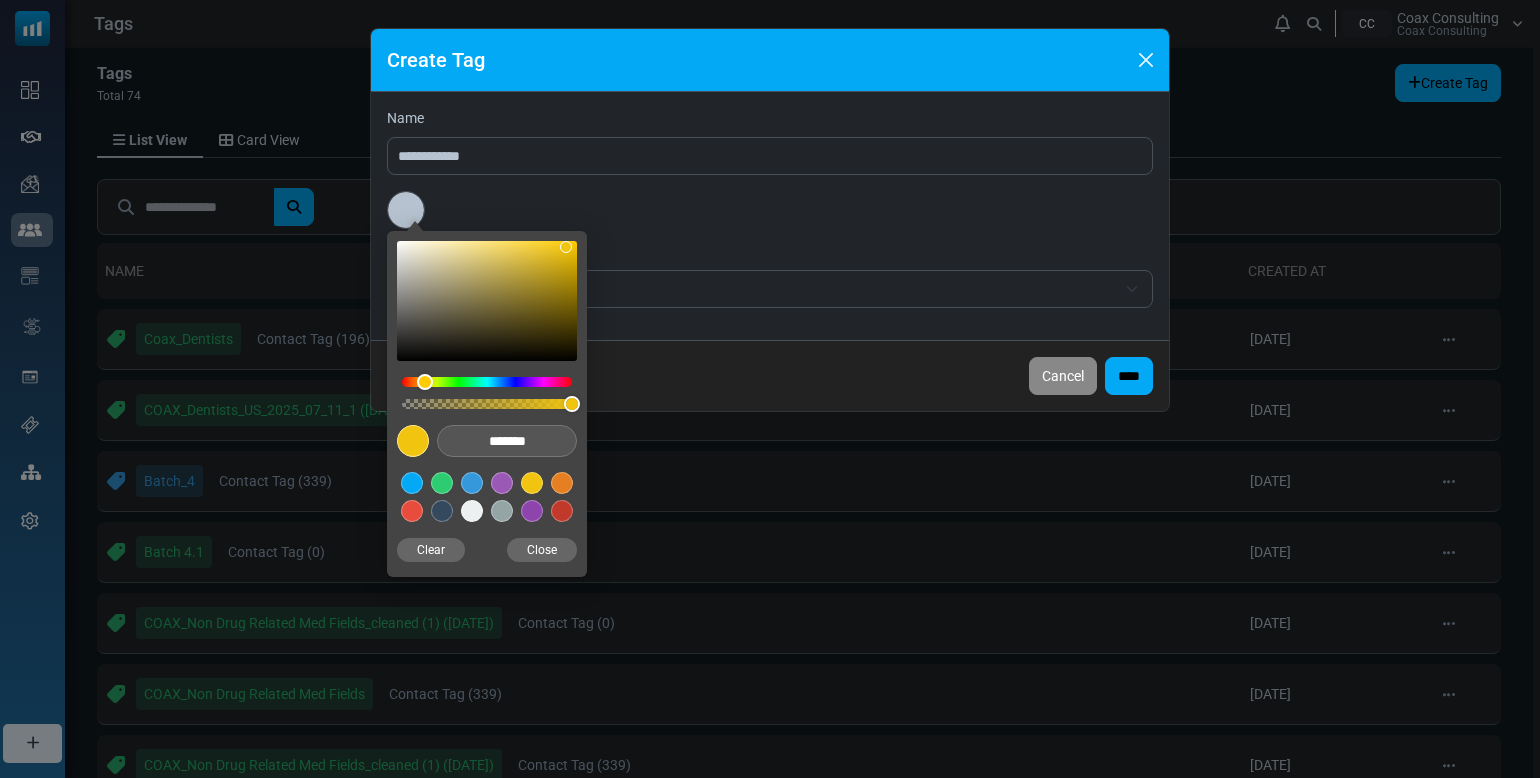 click on "*******" at bounding box center [770, 210] 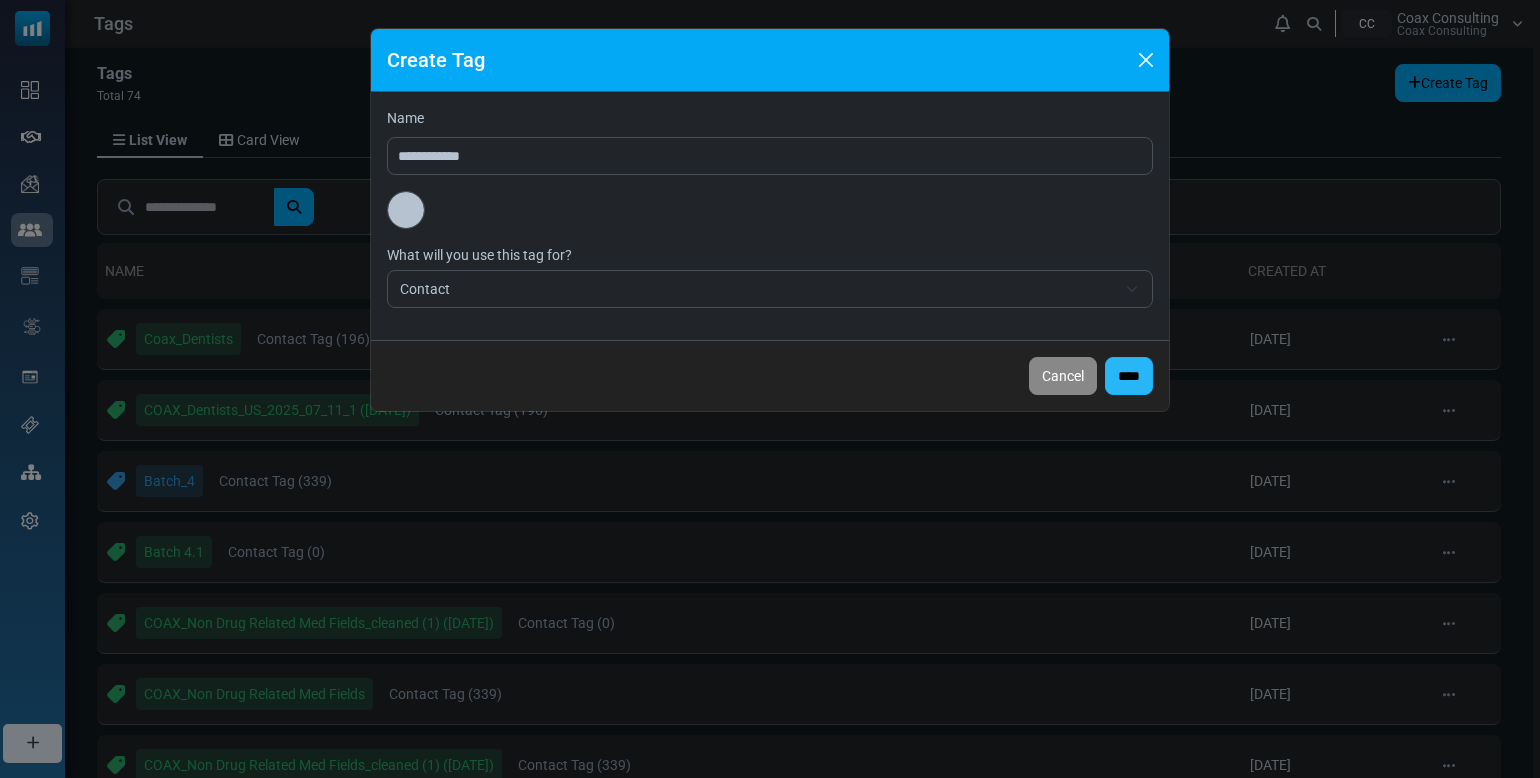 click on "****" at bounding box center [1129, 376] 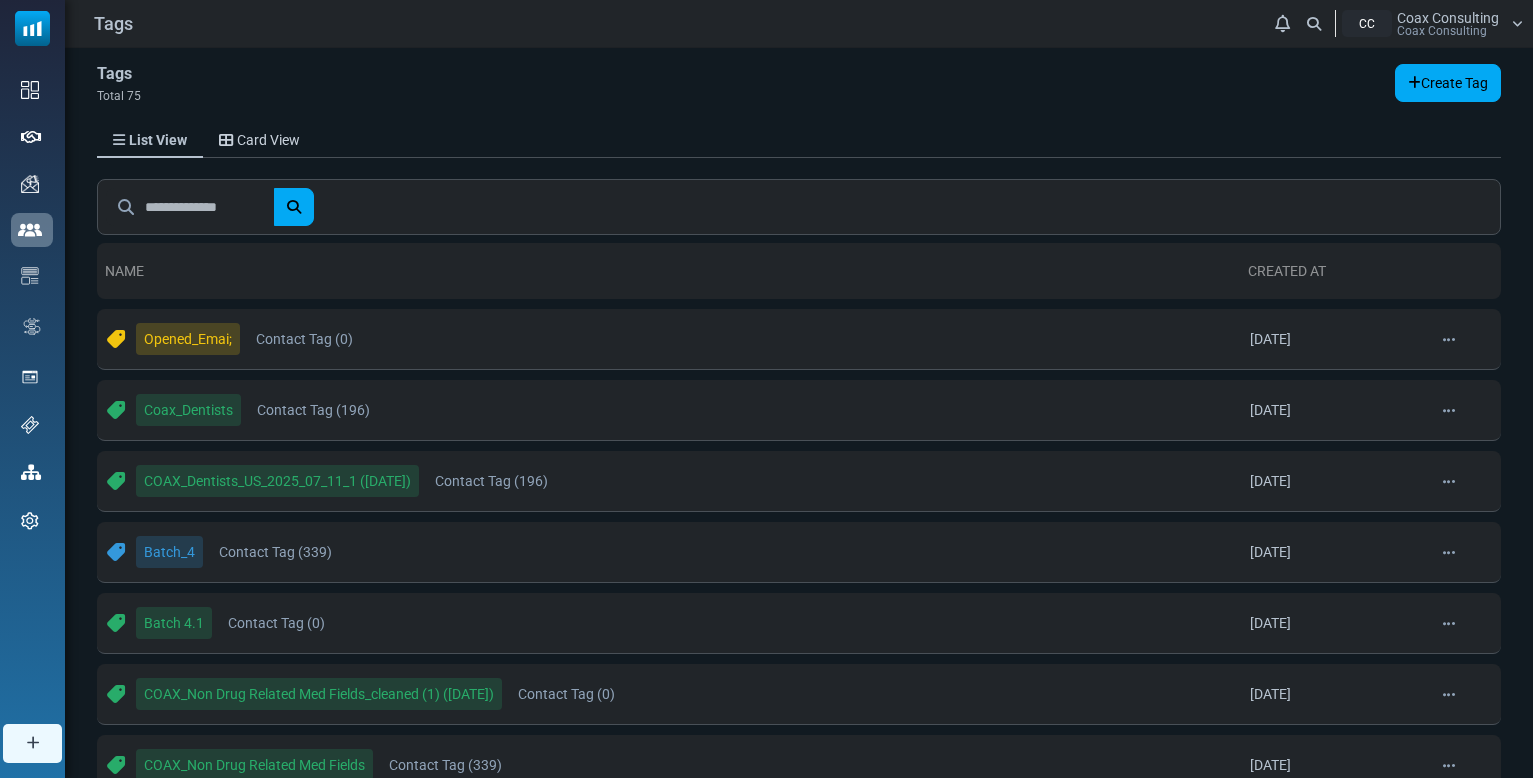 scroll, scrollTop: 0, scrollLeft: 0, axis: both 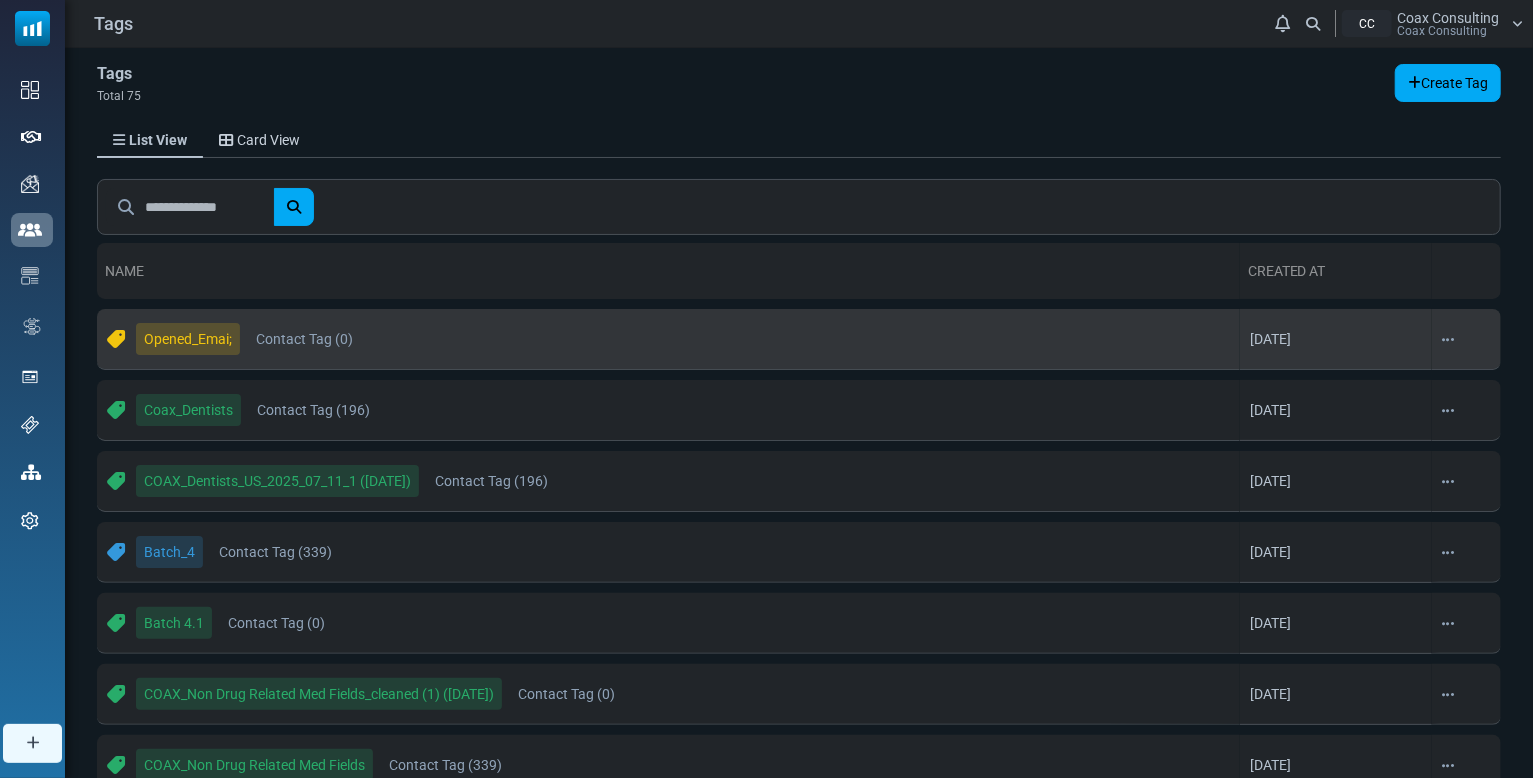 click at bounding box center (1449, 340) 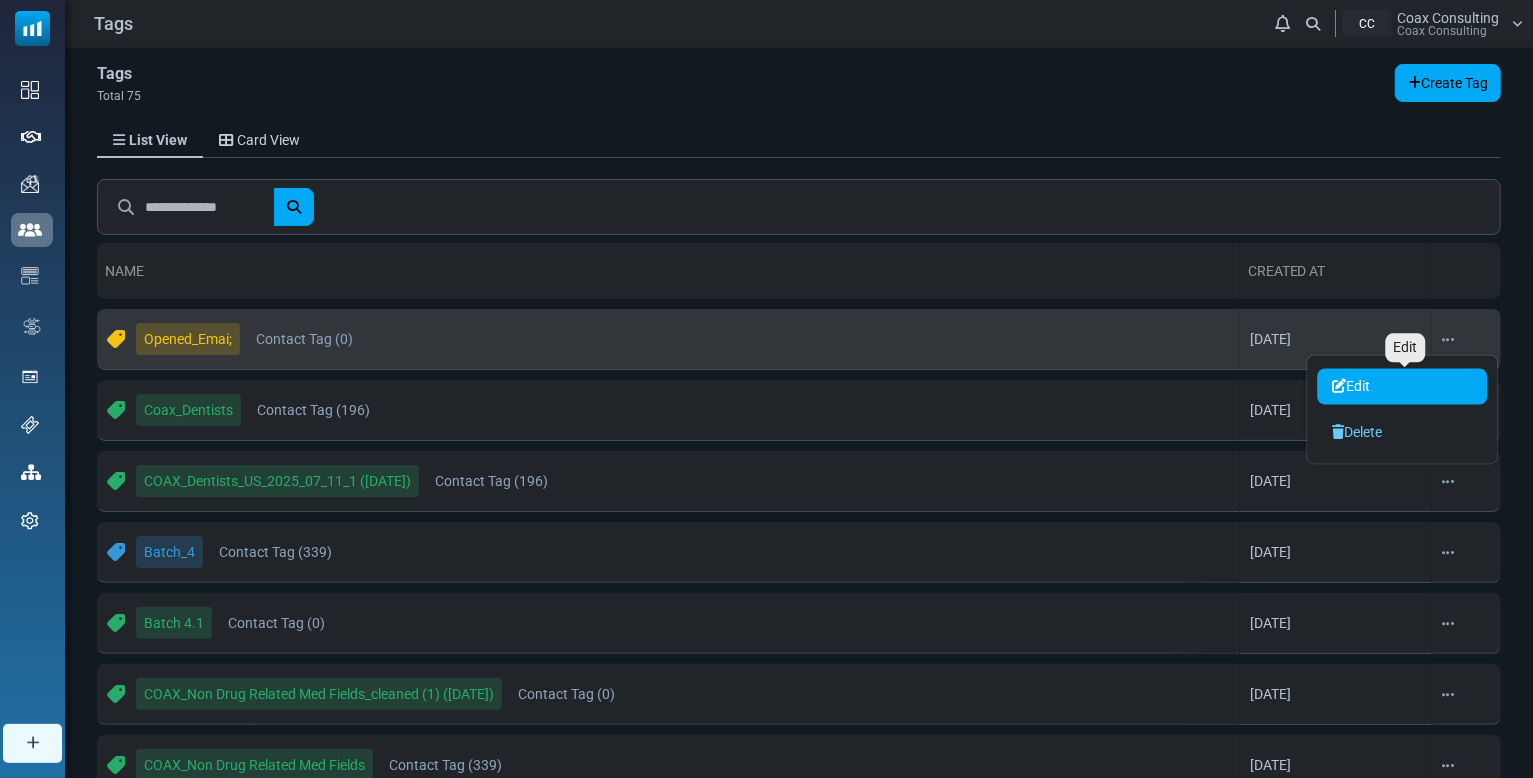 click on "Edit" at bounding box center (1402, 387) 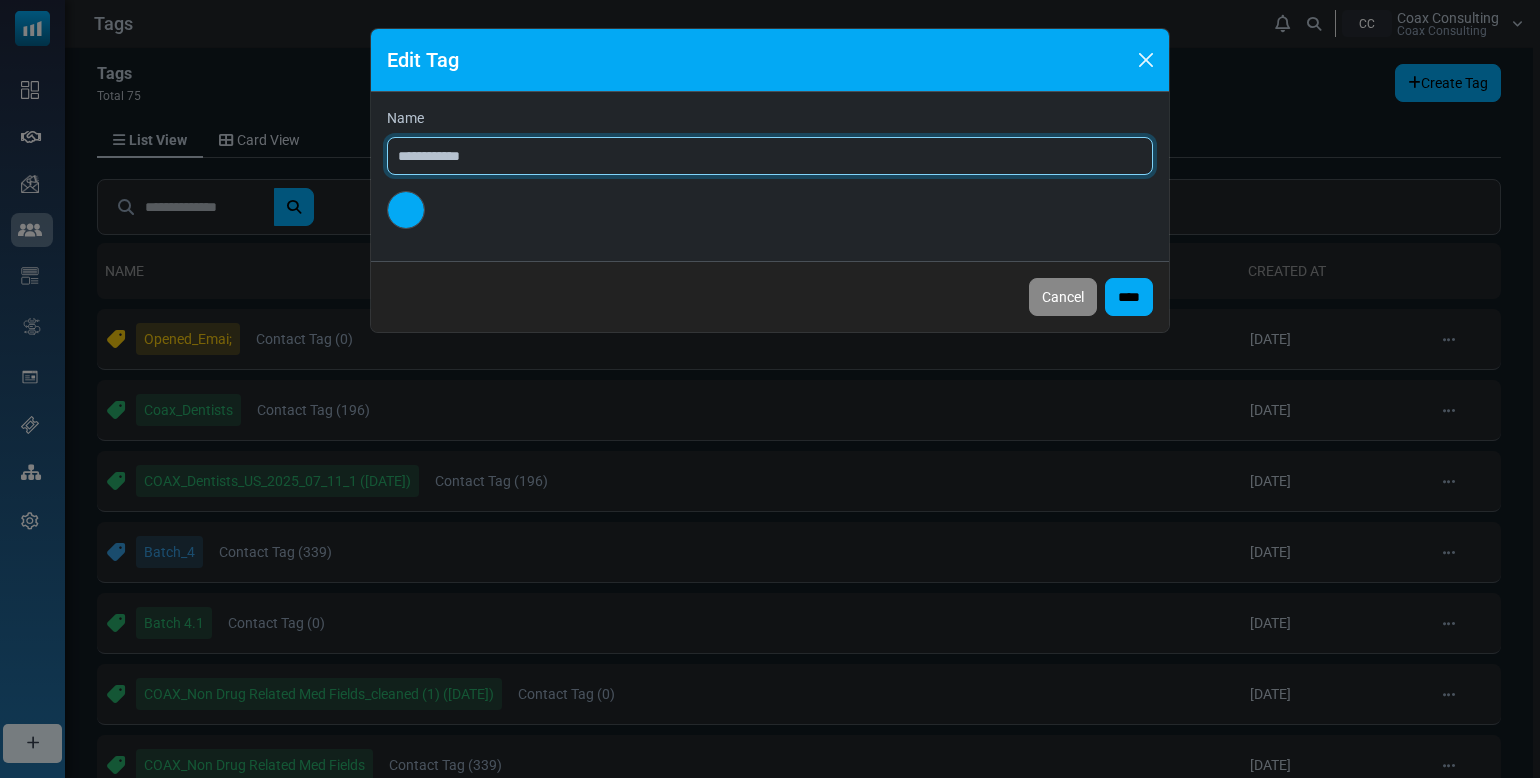 click on "**********" at bounding box center (770, 156) 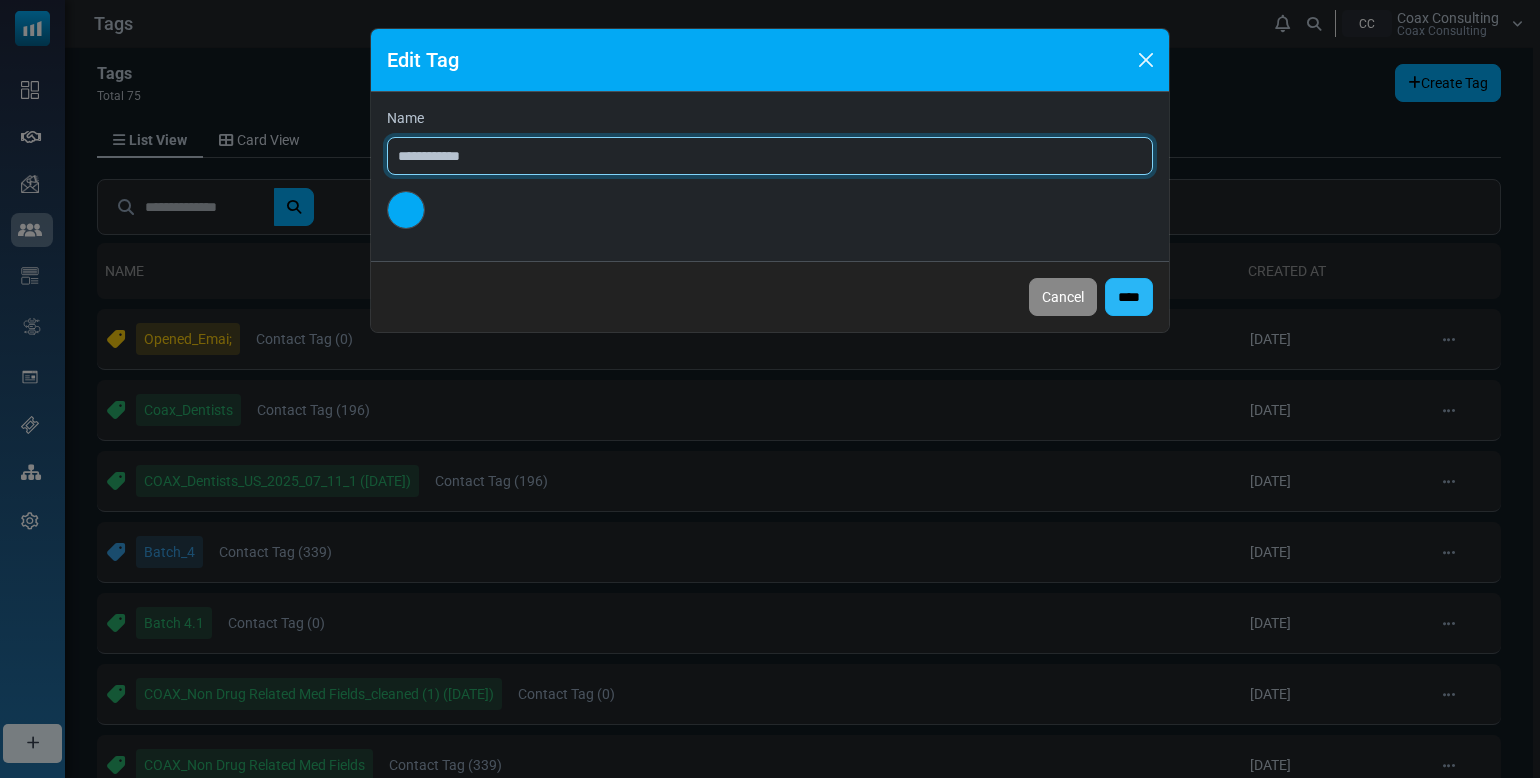 type on "**********" 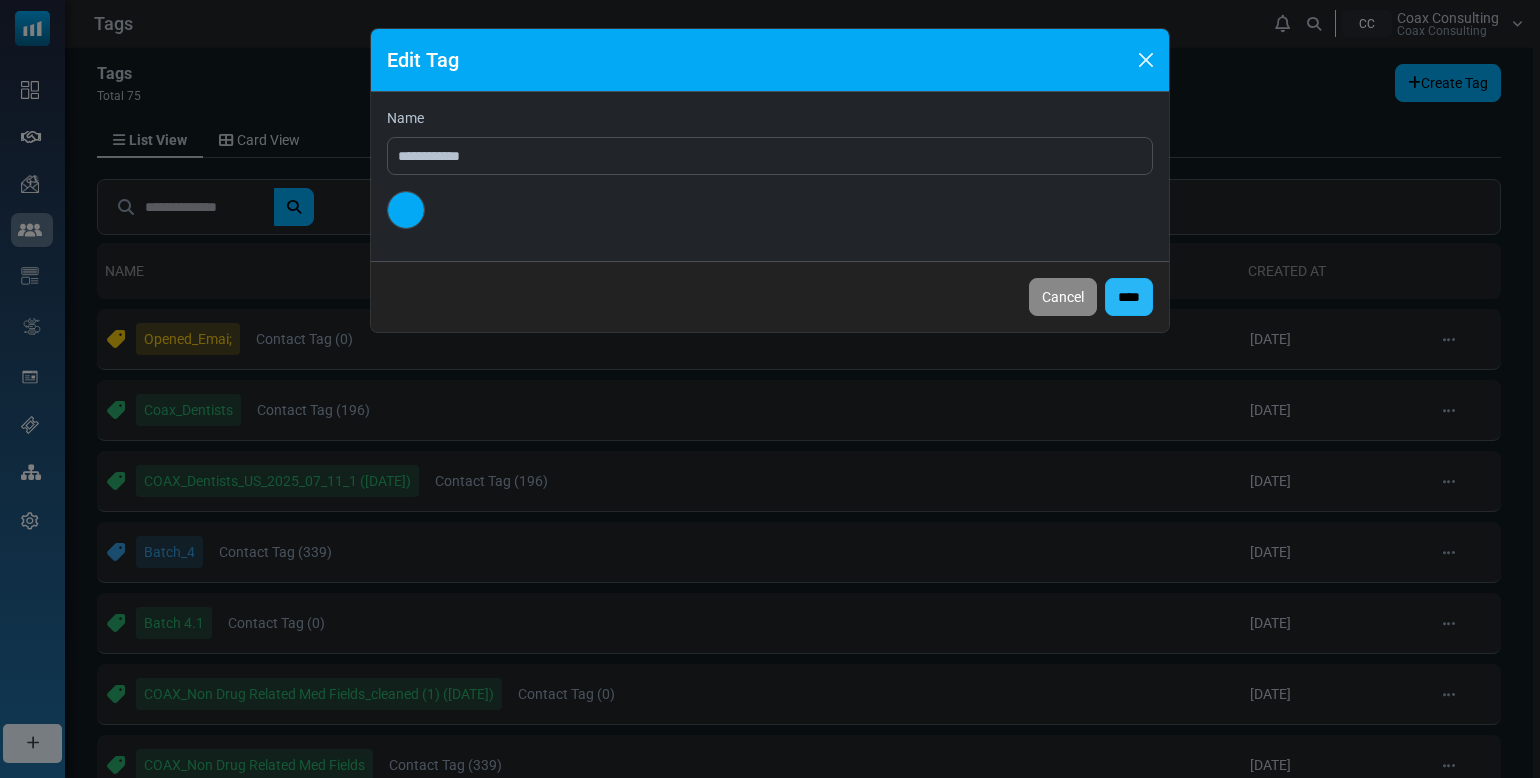 click on "****" at bounding box center (1129, 297) 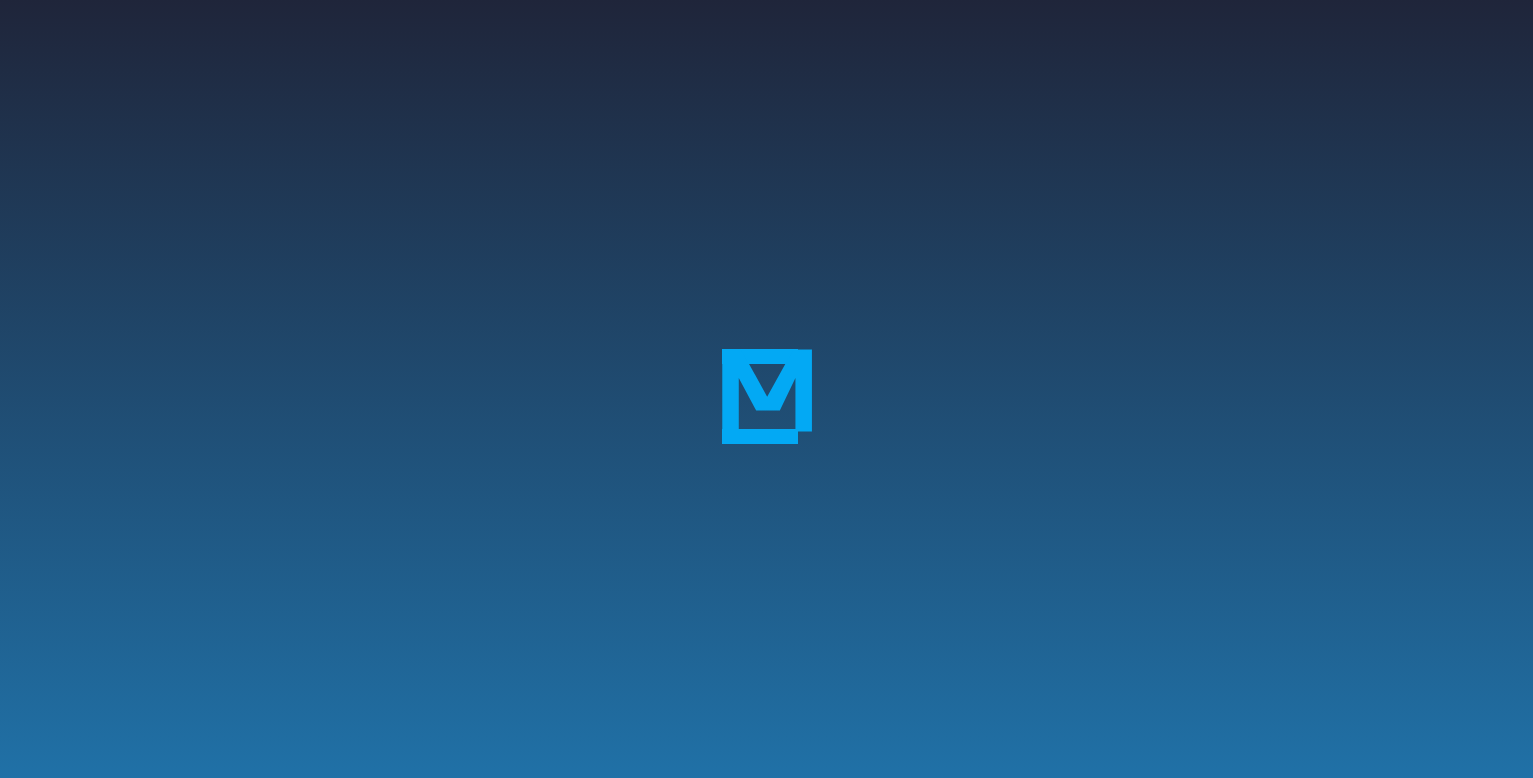 scroll, scrollTop: 0, scrollLeft: 0, axis: both 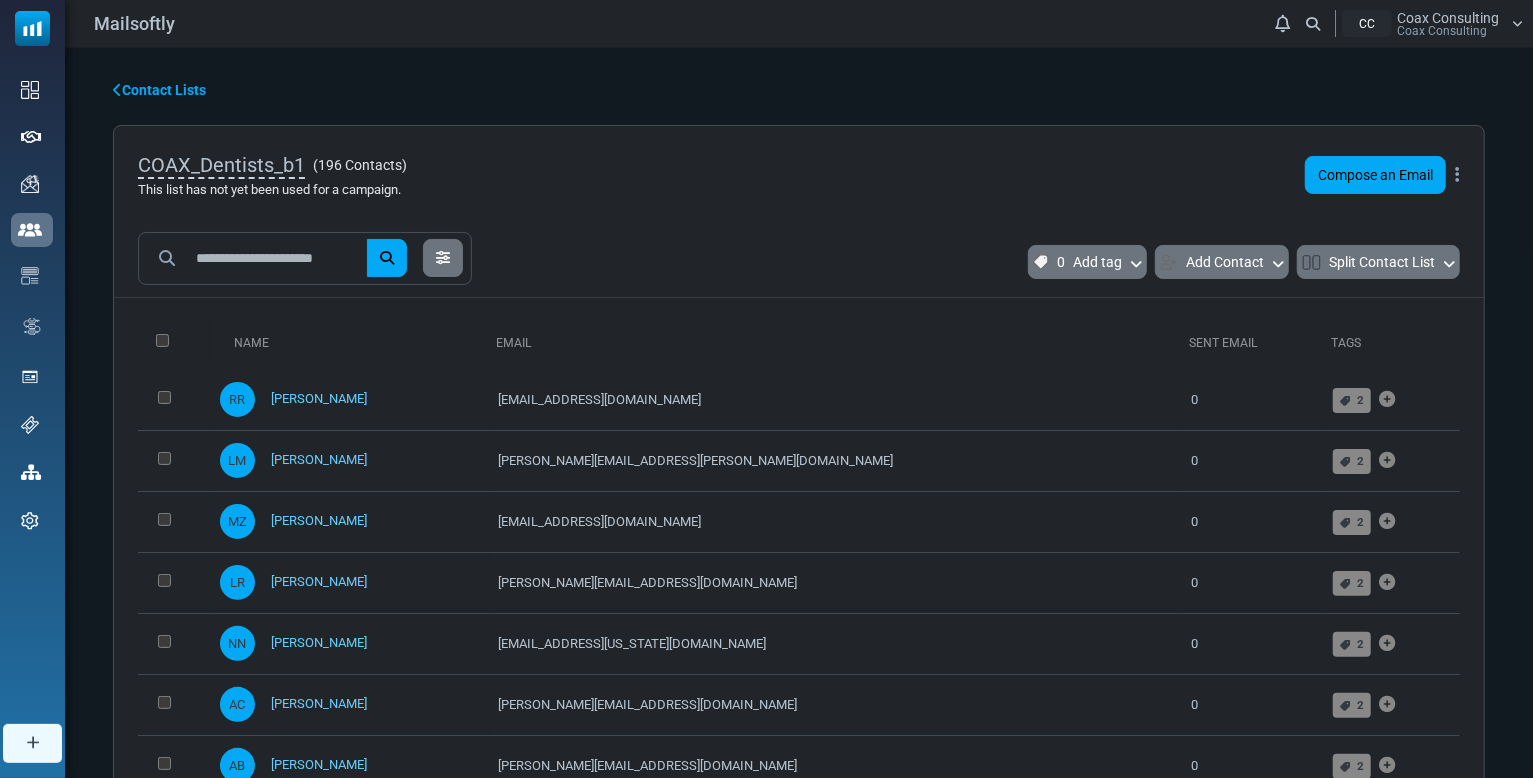 click on "Contact Lists" at bounding box center (159, 90) 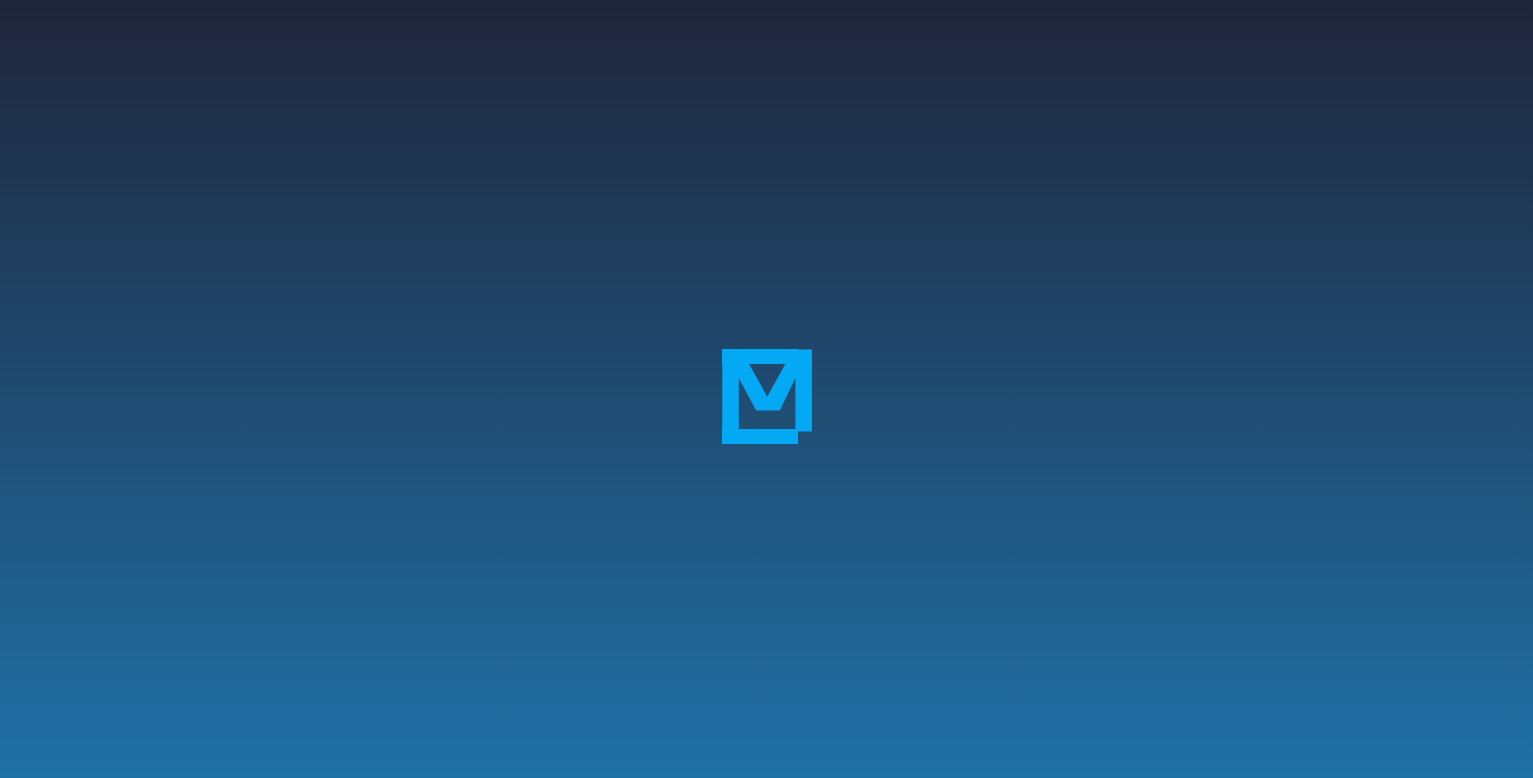 scroll, scrollTop: 0, scrollLeft: 0, axis: both 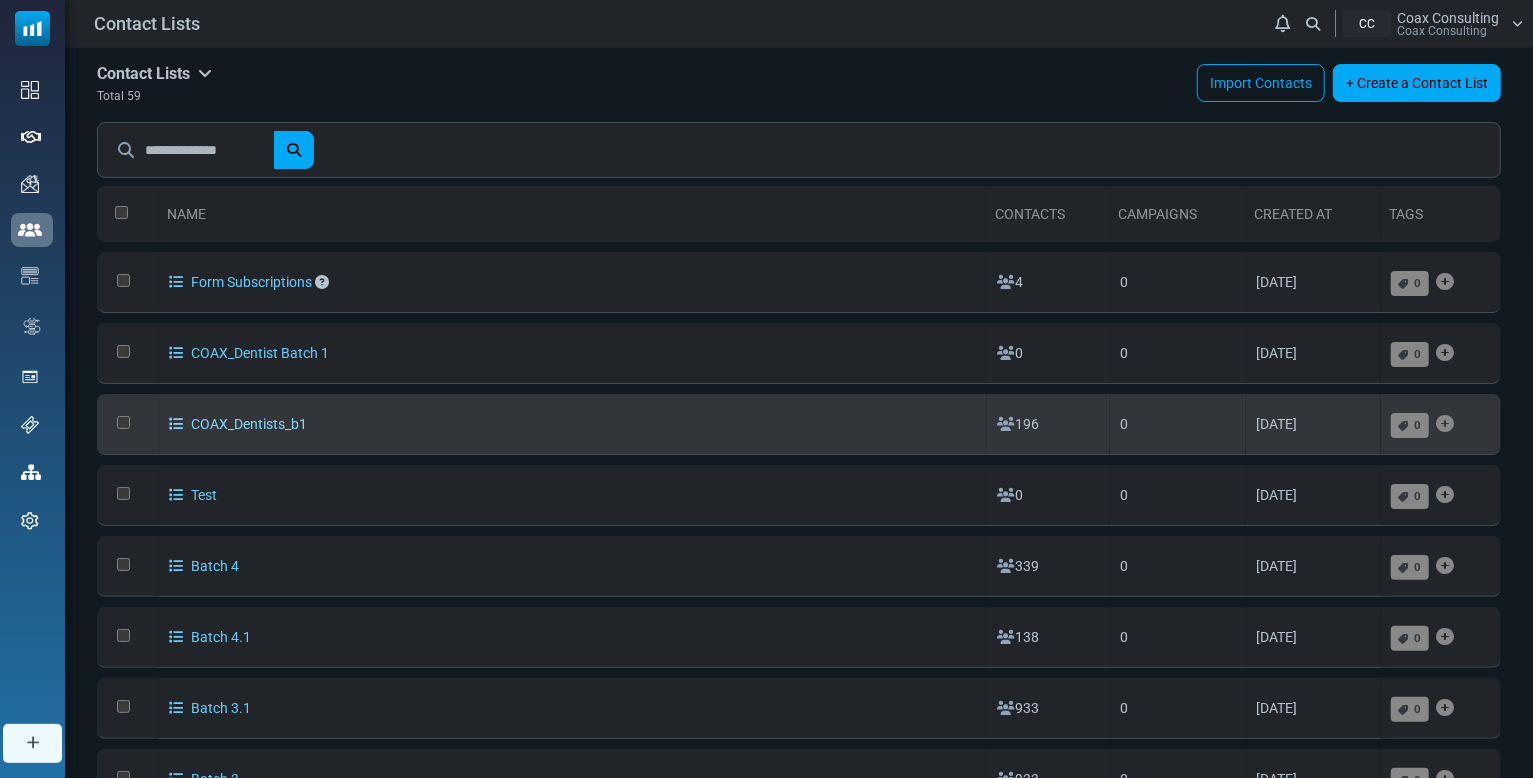 click on "COAX_Dentists_b1" at bounding box center (238, 424) 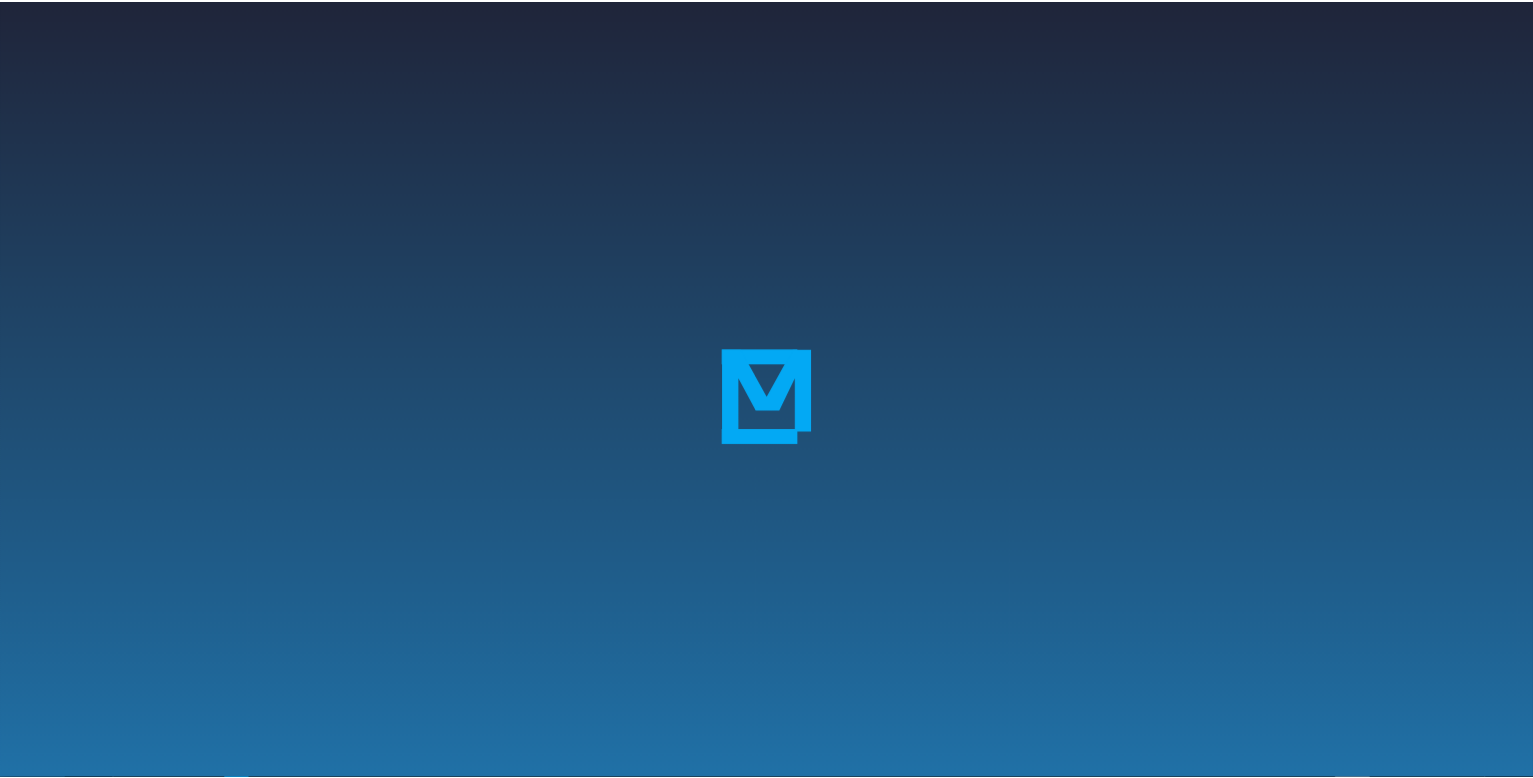 scroll, scrollTop: 0, scrollLeft: 0, axis: both 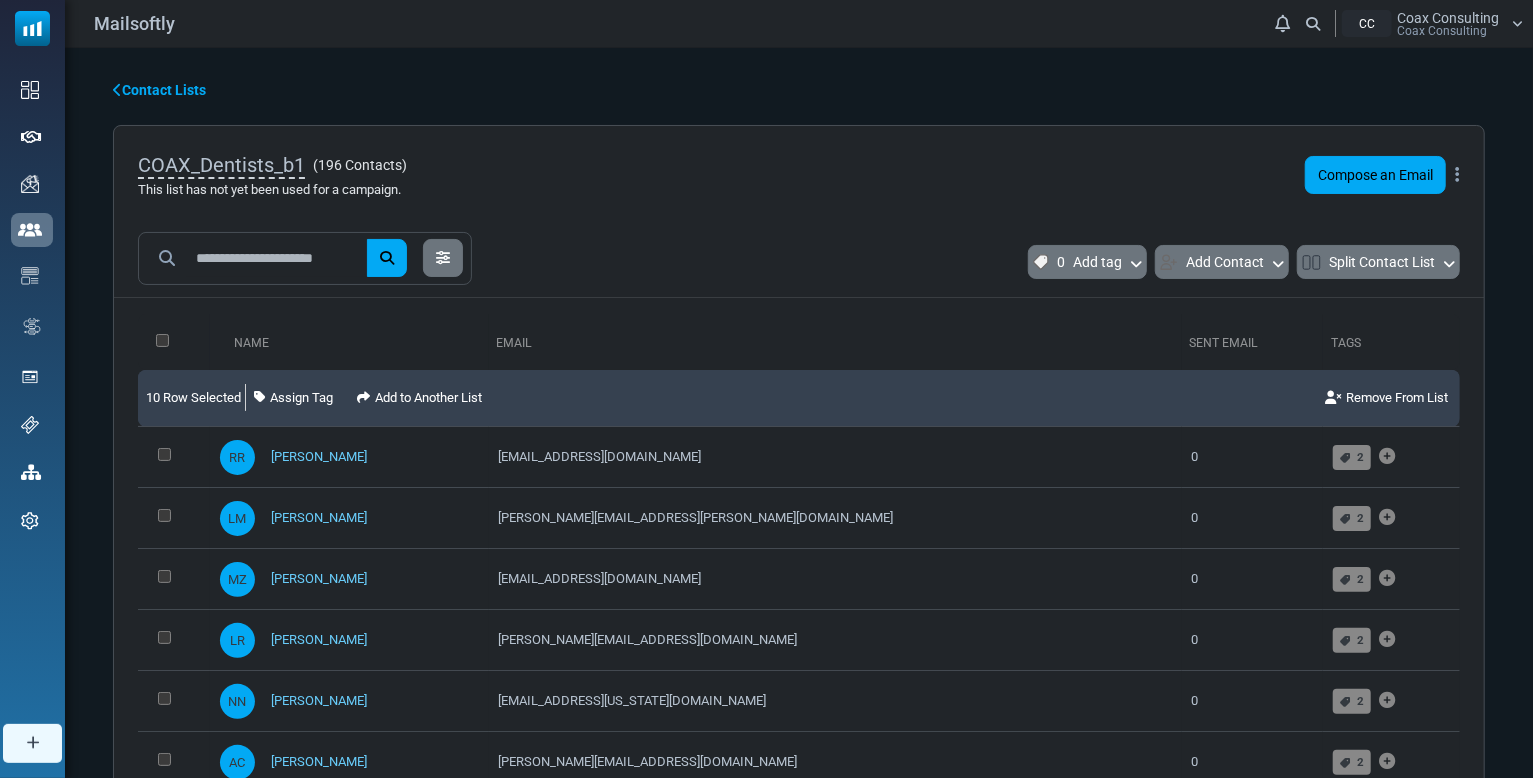 click on "10 Row Selected" at bounding box center (193, 398) 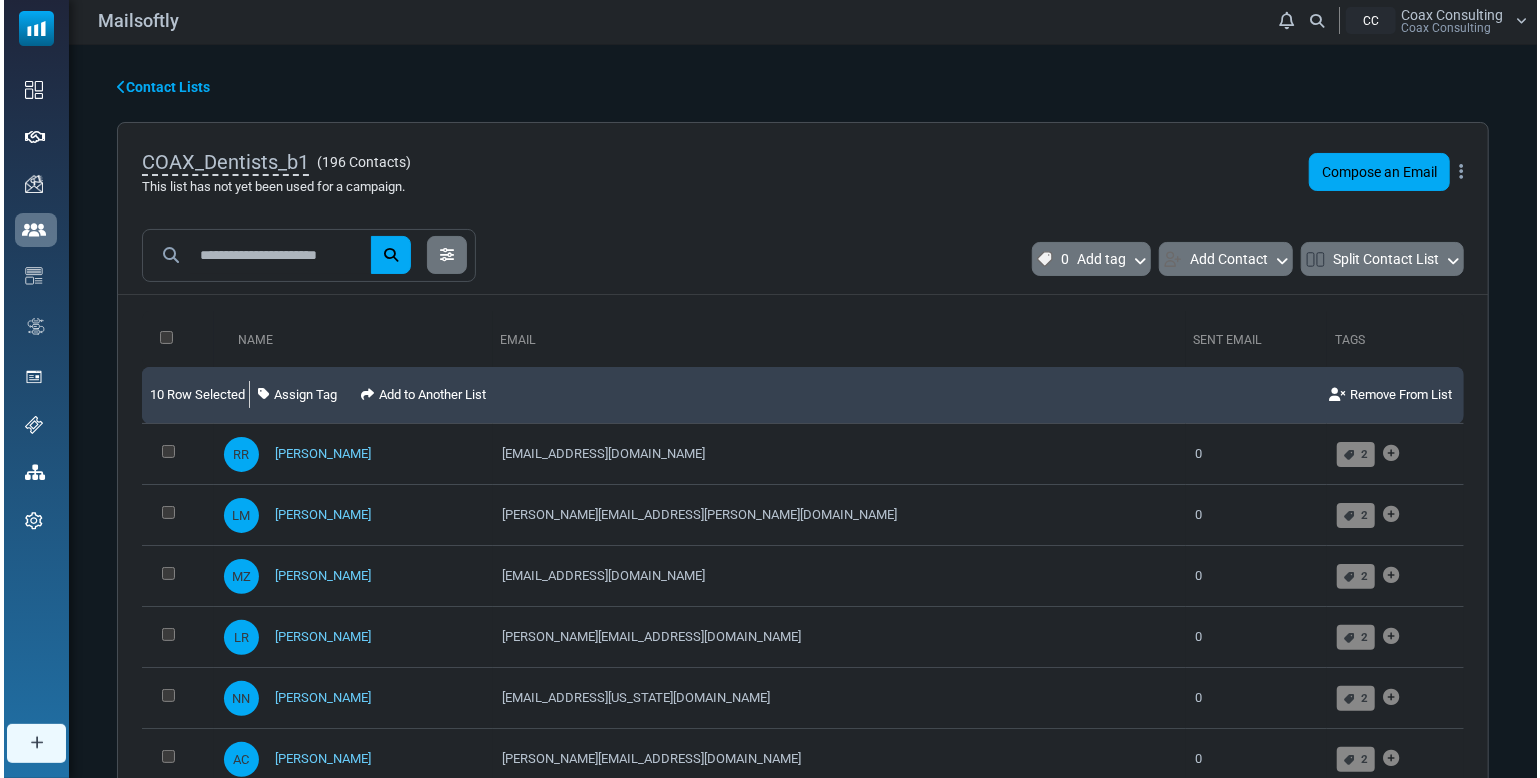 scroll, scrollTop: 0, scrollLeft: 0, axis: both 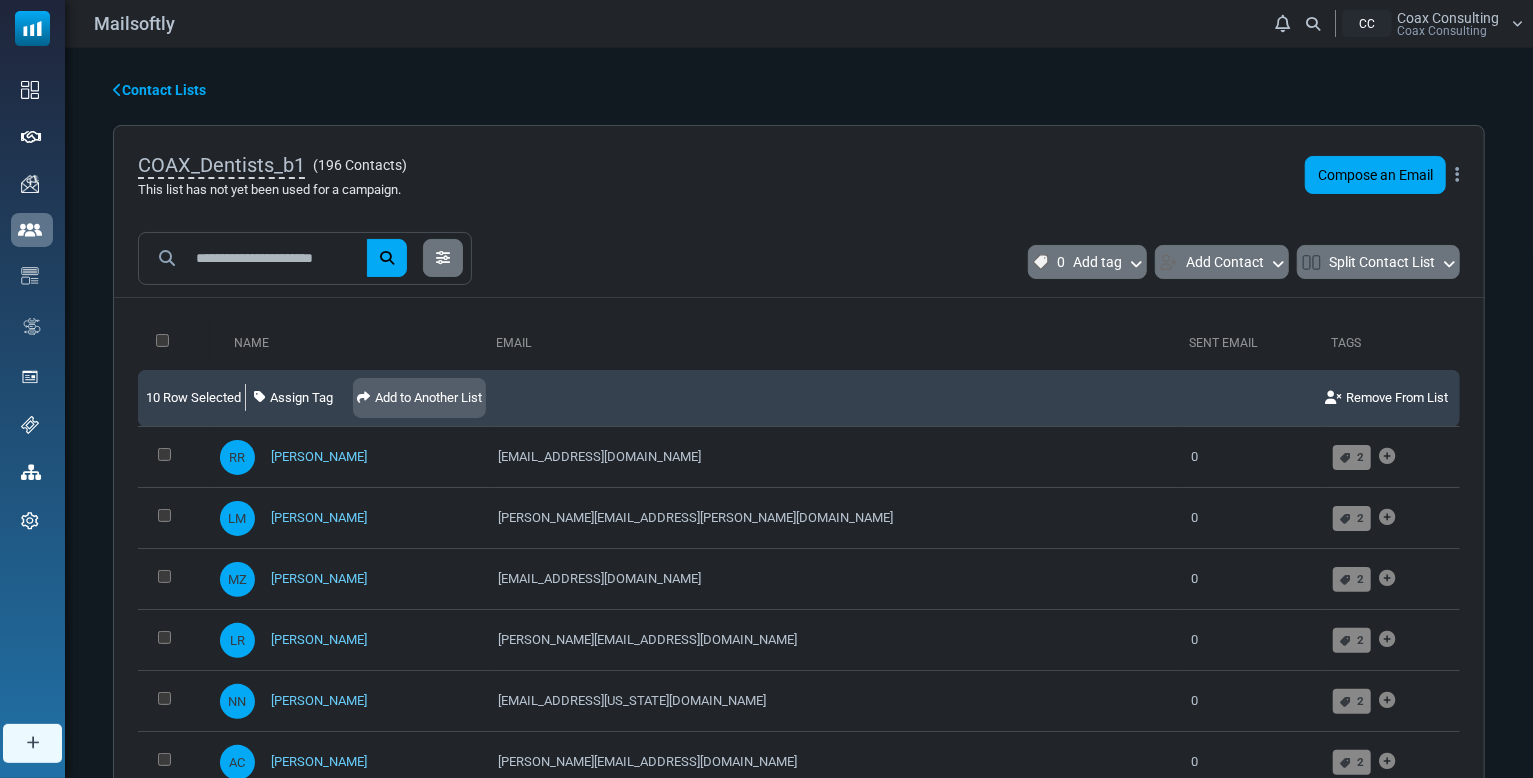 click on "Add to Another List" at bounding box center [419, 398] 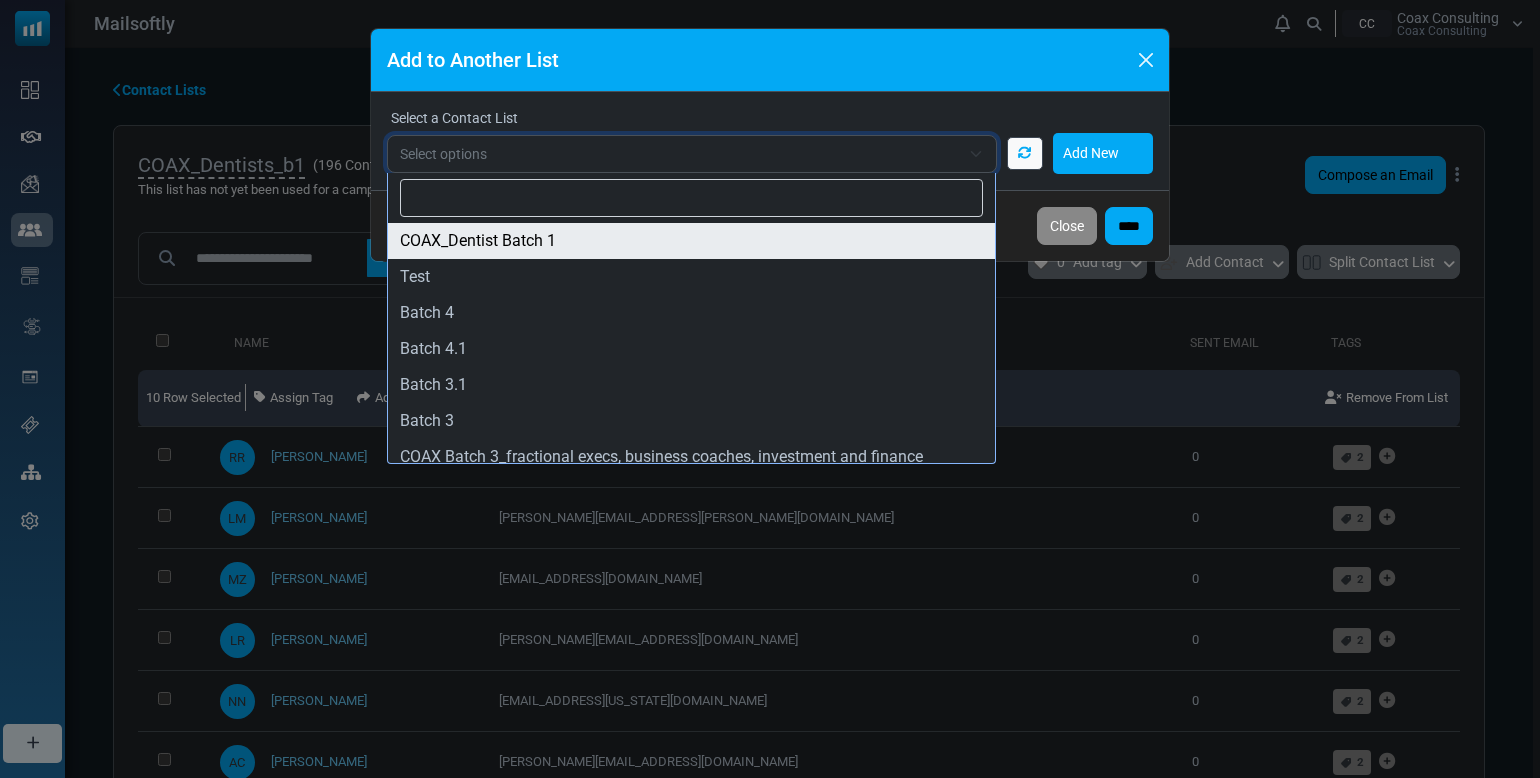 click on "Select options" at bounding box center [680, 154] 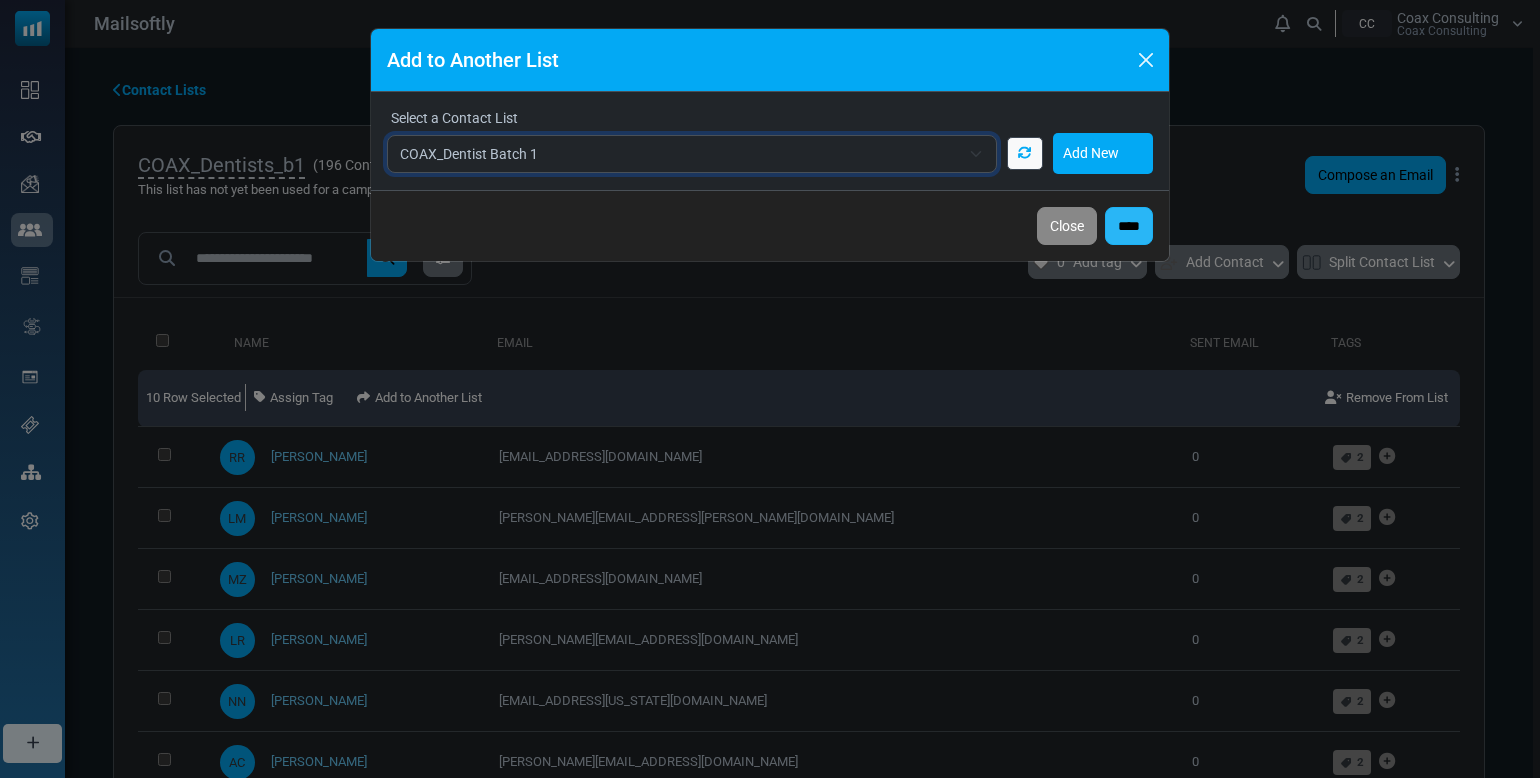 click on "****" at bounding box center (1129, 226) 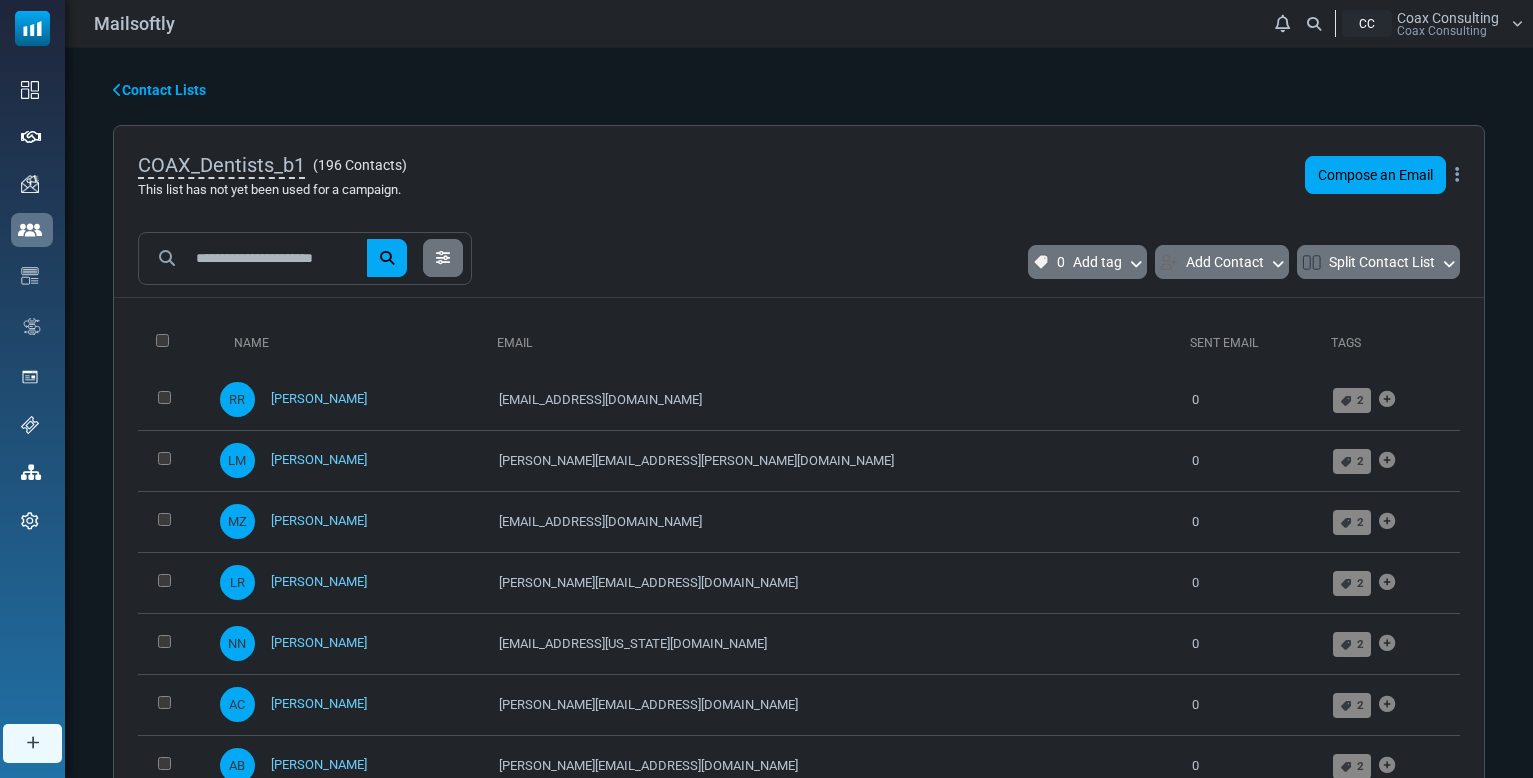 scroll, scrollTop: 0, scrollLeft: 0, axis: both 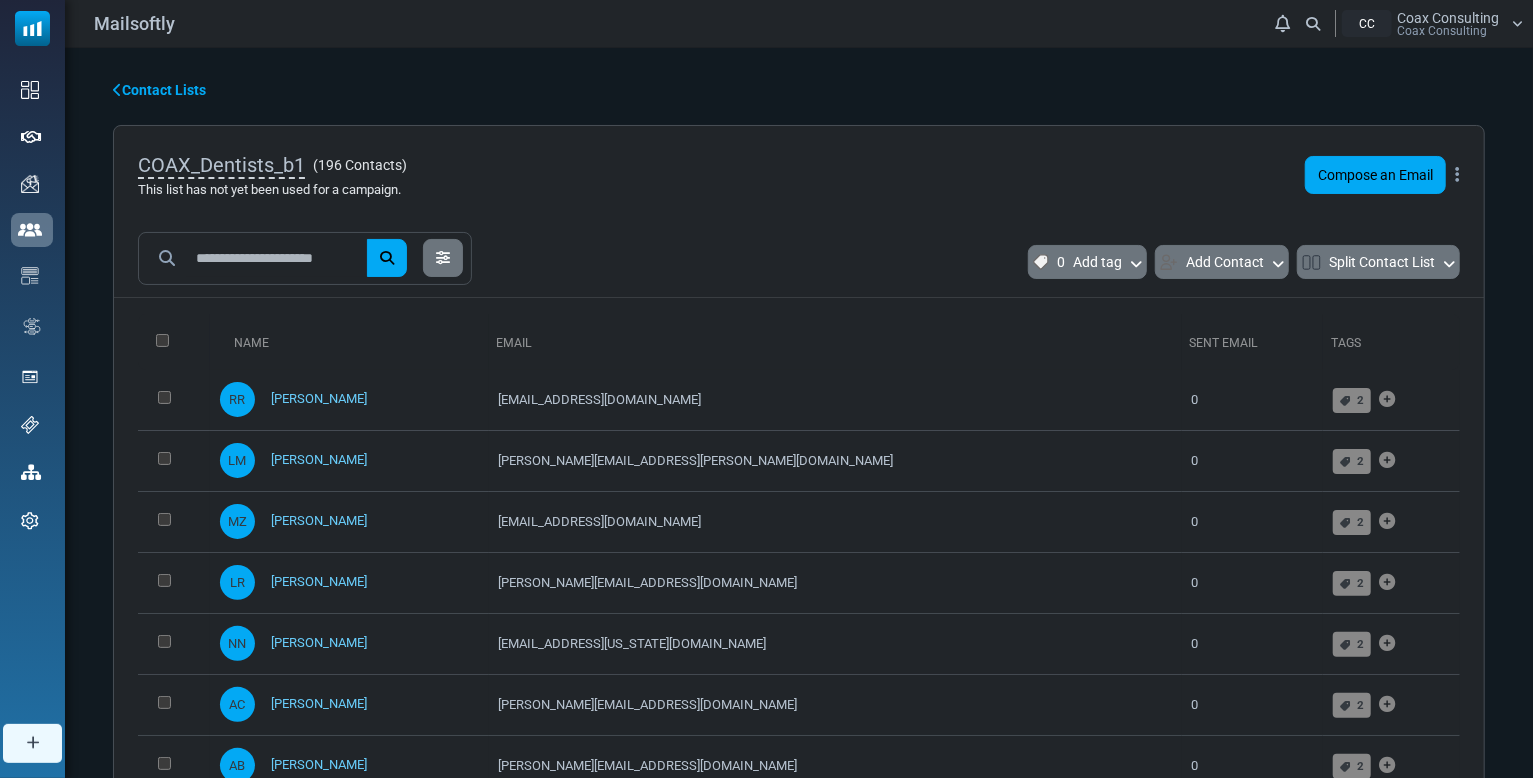click at bounding box center (1457, 175) 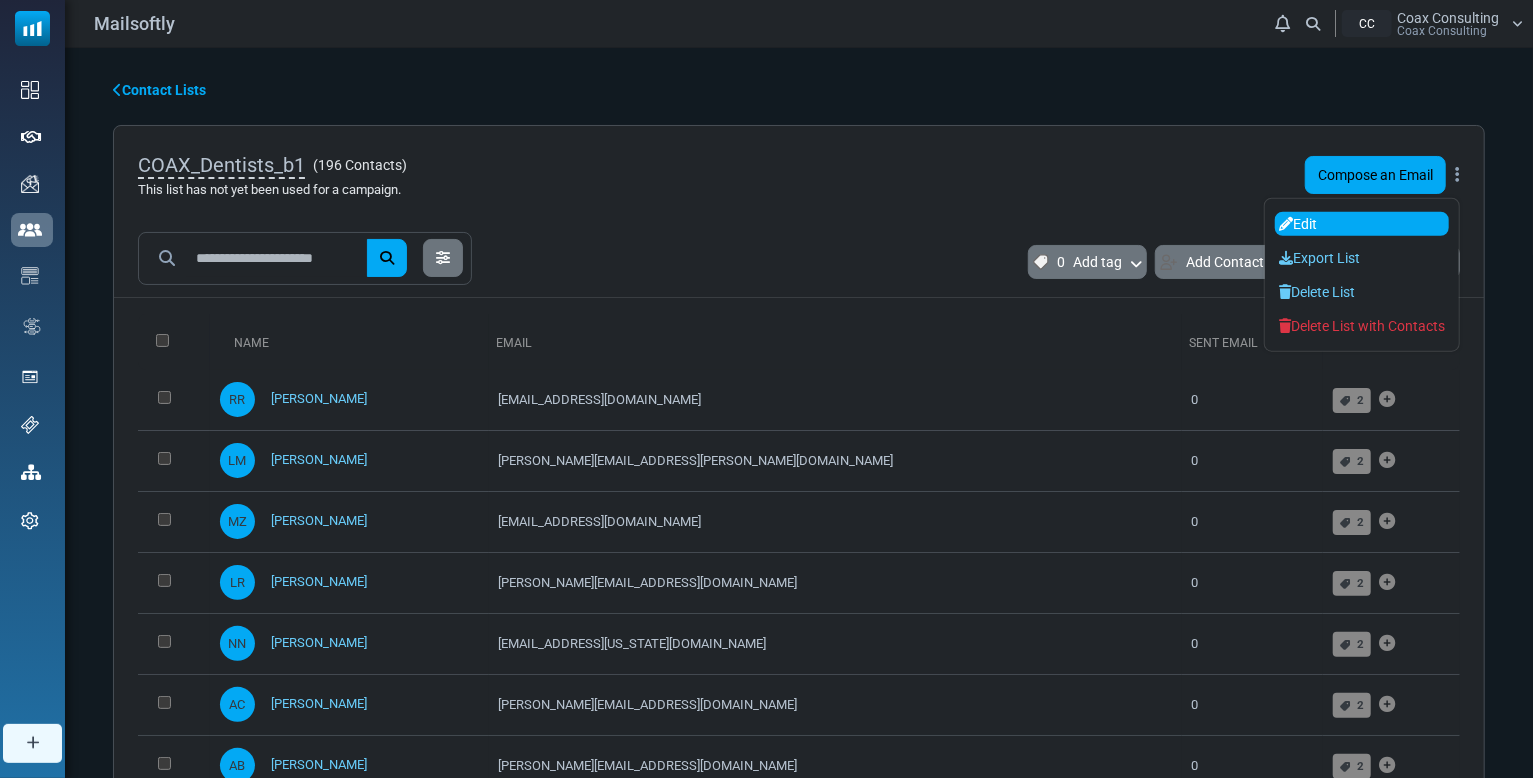 click at bounding box center (1286, 224) 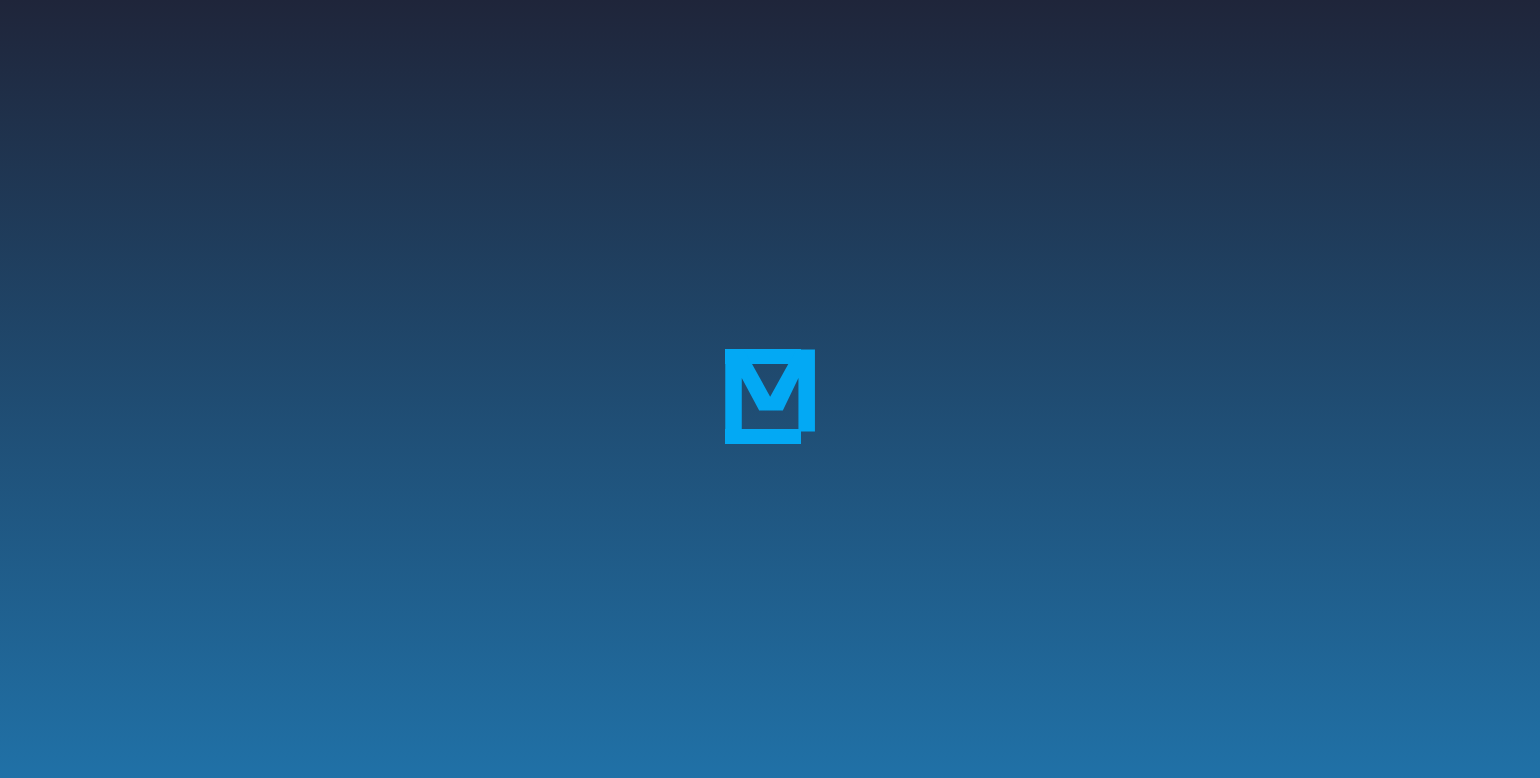 scroll, scrollTop: 0, scrollLeft: 0, axis: both 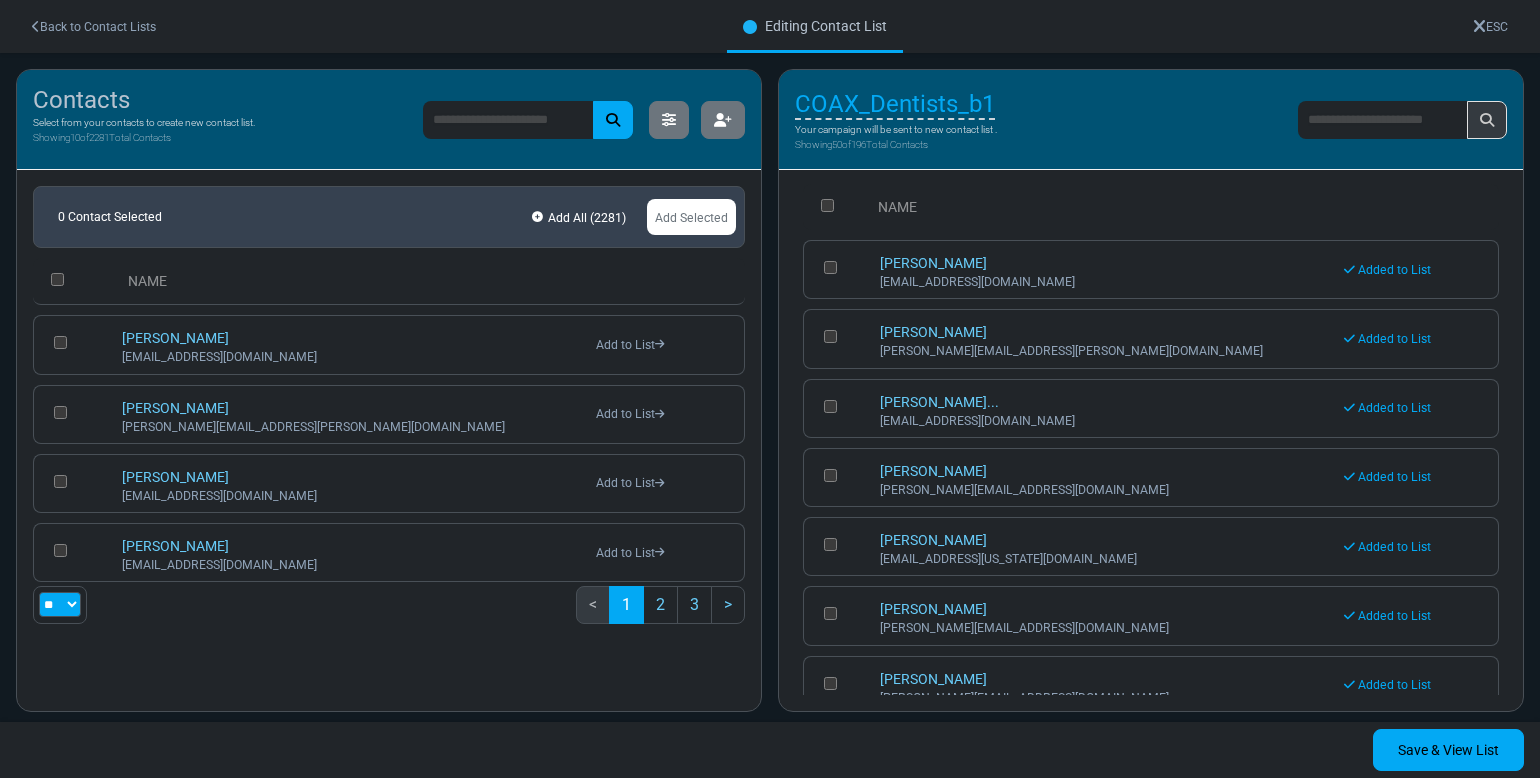 click on "ESC" at bounding box center (1490, 26) 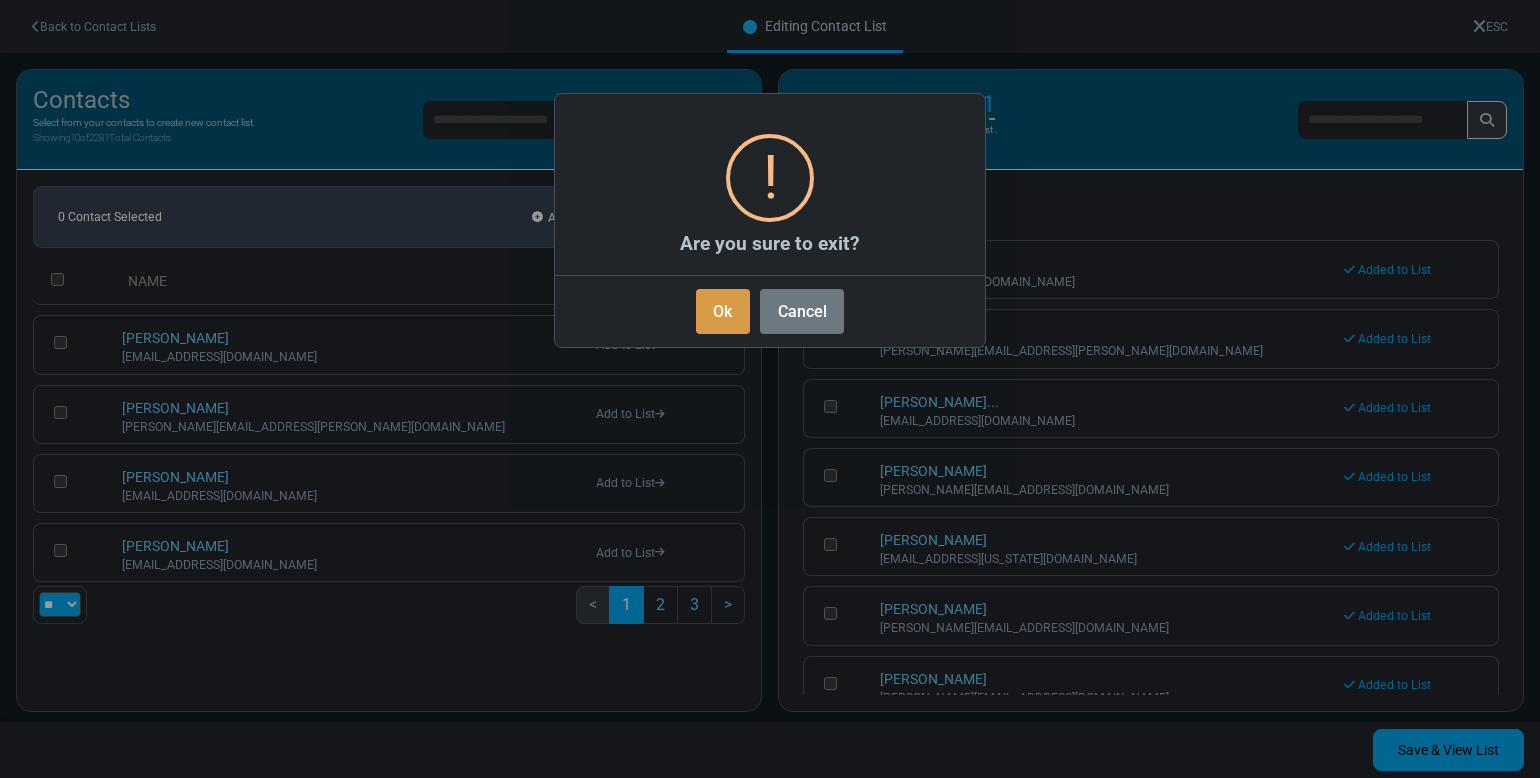 click on "Ok" at bounding box center [723, 311] 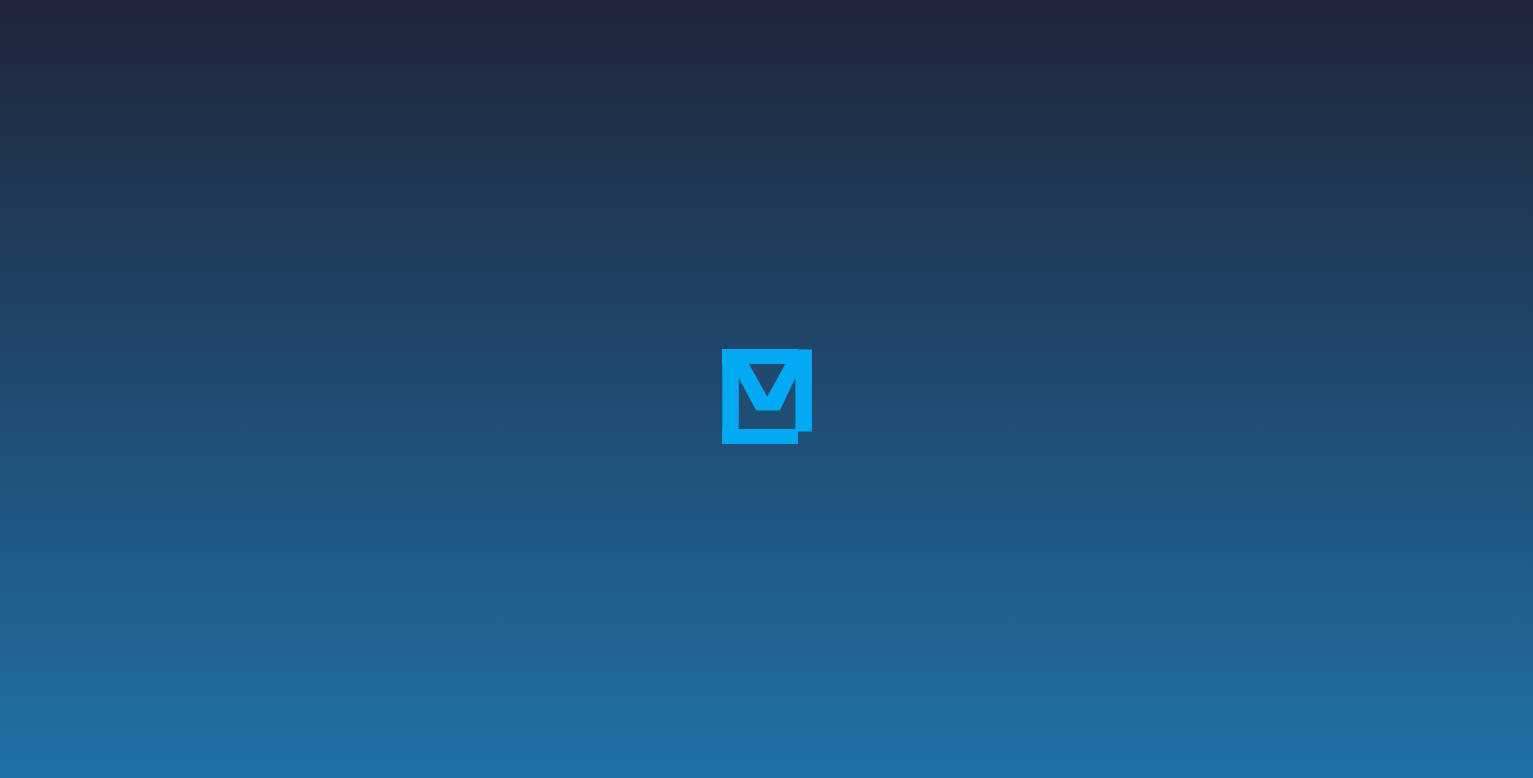 scroll, scrollTop: 0, scrollLeft: 0, axis: both 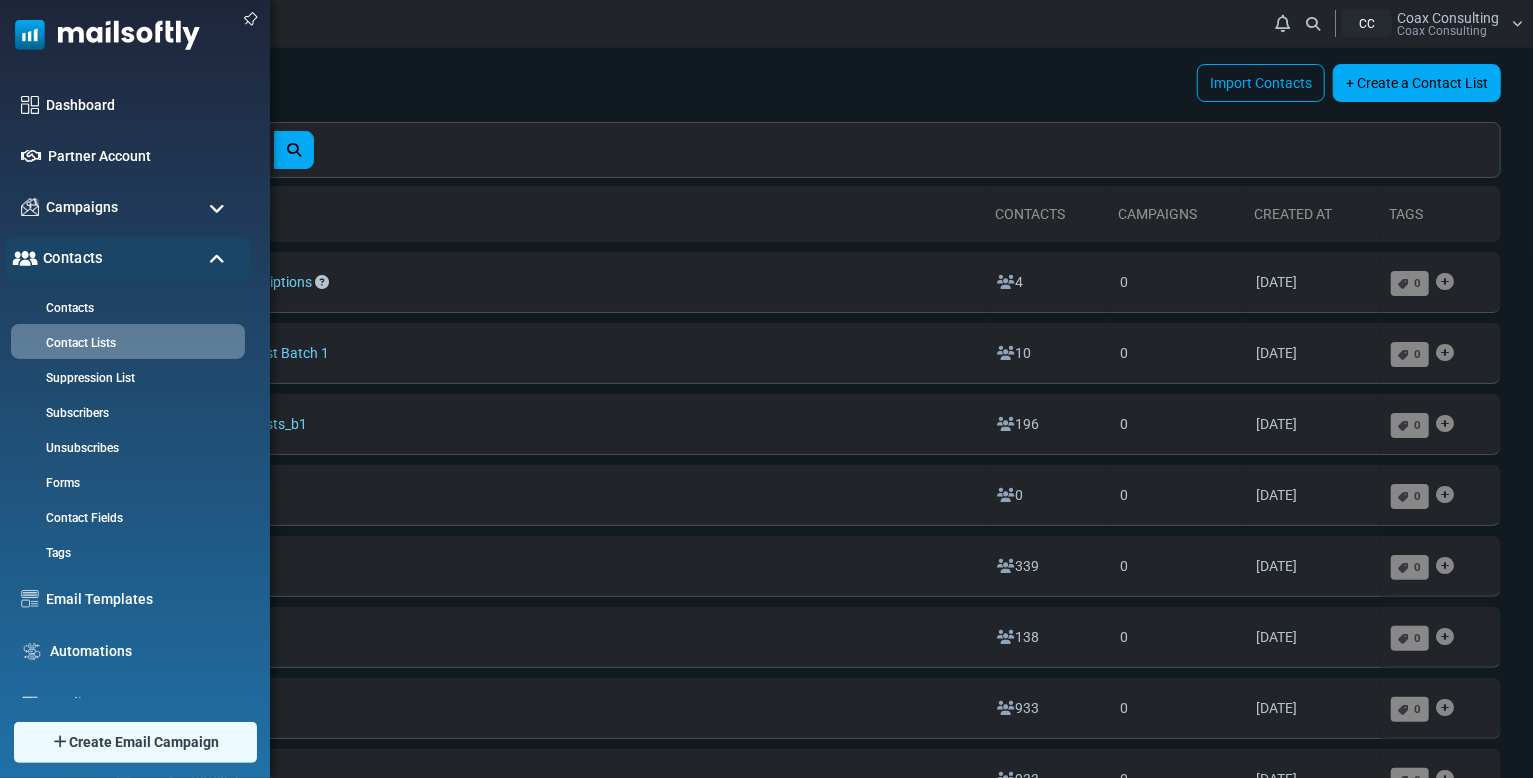 click on "Contacts" at bounding box center [128, 258] 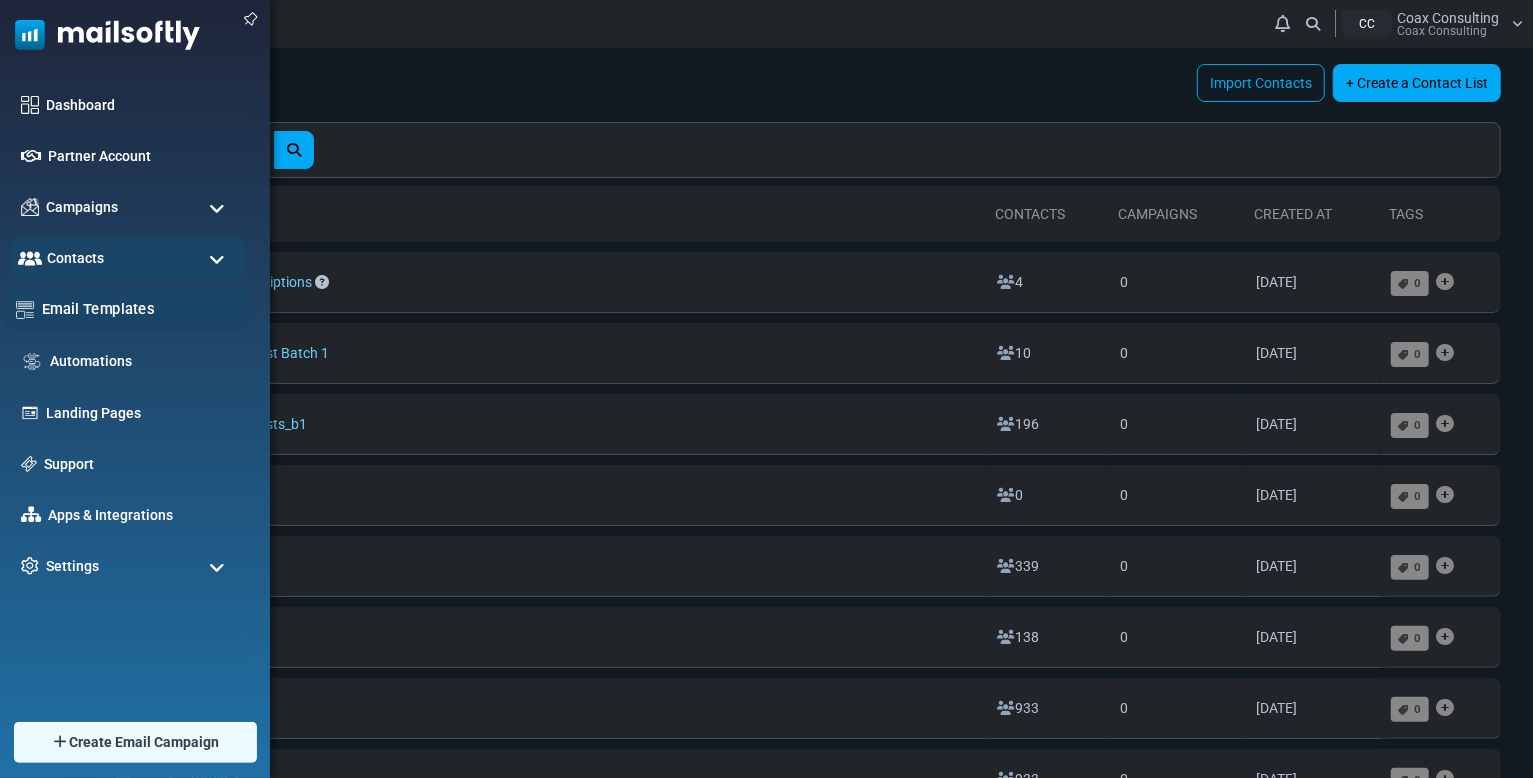 click on "Email Templates" at bounding box center (141, 309) 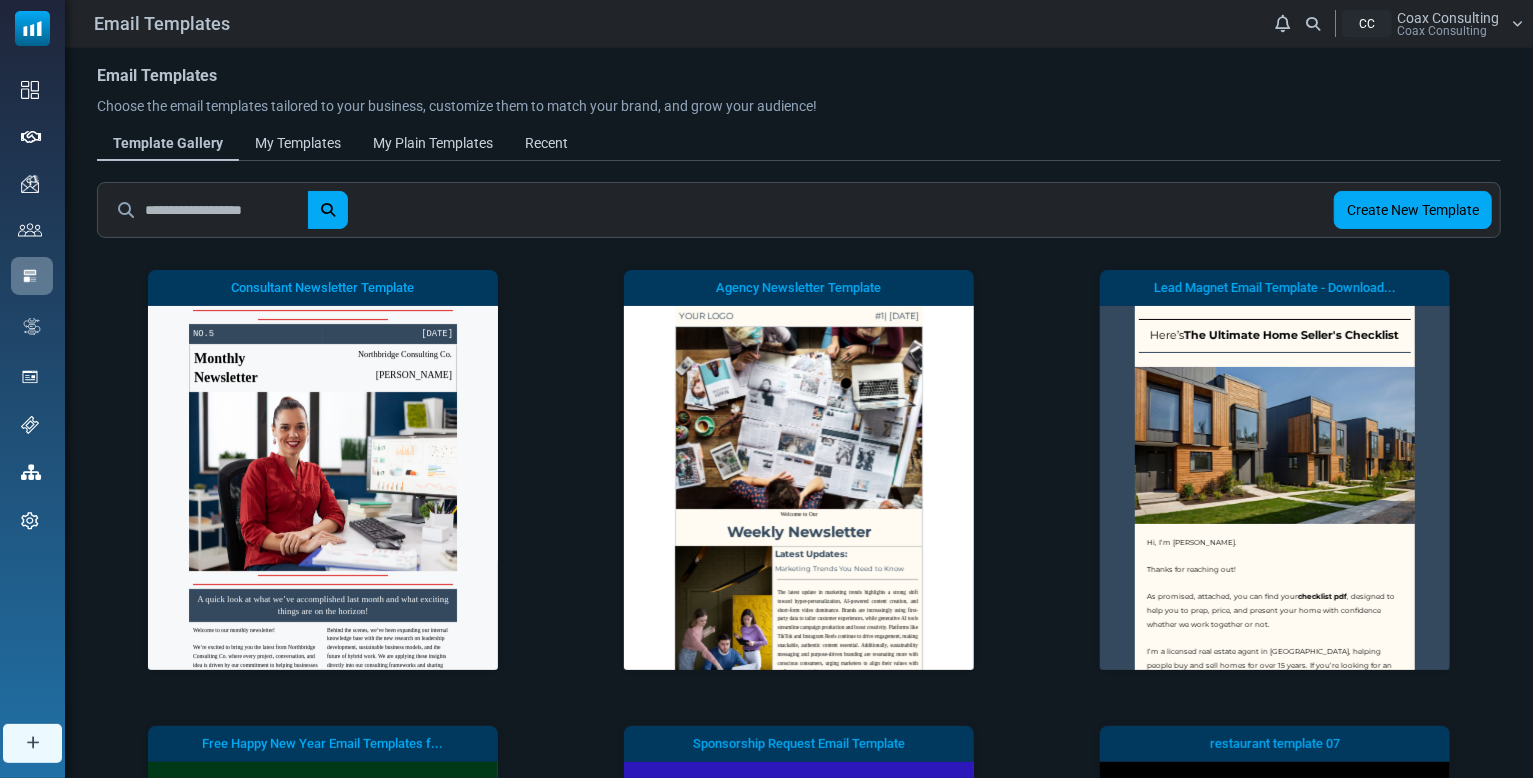 scroll, scrollTop: 0, scrollLeft: 0, axis: both 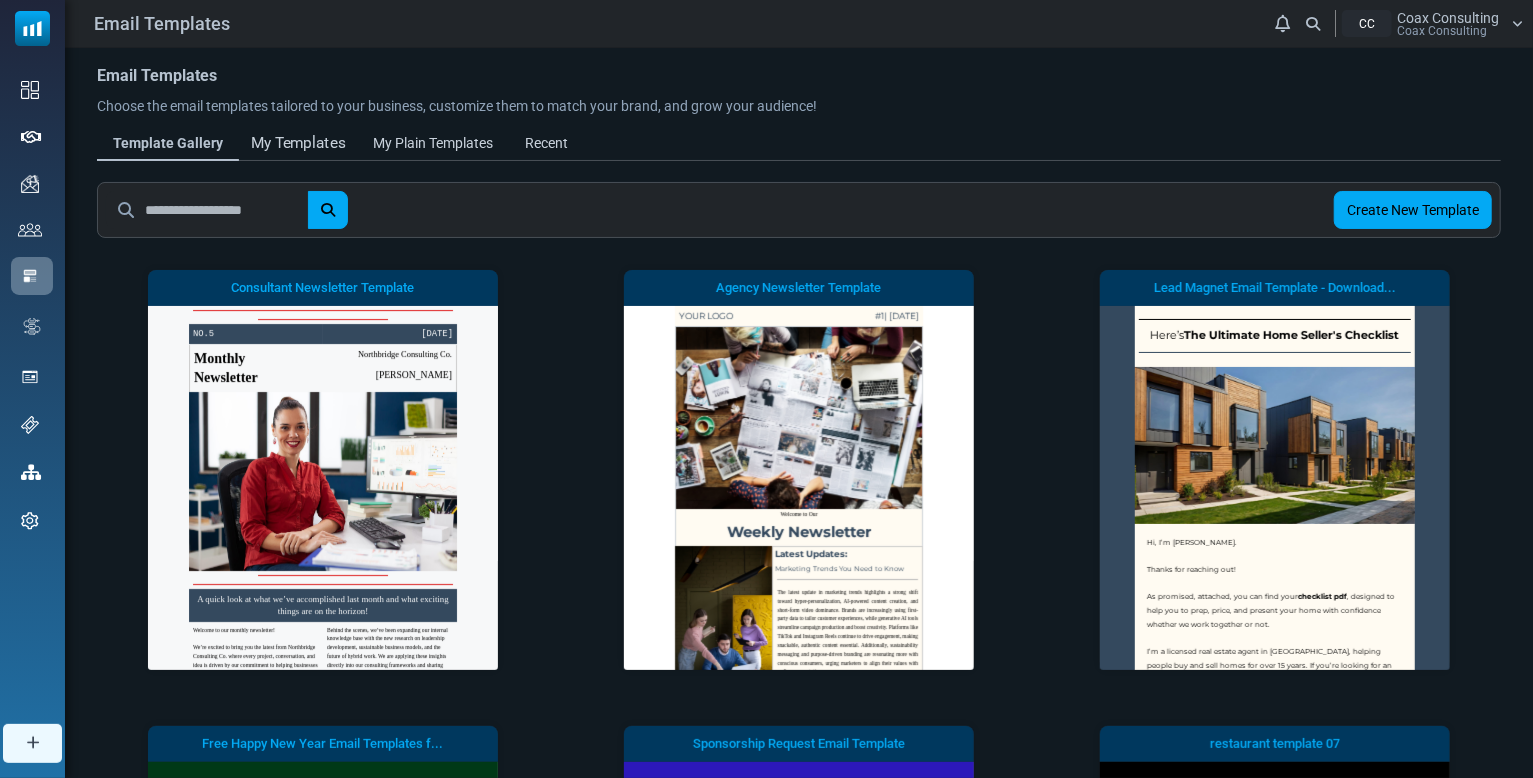 click on "My Templates" at bounding box center [298, 143] 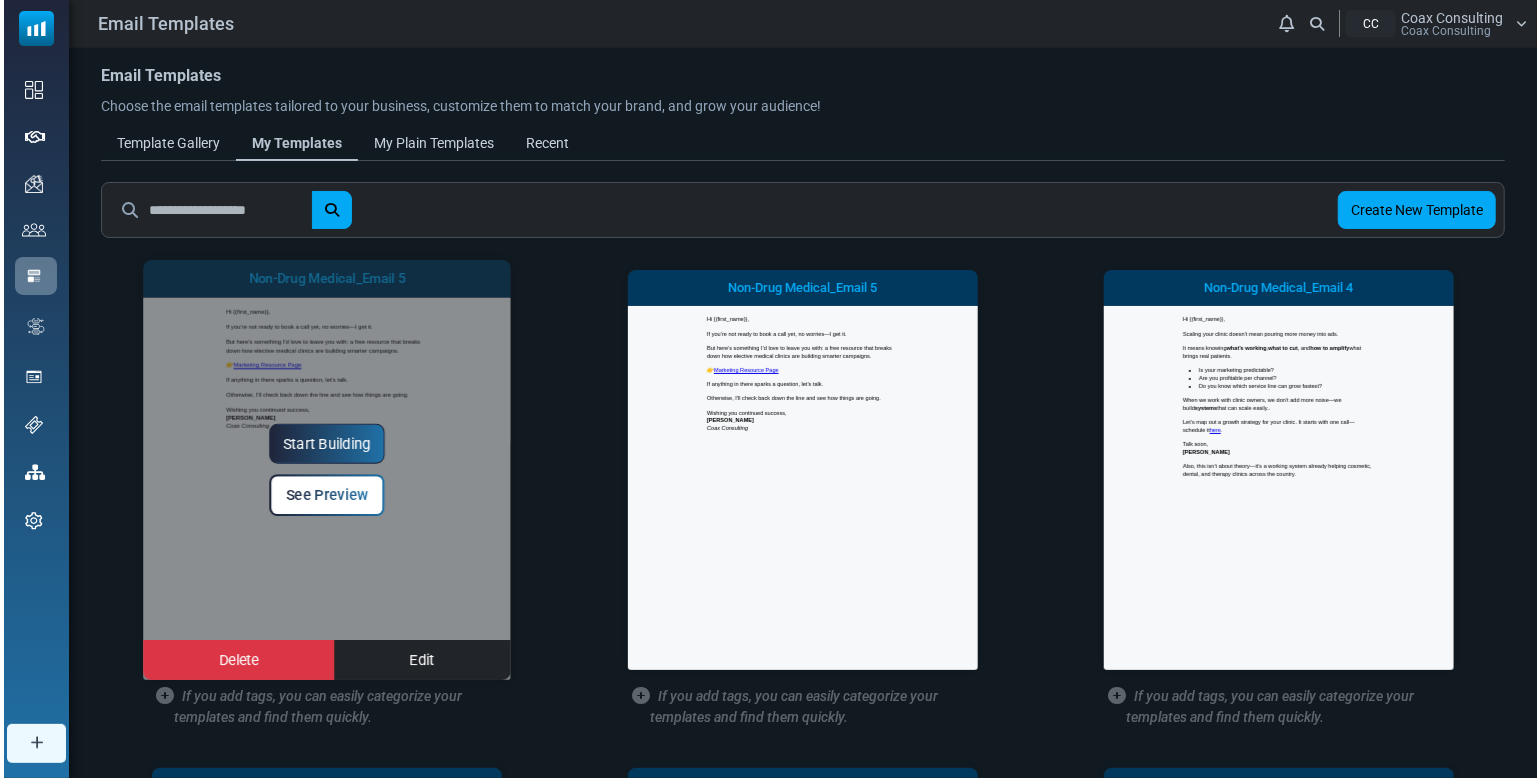 scroll, scrollTop: 0, scrollLeft: 0, axis: both 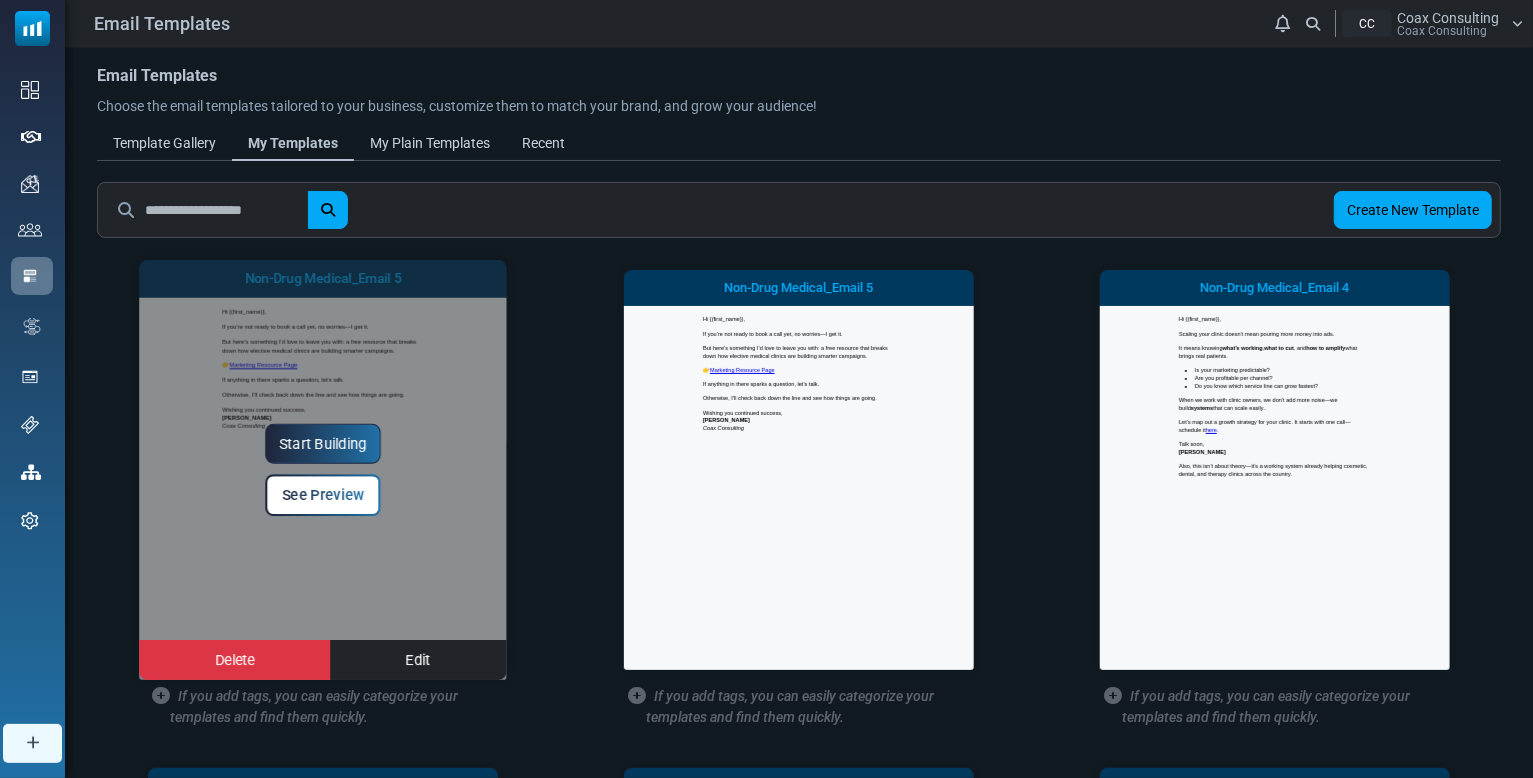 click on "See Preview" at bounding box center (323, 495) 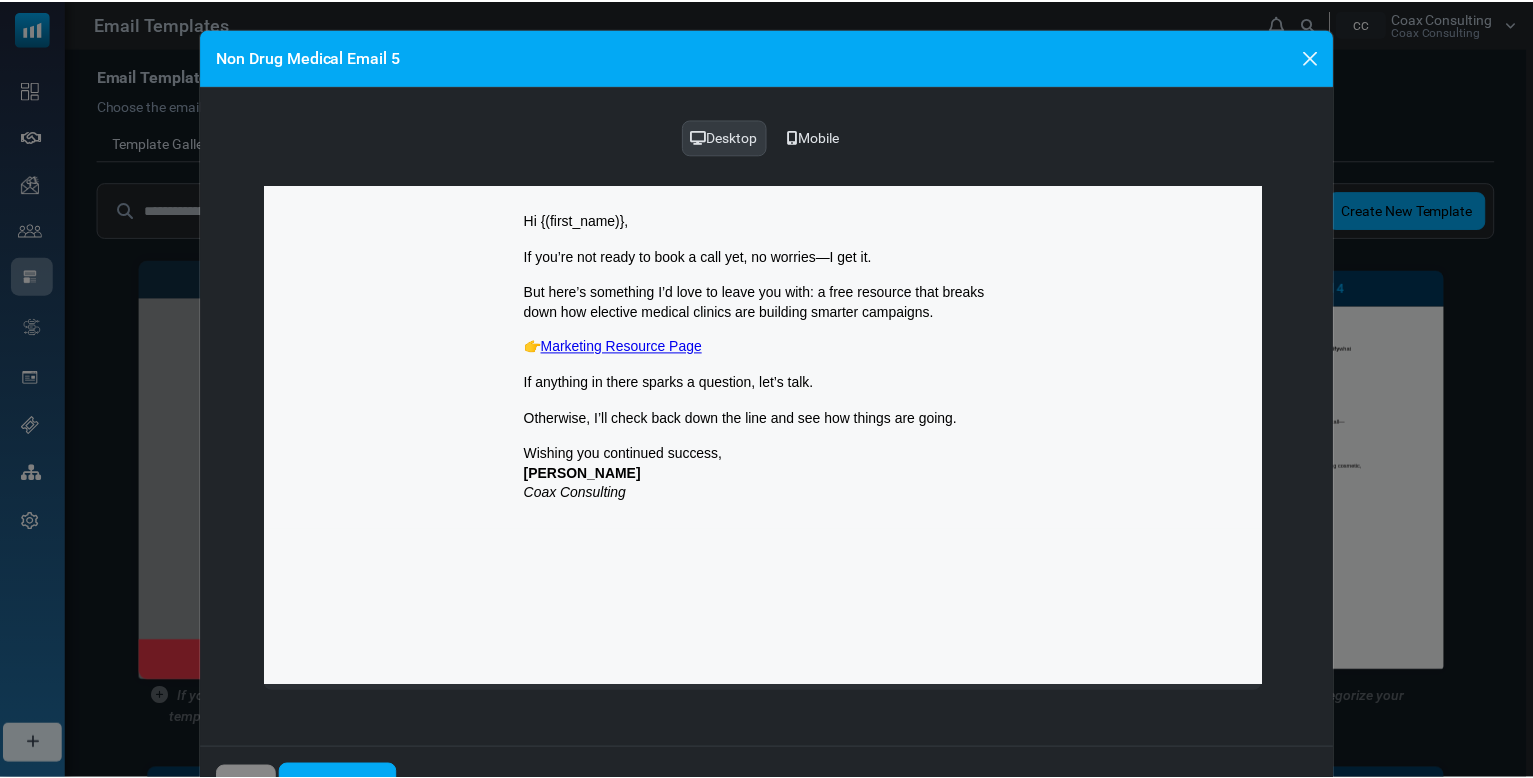 scroll, scrollTop: 0, scrollLeft: 0, axis: both 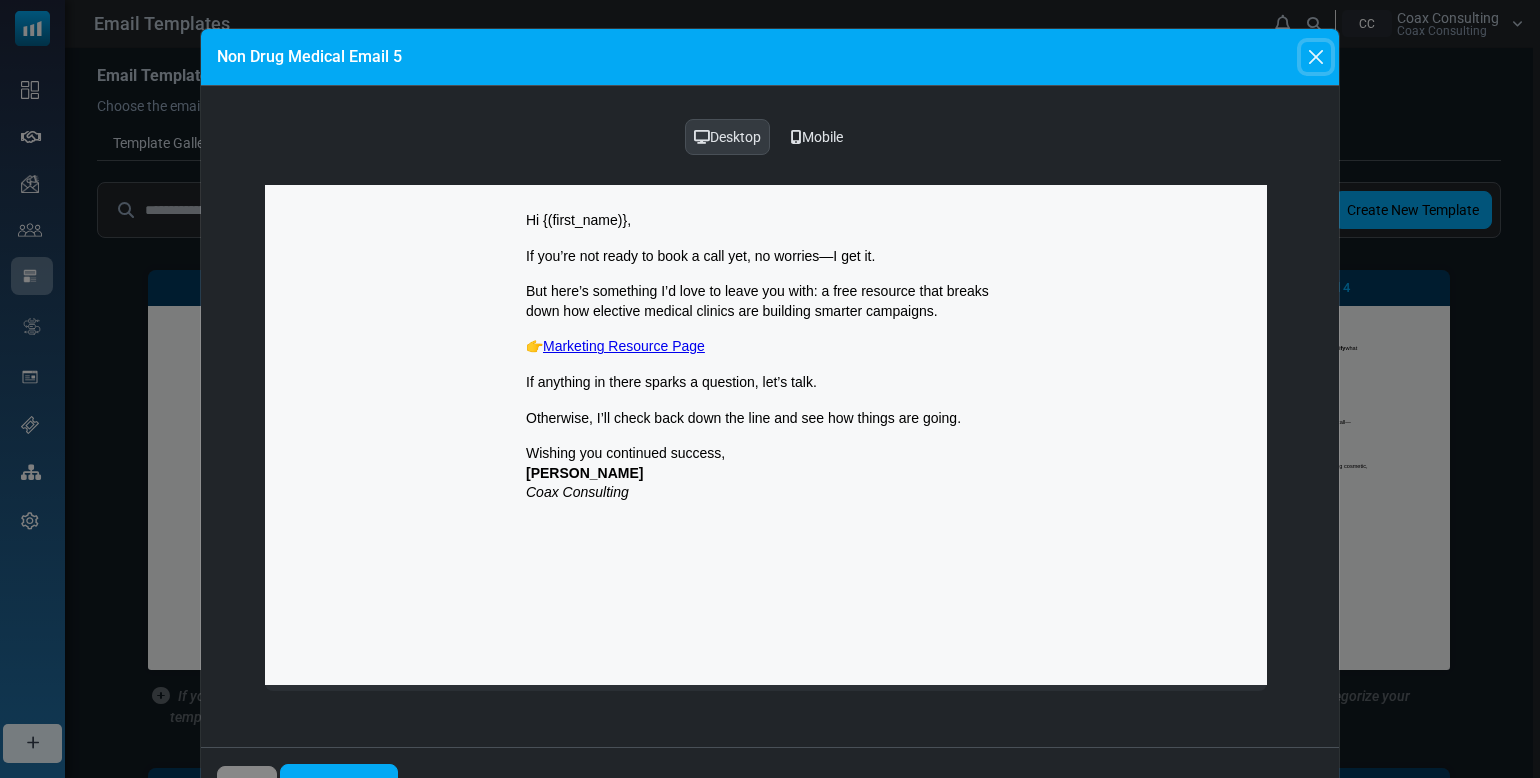 click at bounding box center [1316, 57] 